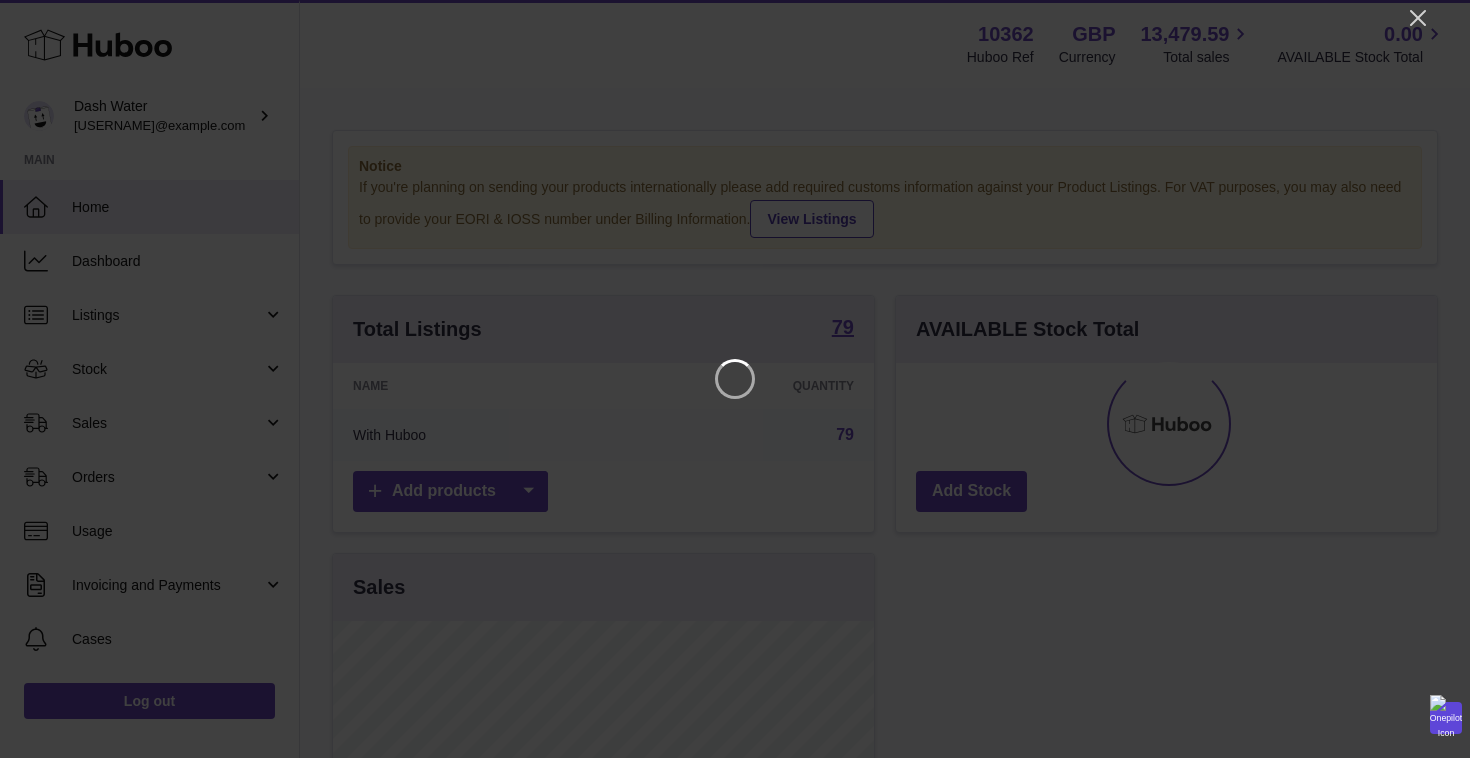 scroll, scrollTop: 0, scrollLeft: 0, axis: both 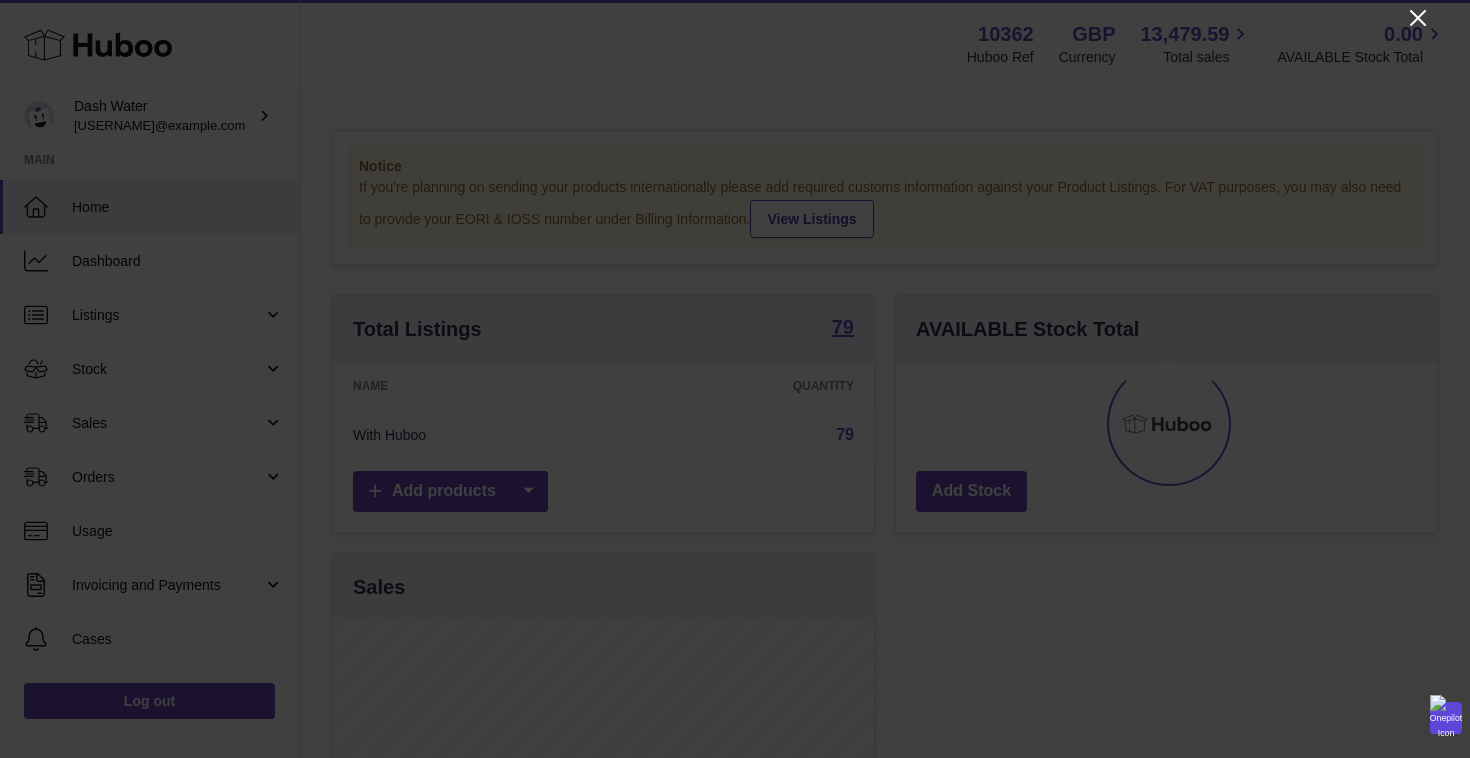 click 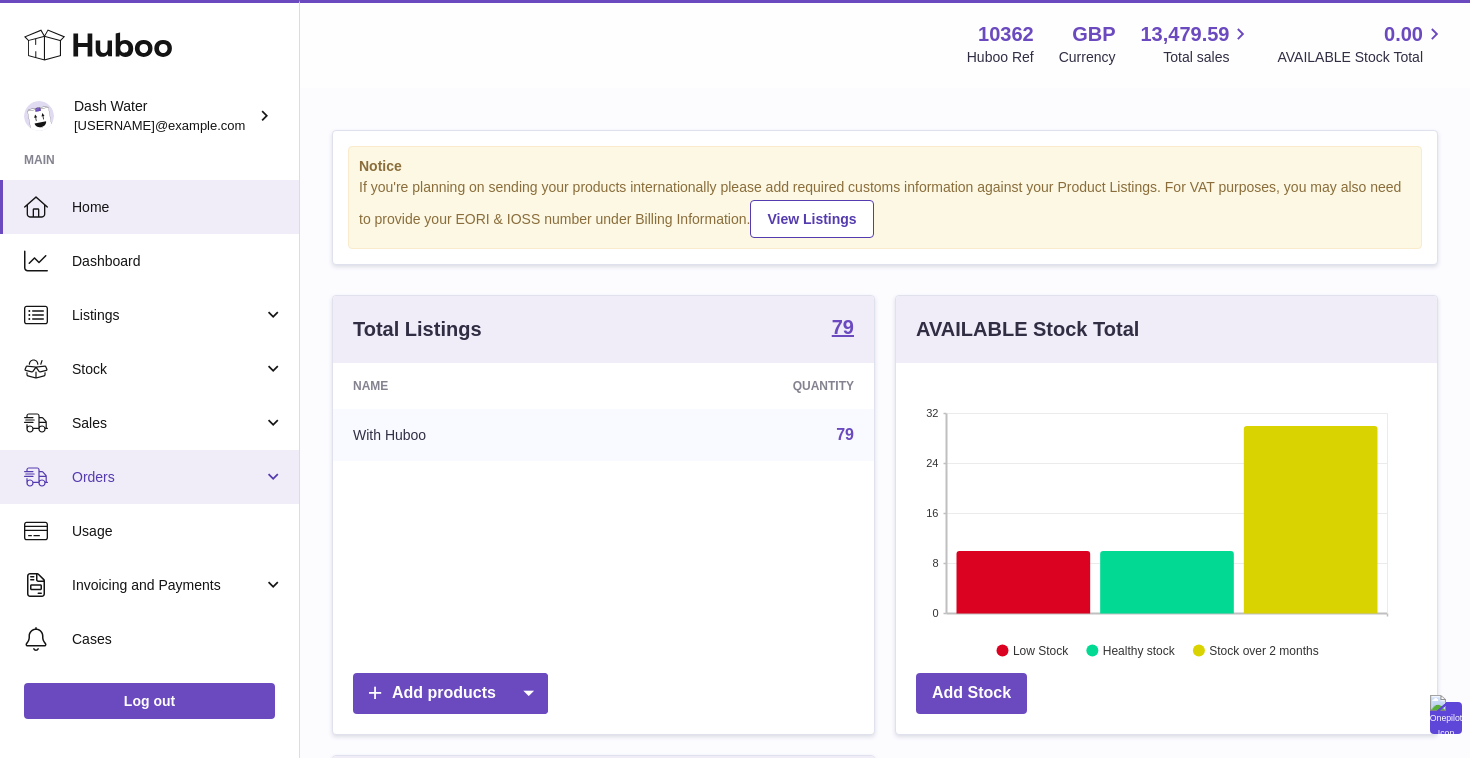 click on "Orders" at bounding box center [167, 477] 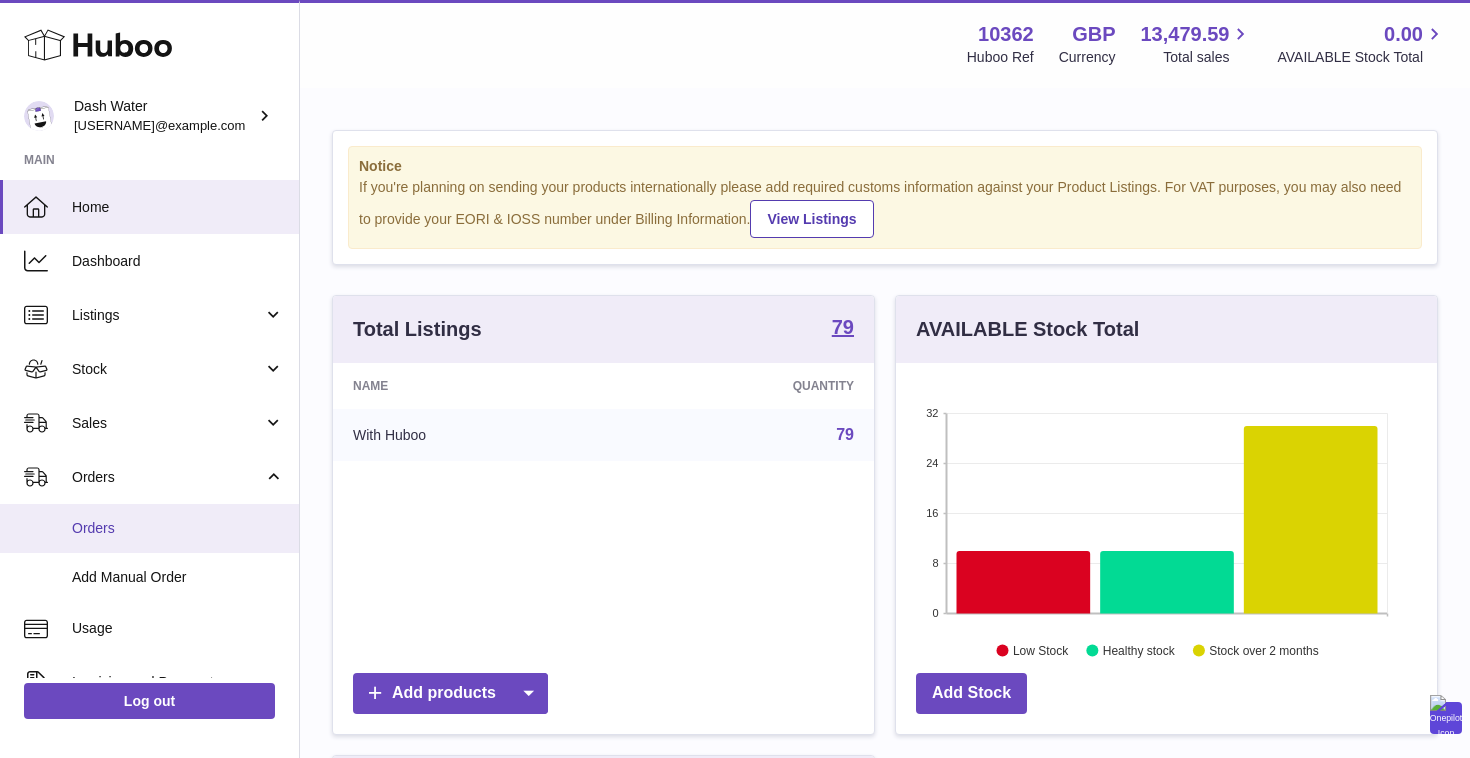 click on "Orders" at bounding box center [178, 528] 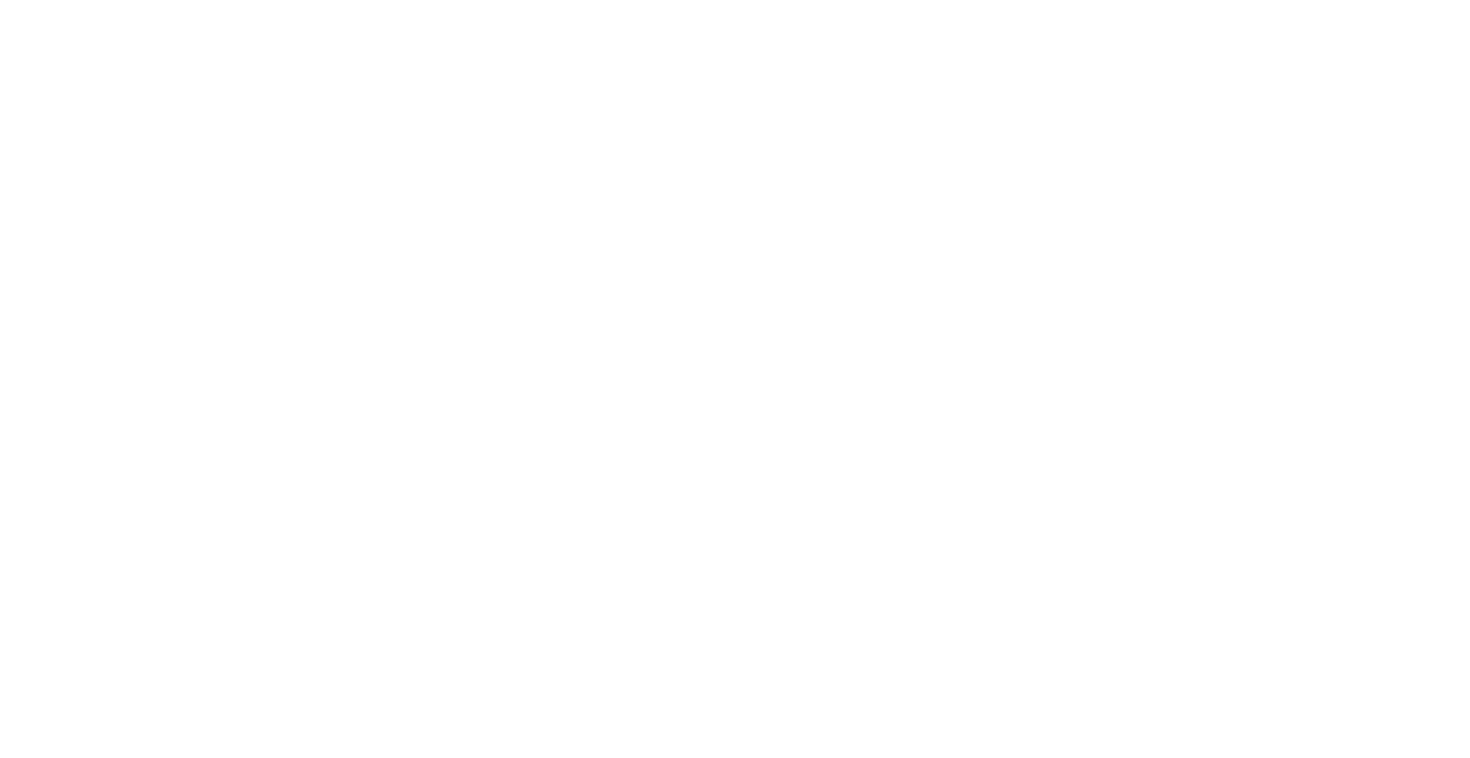 scroll, scrollTop: 0, scrollLeft: 0, axis: both 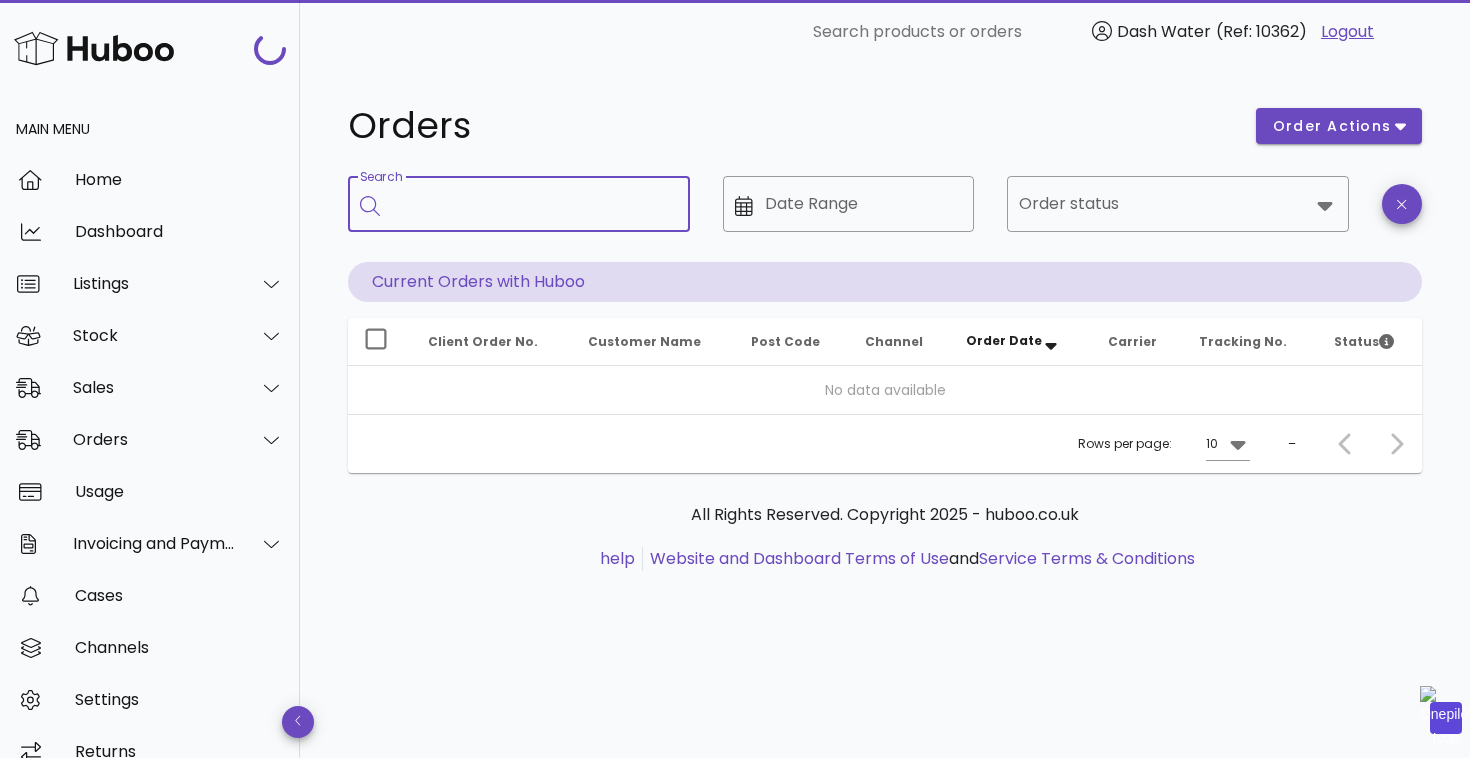 click on "Search" at bounding box center (533, 204) 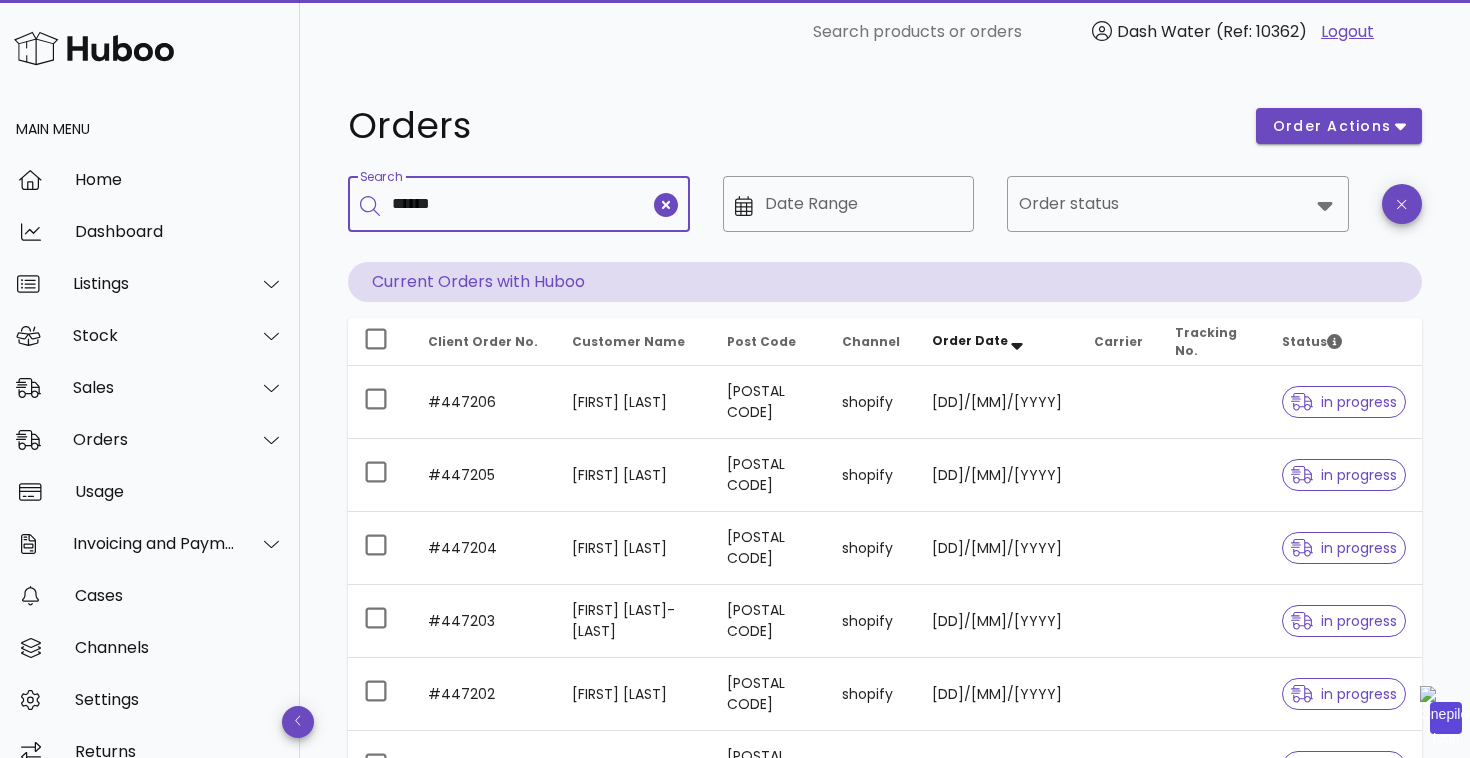 type on "******" 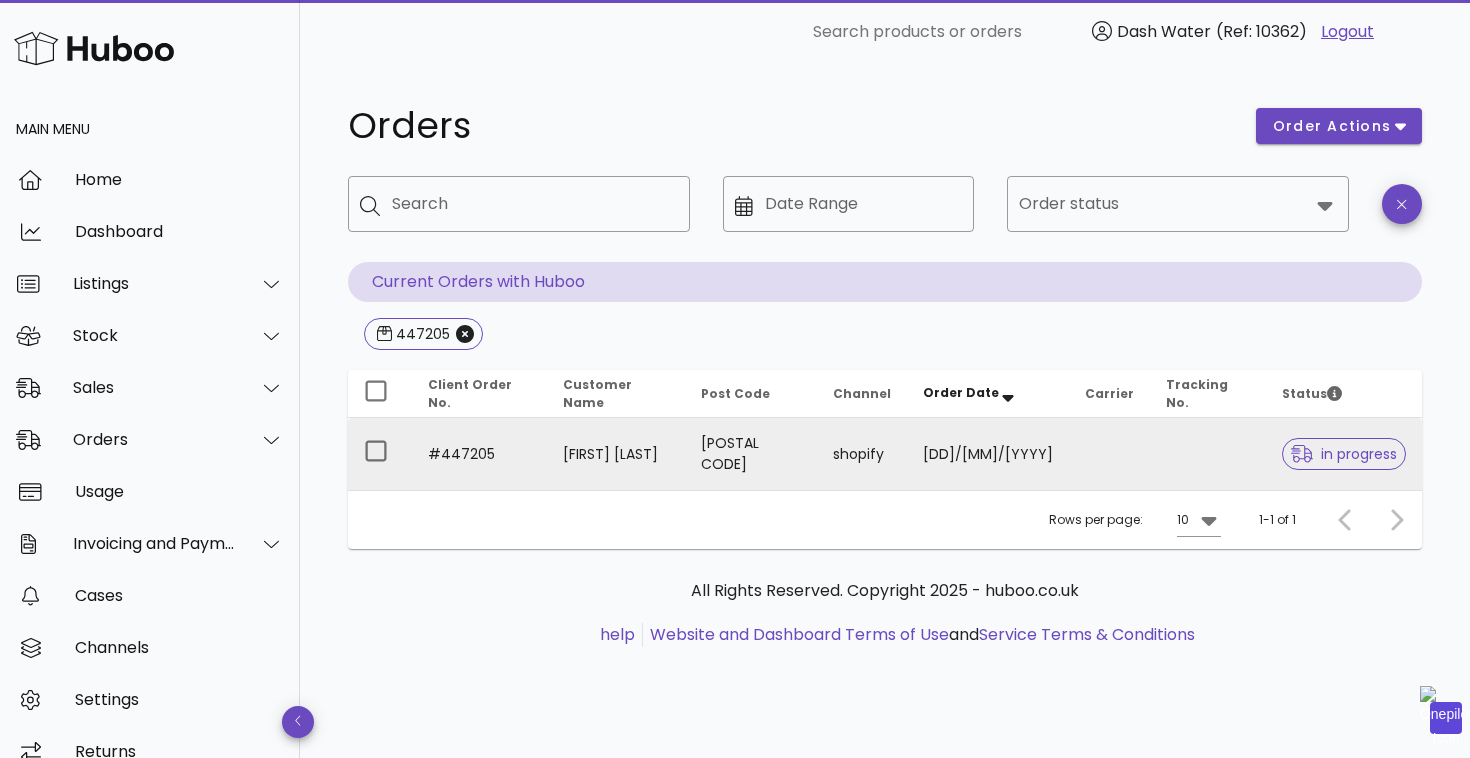 click on "Aleksandra Davidson" at bounding box center (616, 454) 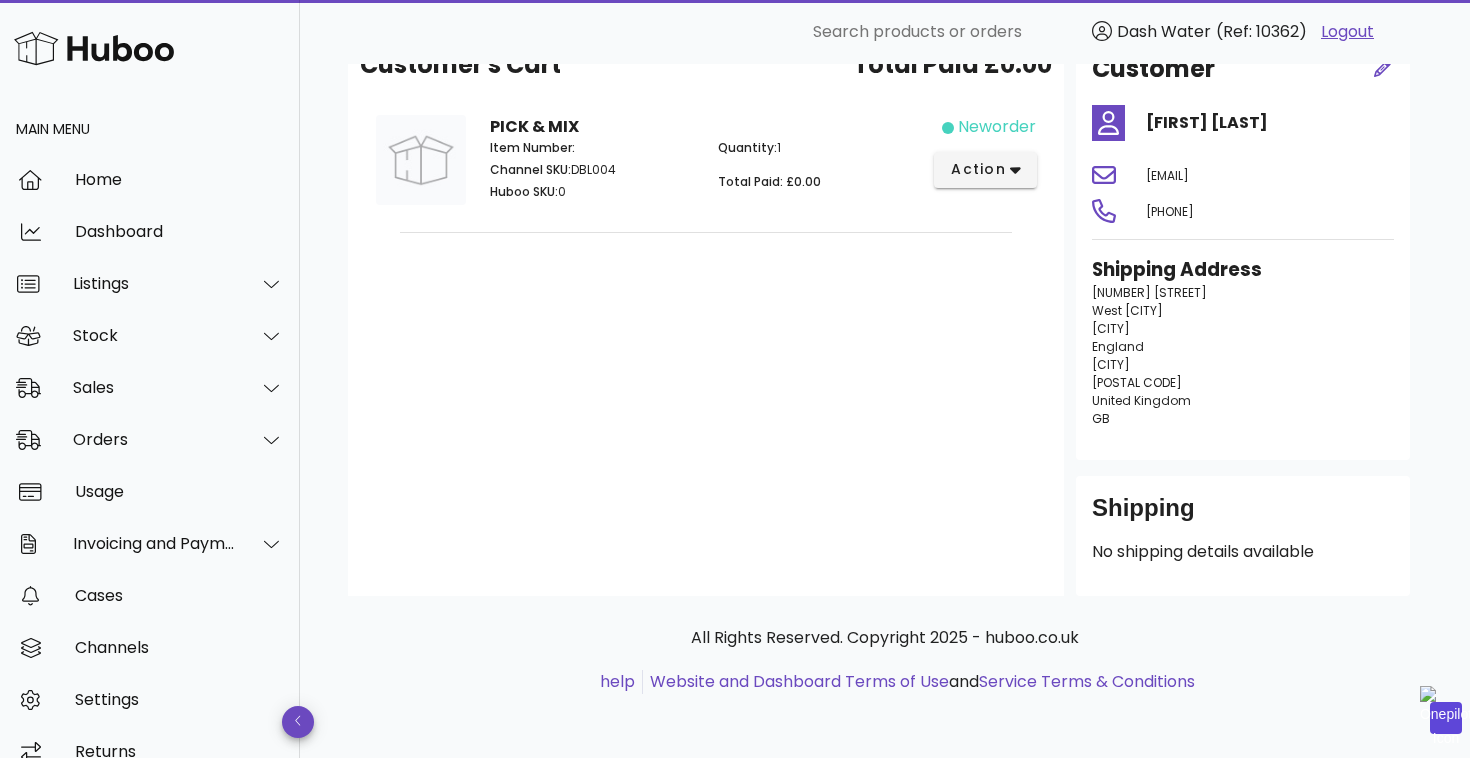 scroll, scrollTop: 0, scrollLeft: 0, axis: both 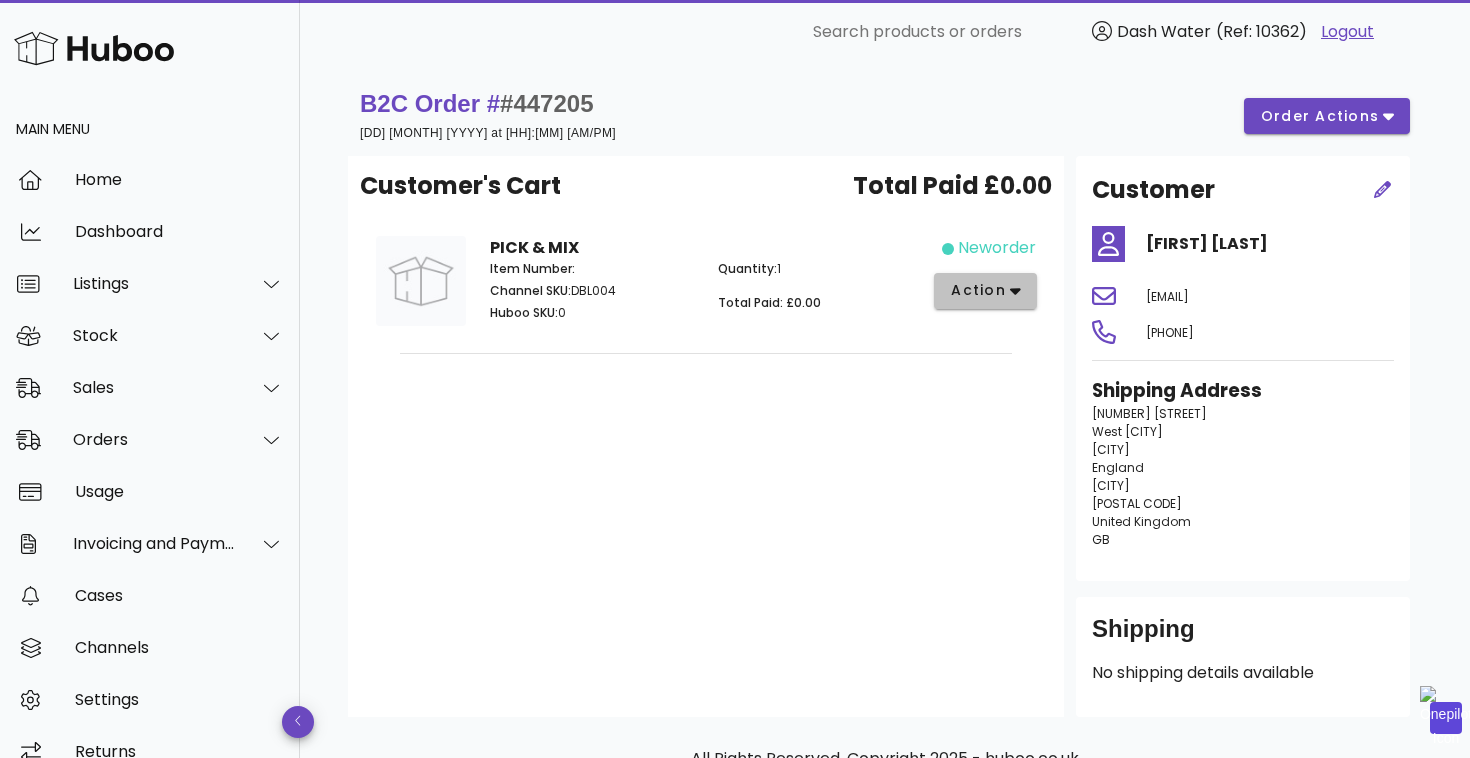 click on "action" at bounding box center [978, 290] 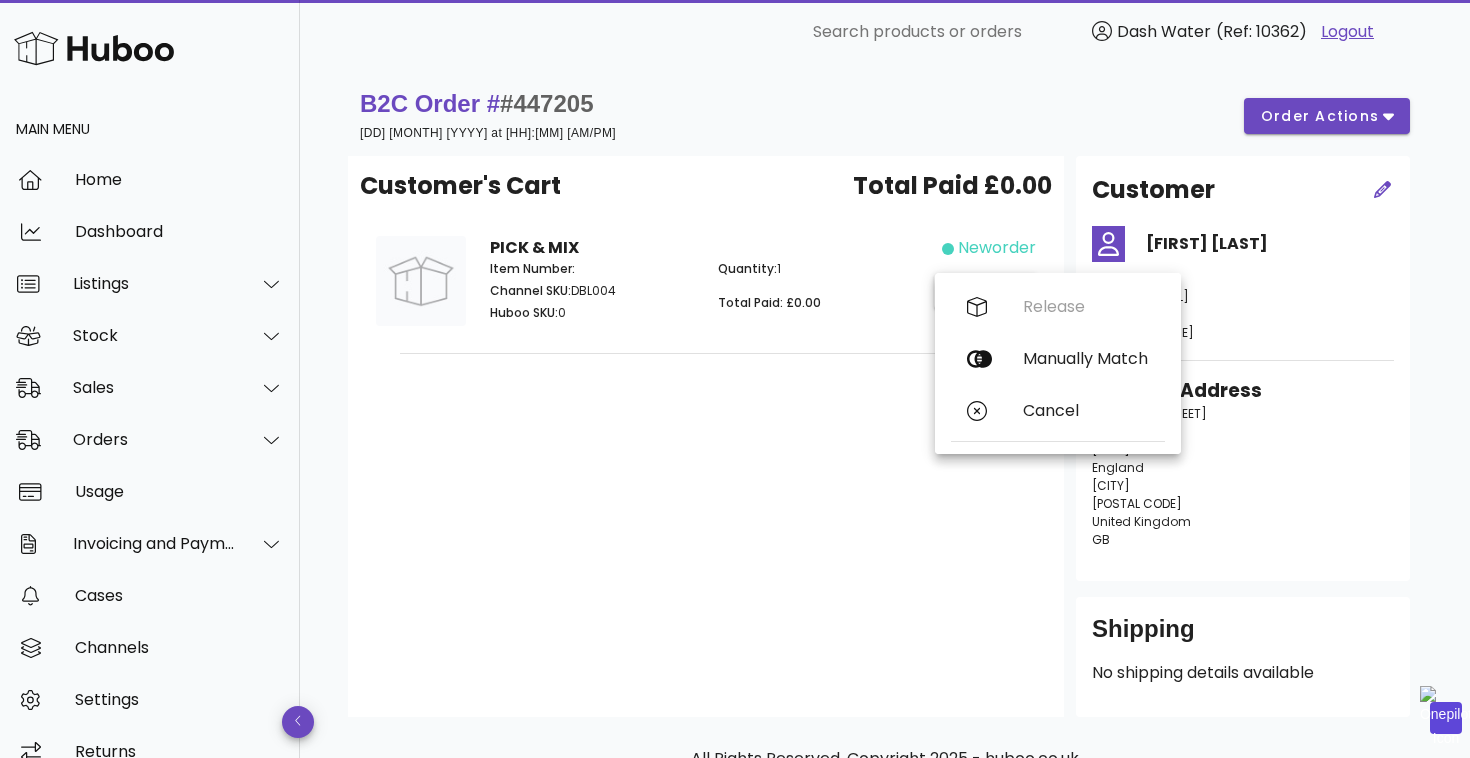 click on "Customer's Cart Total Paid £0.00 PICK & MIX Item Number:    Channel SKU:  DBL004  Huboo SKU:  0  Quantity:  1 Total Paid: £0.00  neworder  action" at bounding box center (706, 436) 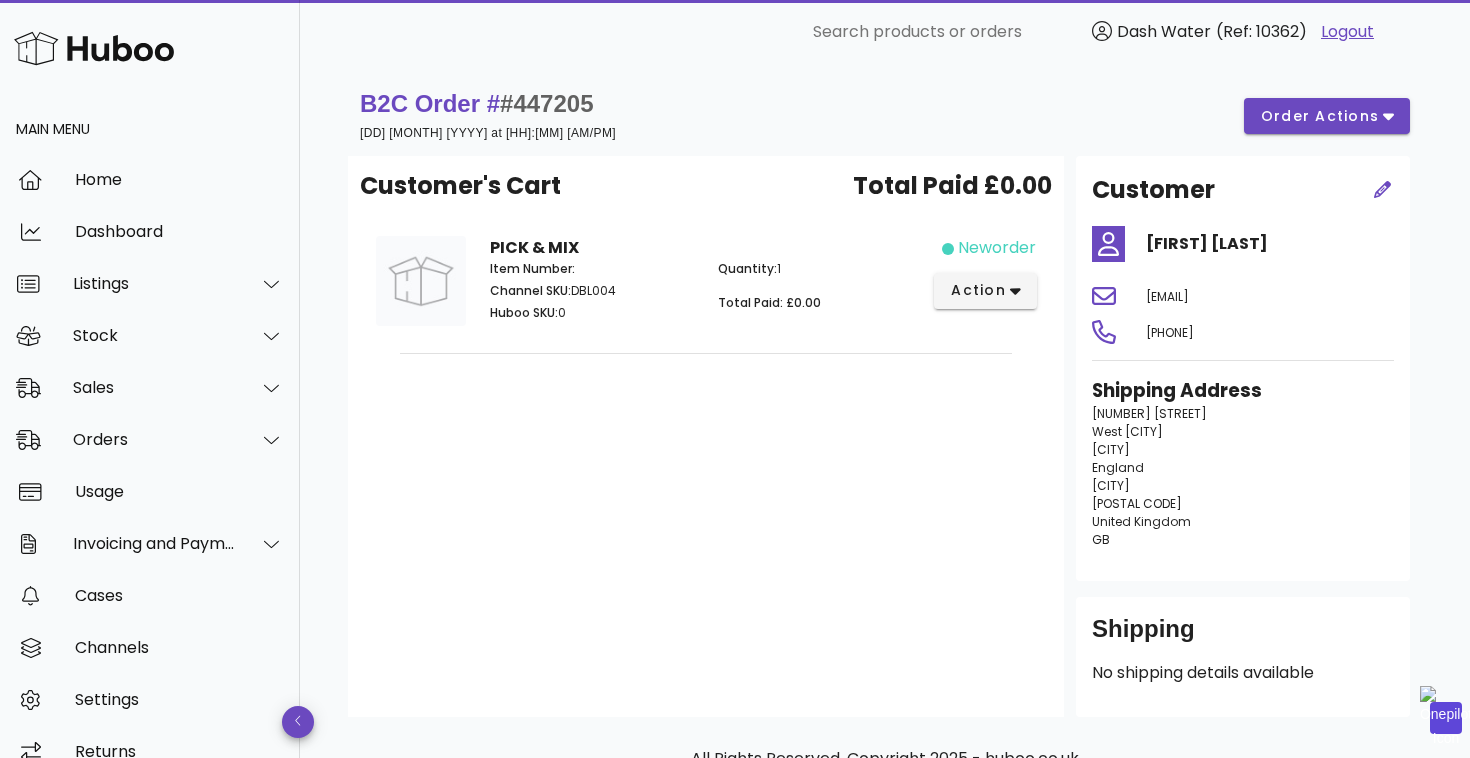 click on "B2C Order #  #447205" at bounding box center (488, 104) 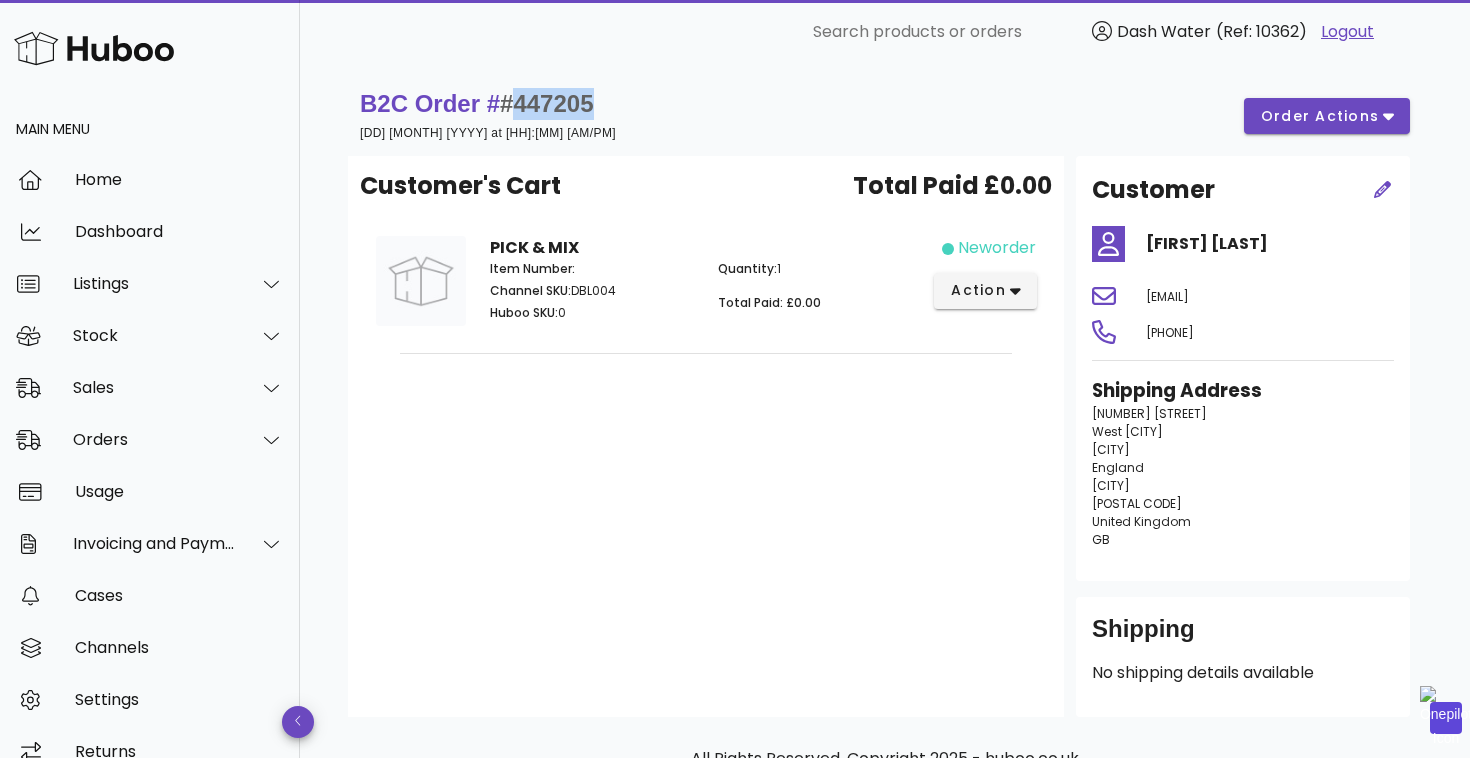 click on "B2C Order #  #447205" at bounding box center [488, 104] 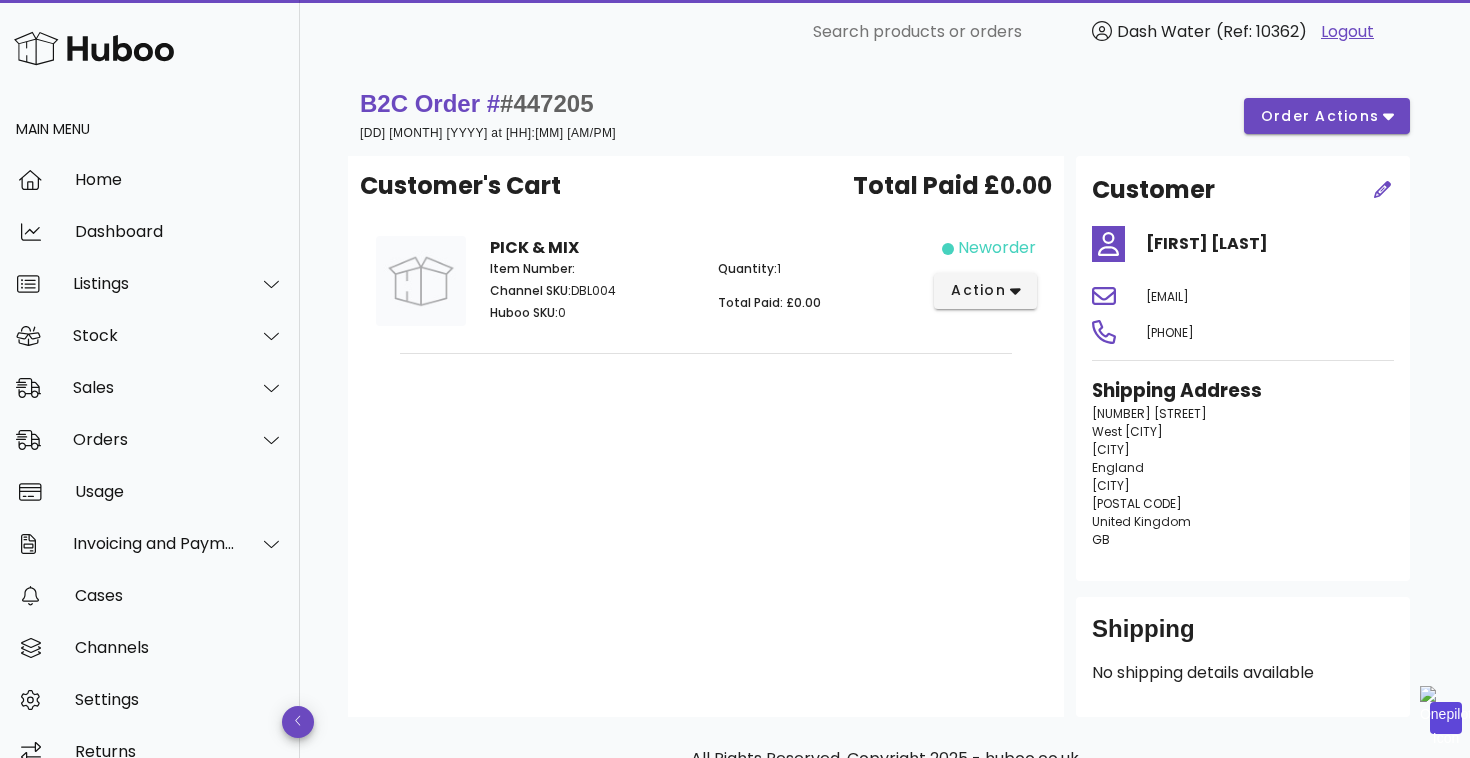 click on "Channel SKU:" at bounding box center (530, 290) 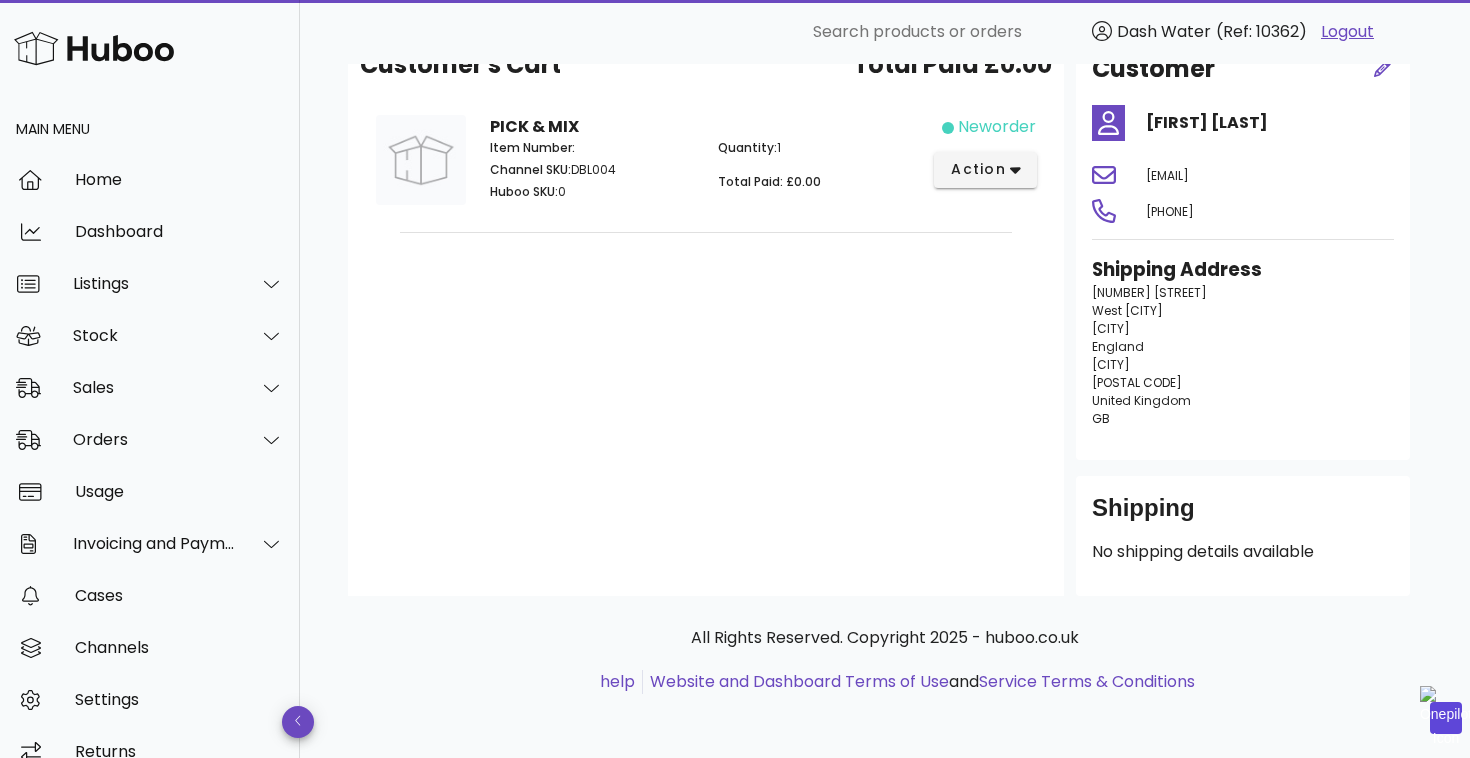 scroll, scrollTop: 0, scrollLeft: 0, axis: both 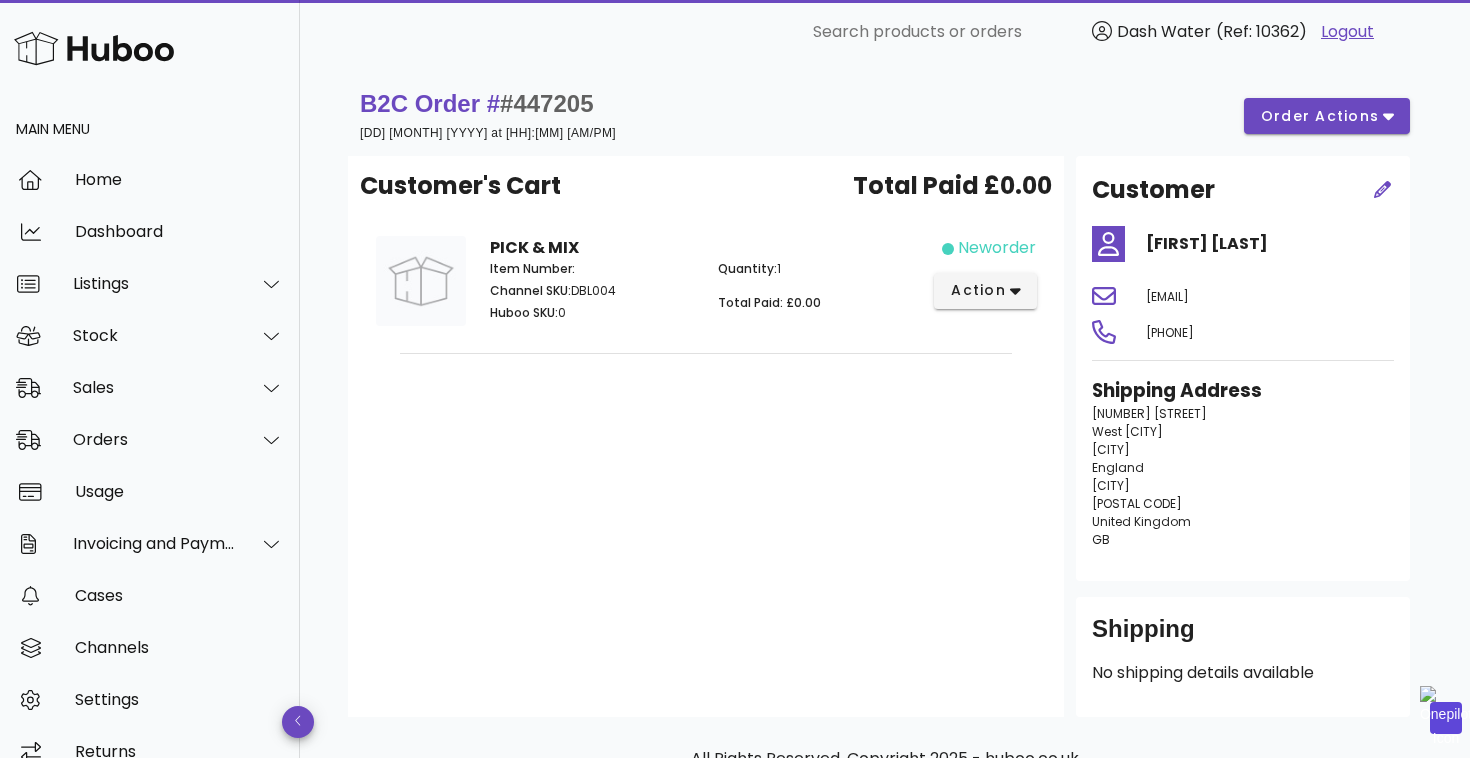 click on "B2C Order #  #447205" at bounding box center [477, 103] 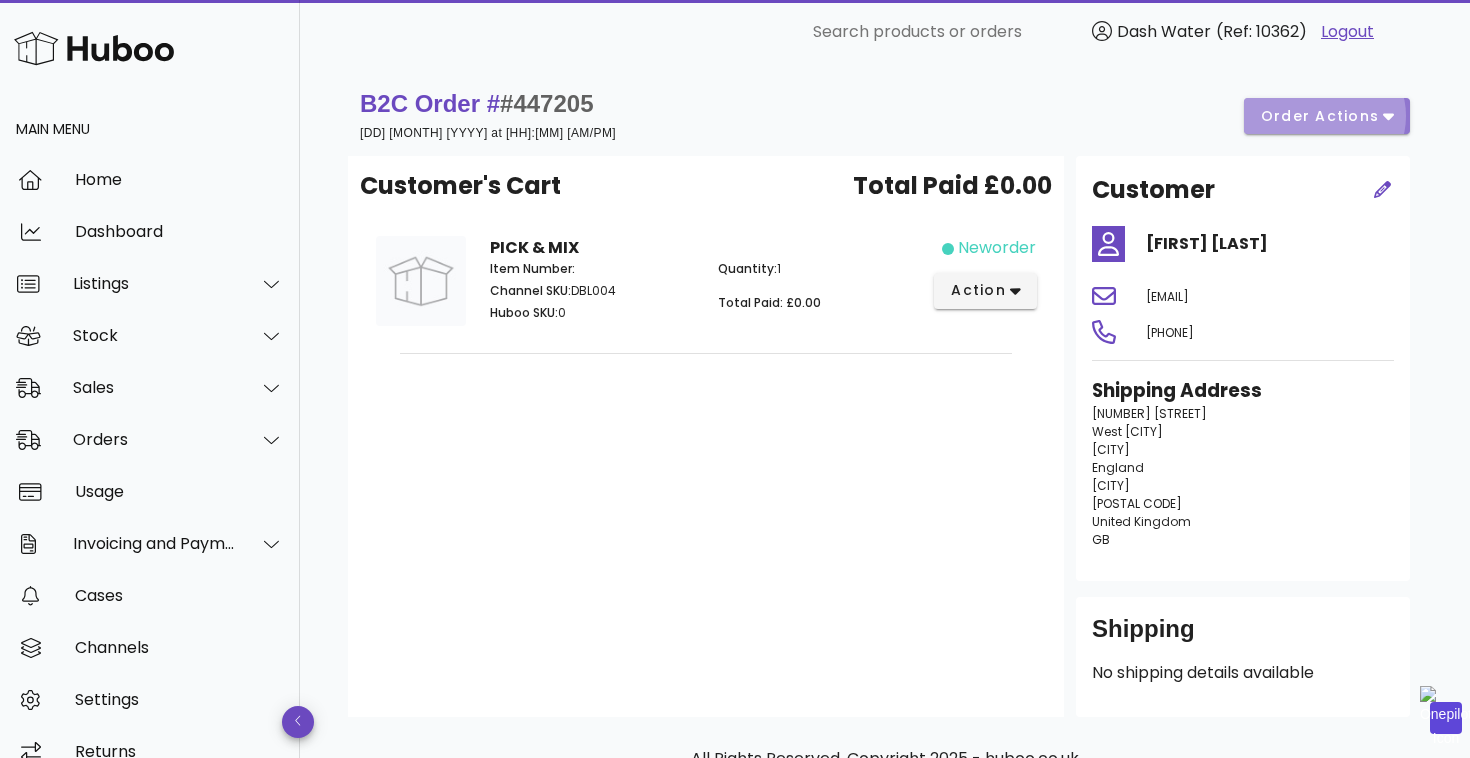 click on "order actions" at bounding box center [1327, 116] 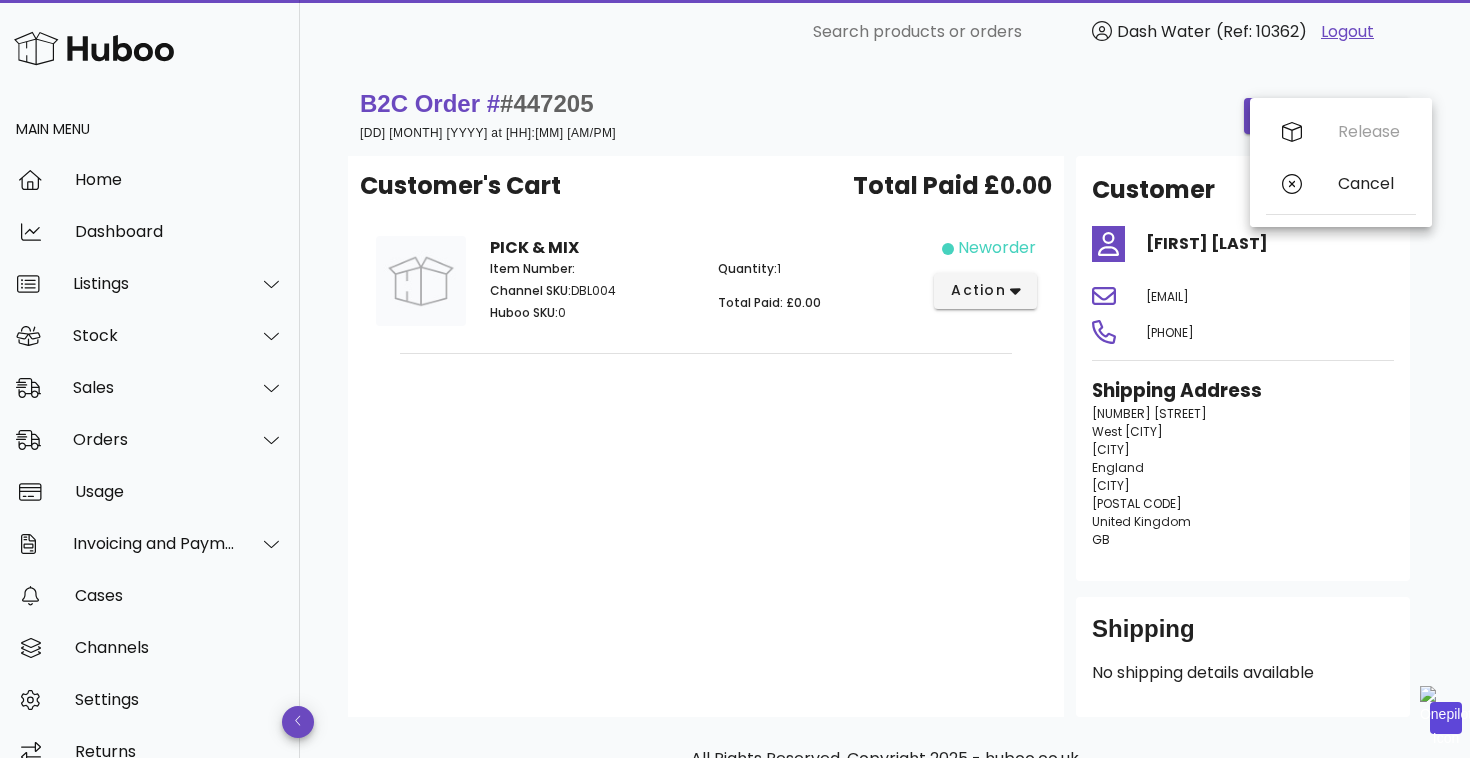 click on "Customer's Cart Total Paid £0.00 PICK & MIX Item Number:    Channel SKU:  DBL004  Huboo SKU:  0  Quantity:  1 Total Paid: £0.00  neworder  action" at bounding box center [706, 436] 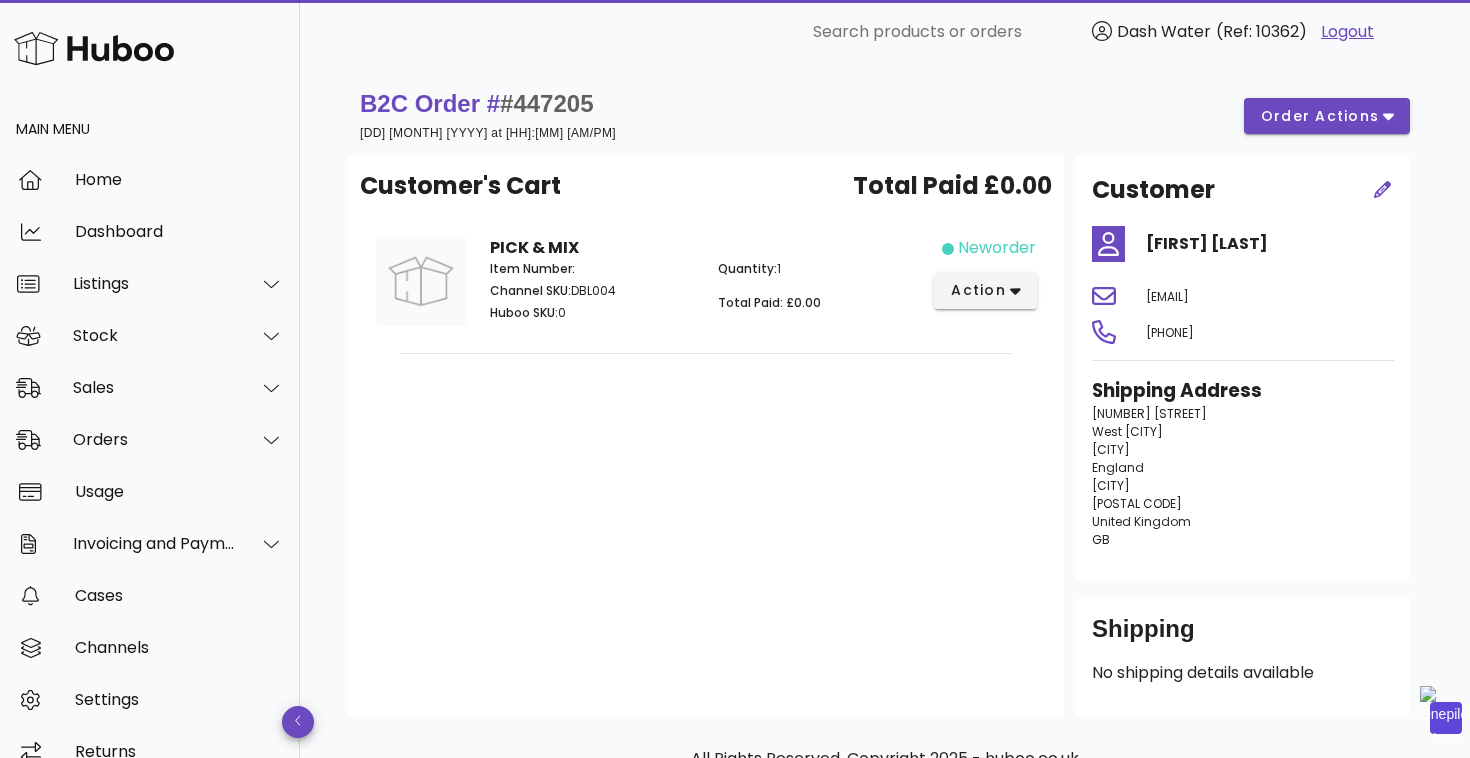 scroll, scrollTop: 121, scrollLeft: 0, axis: vertical 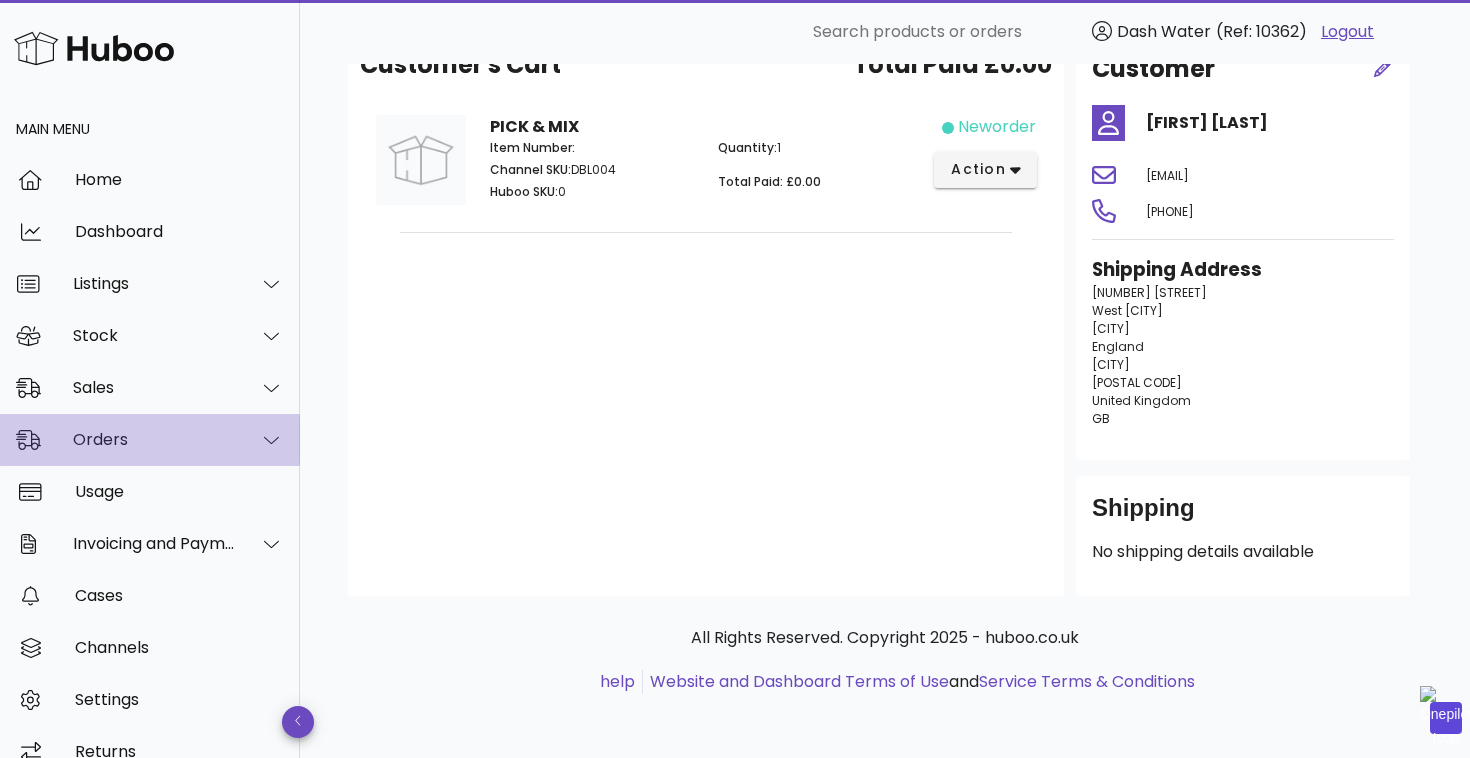 click on "Orders" at bounding box center (150, 440) 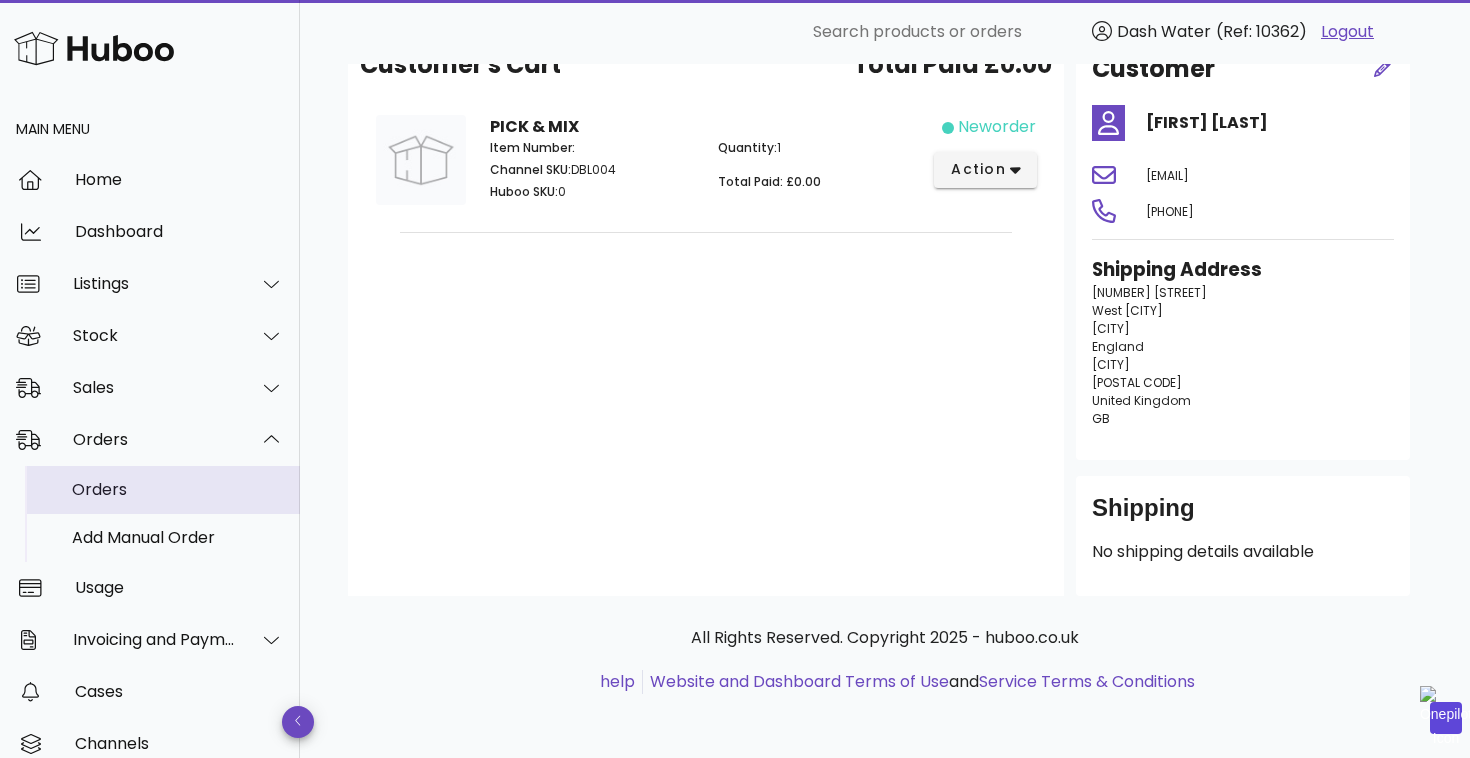 click on "Orders" at bounding box center [178, 489] 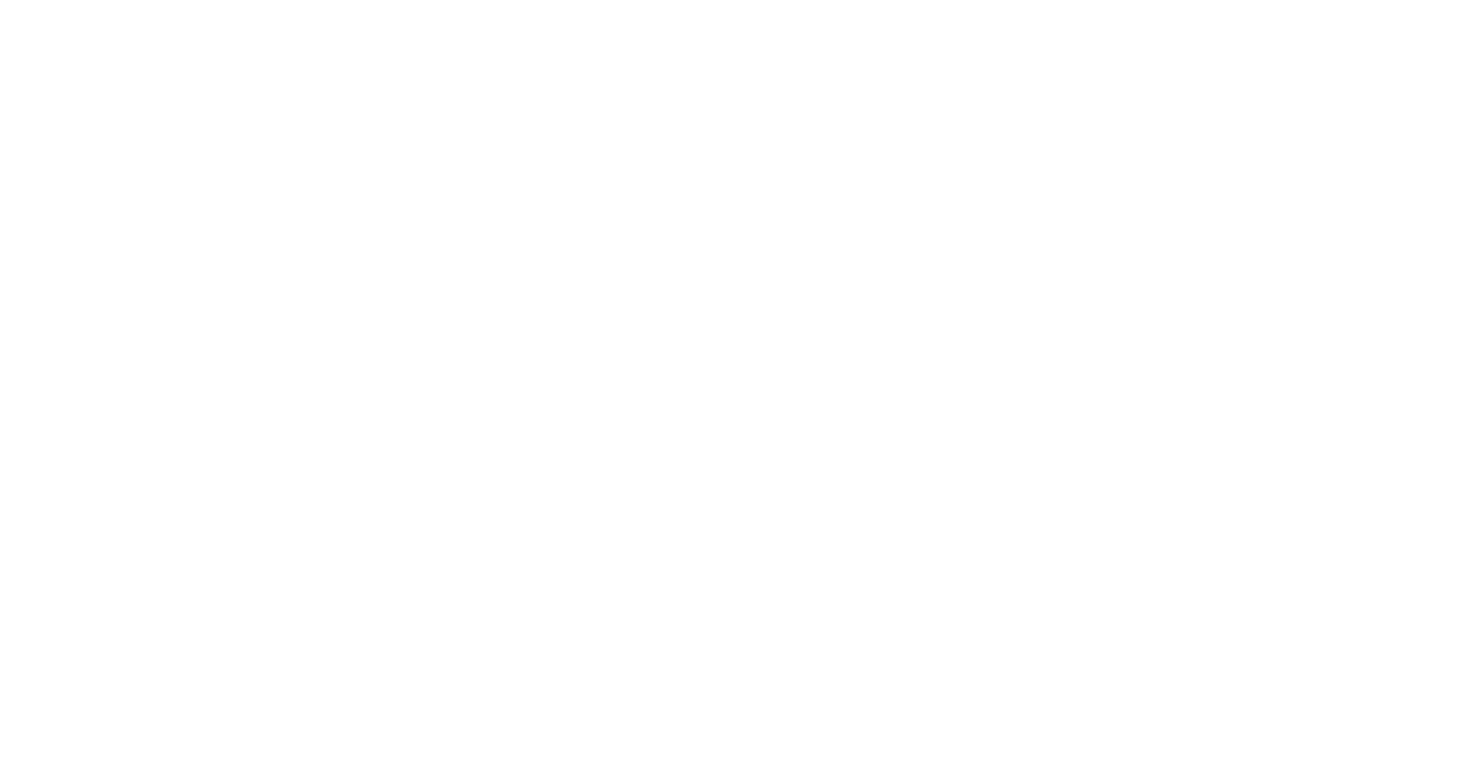 scroll, scrollTop: 0, scrollLeft: 0, axis: both 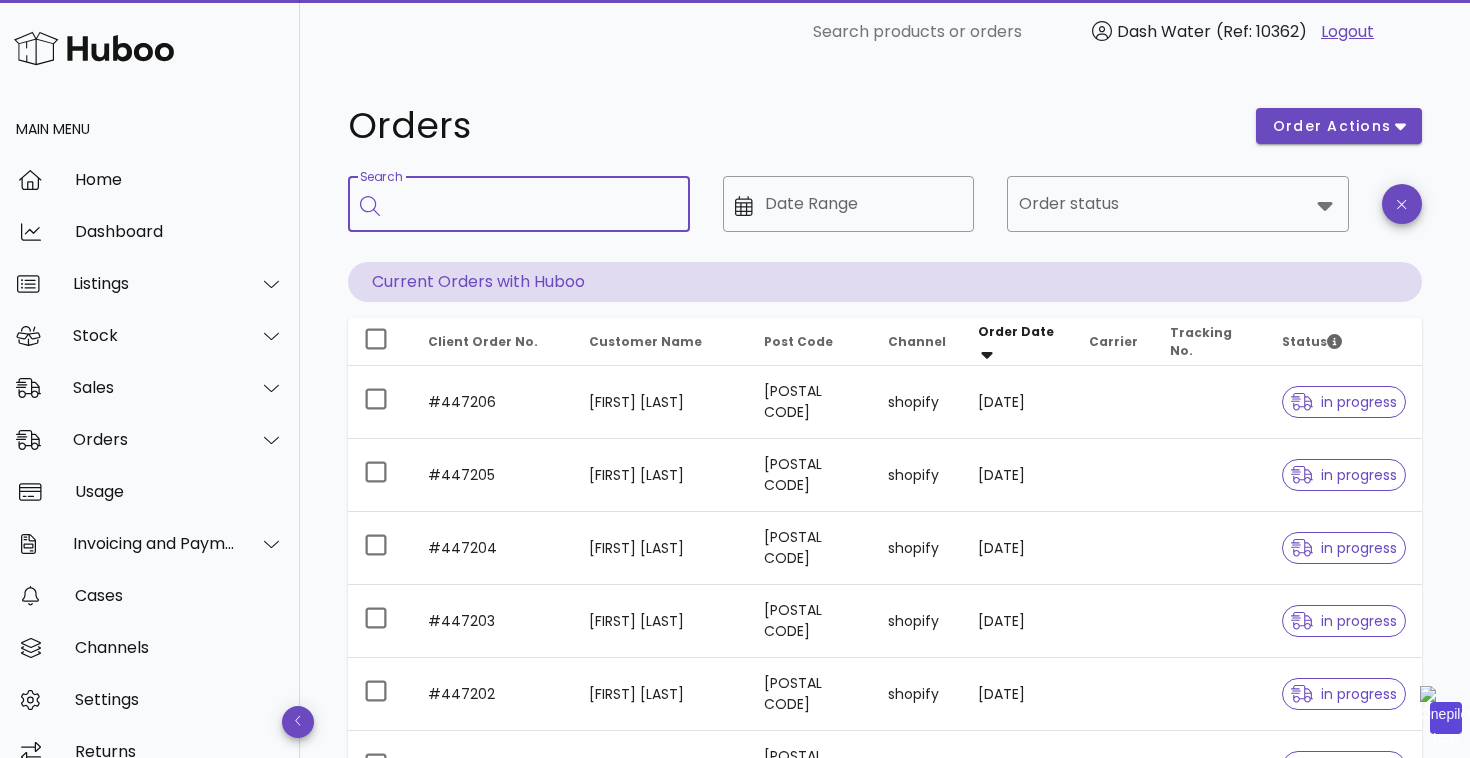 click on "Search" at bounding box center [533, 204] 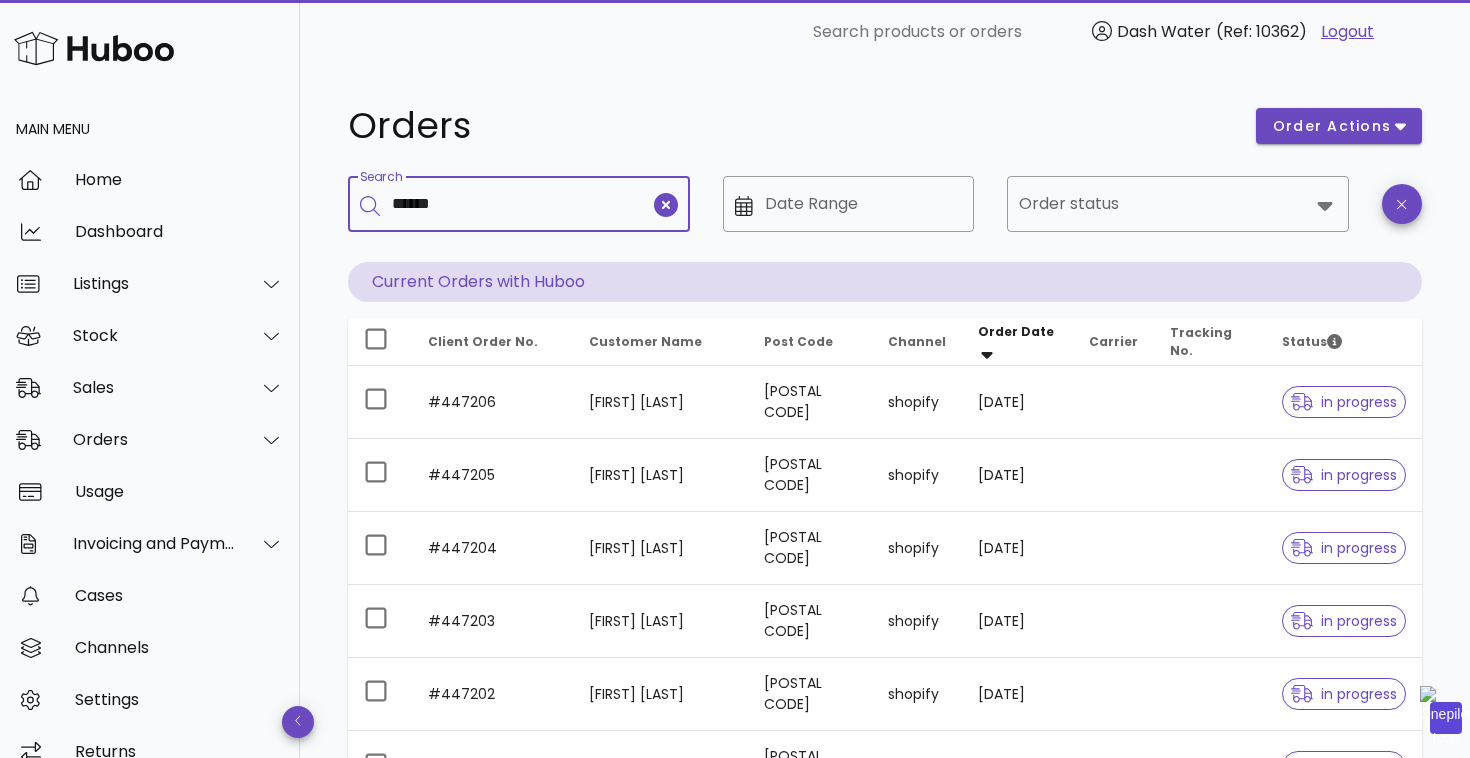 type on "******" 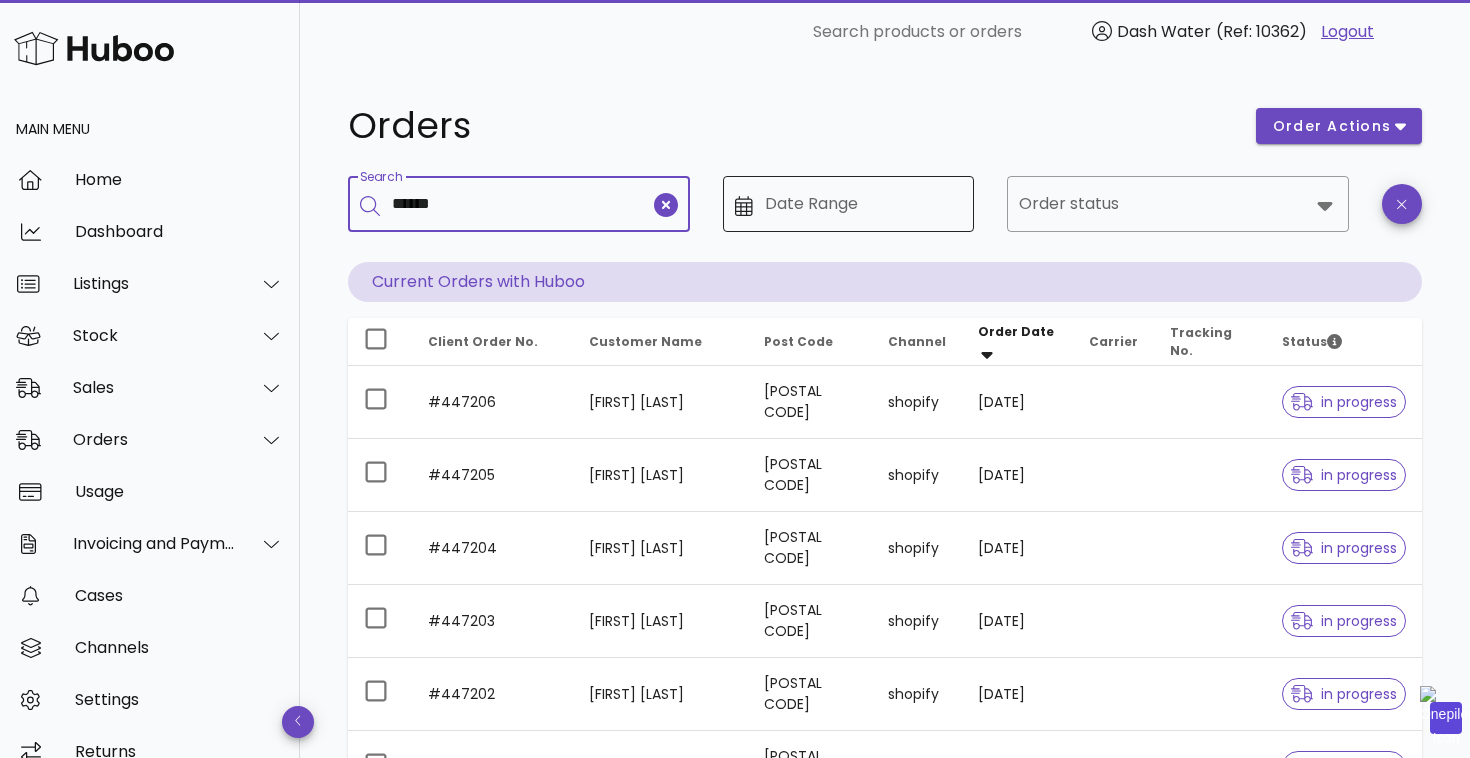 type 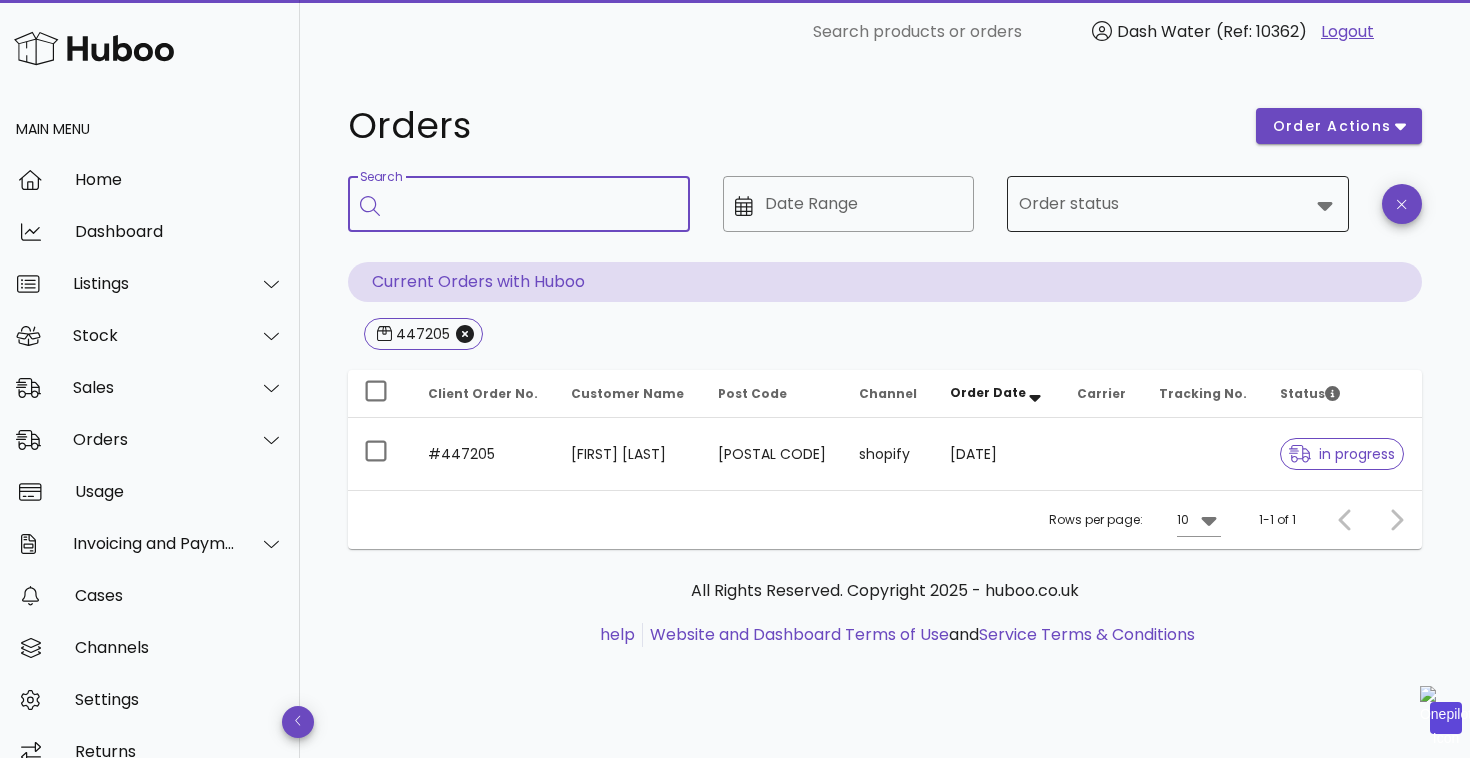 click on "Order status" at bounding box center [1164, 204] 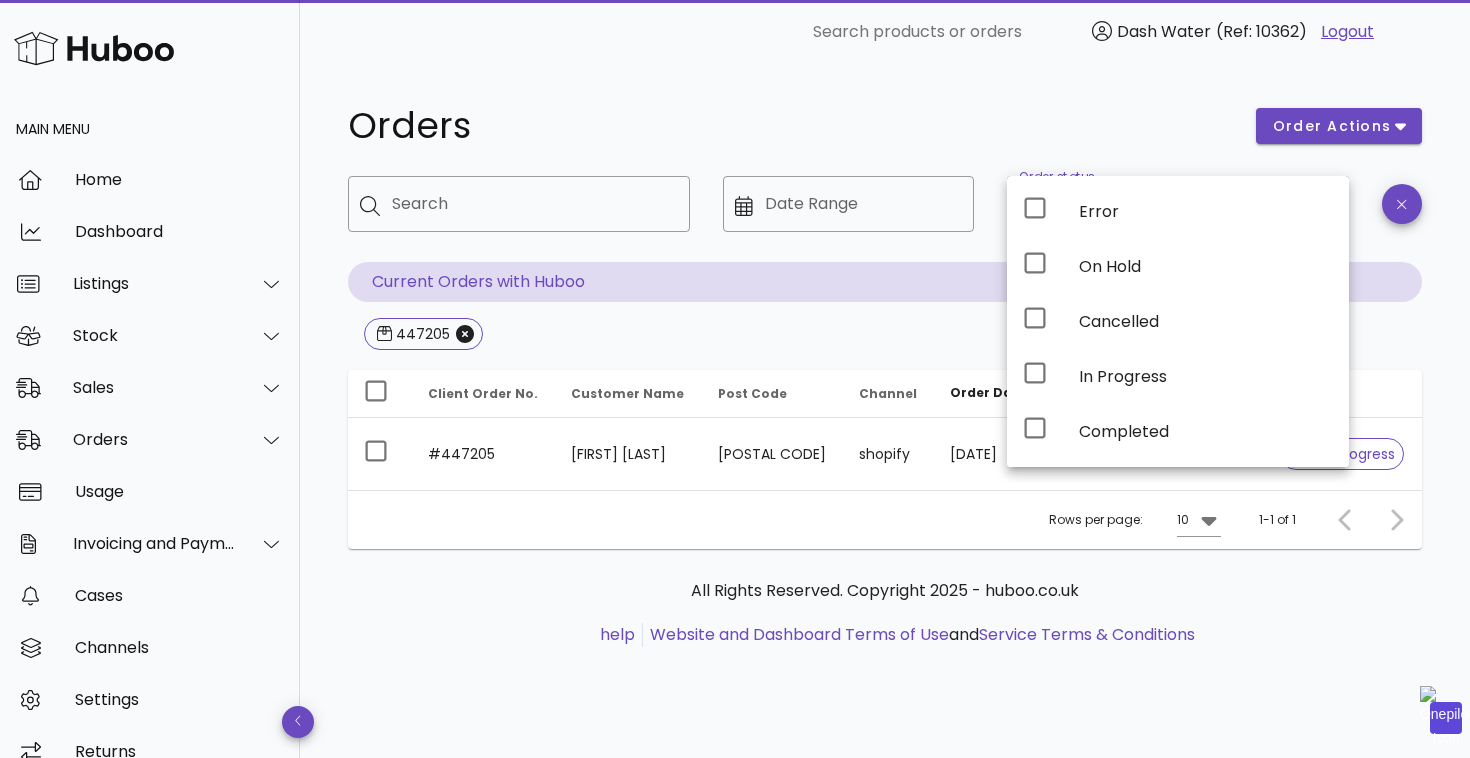 click on "Orders" at bounding box center (790, 126) 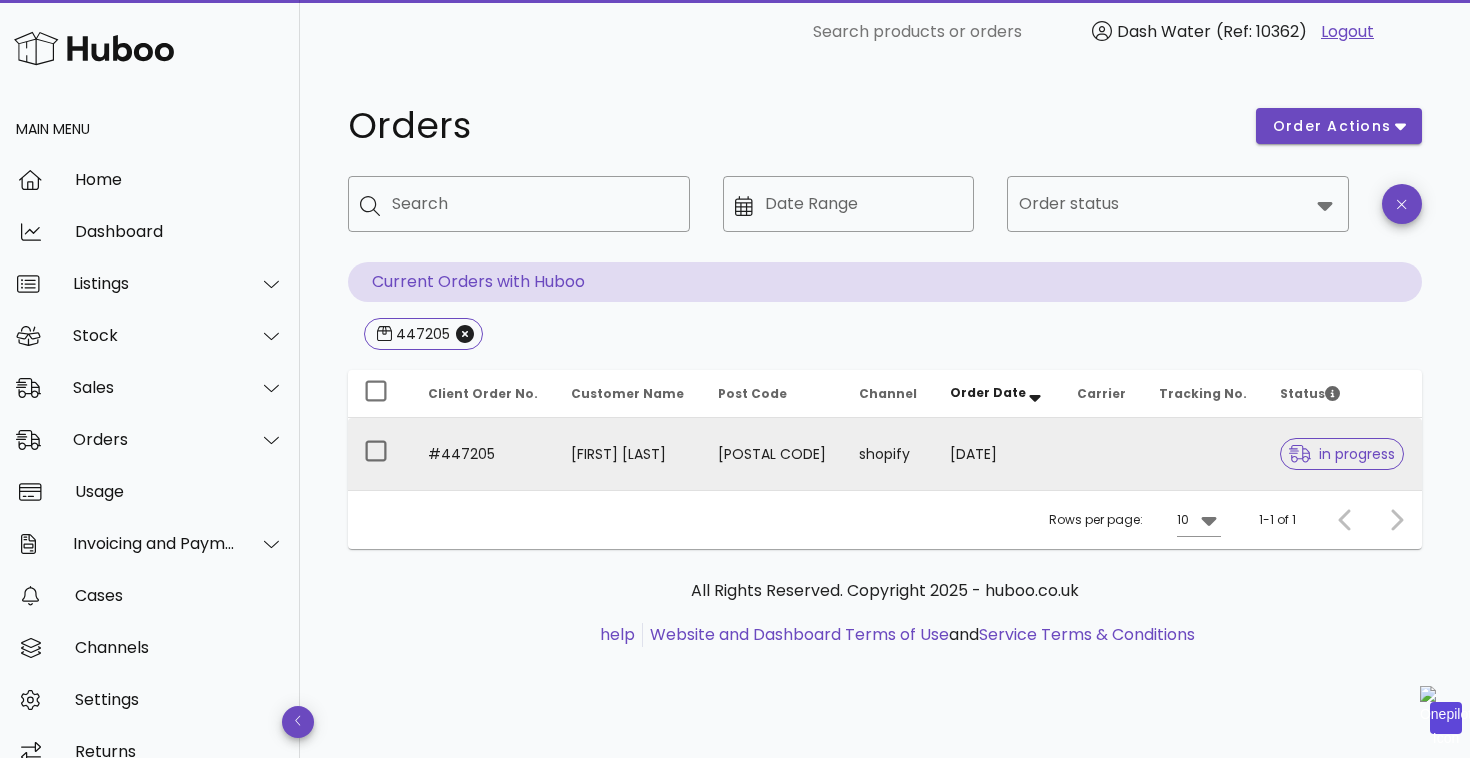 click on "in progress" at bounding box center [1342, 454] 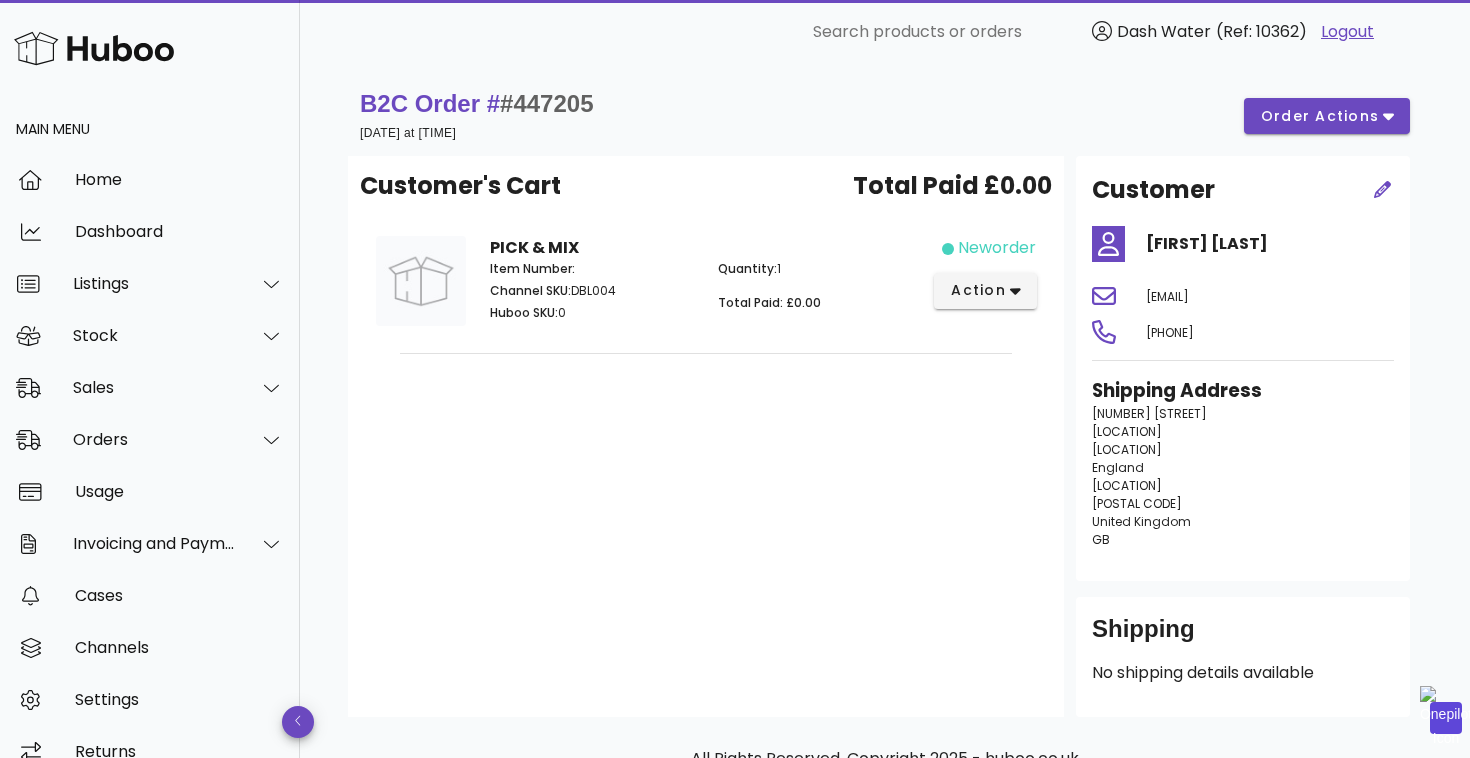click on "neworder" at bounding box center (997, 248) 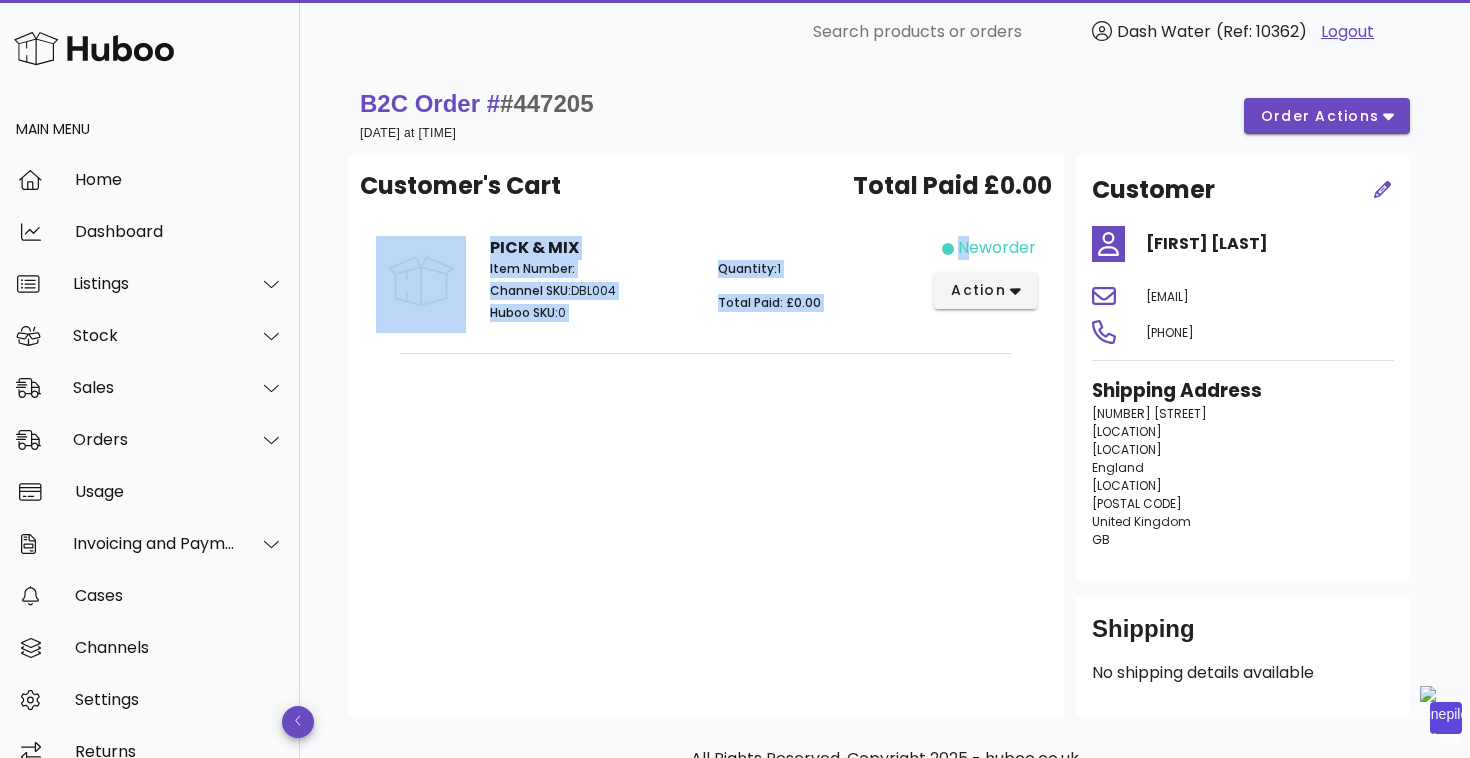 click on "neworder" at bounding box center [997, 248] 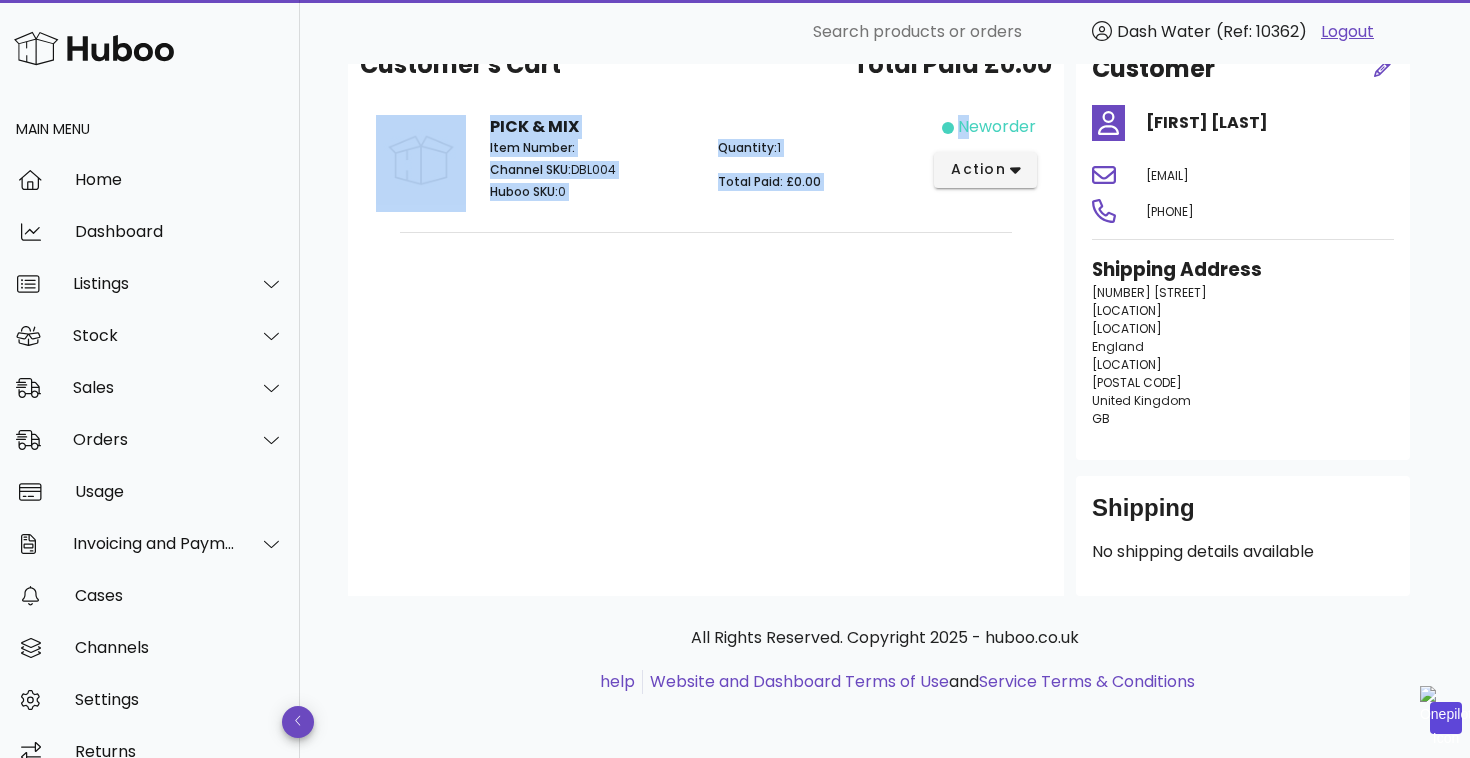 scroll, scrollTop: 0, scrollLeft: 0, axis: both 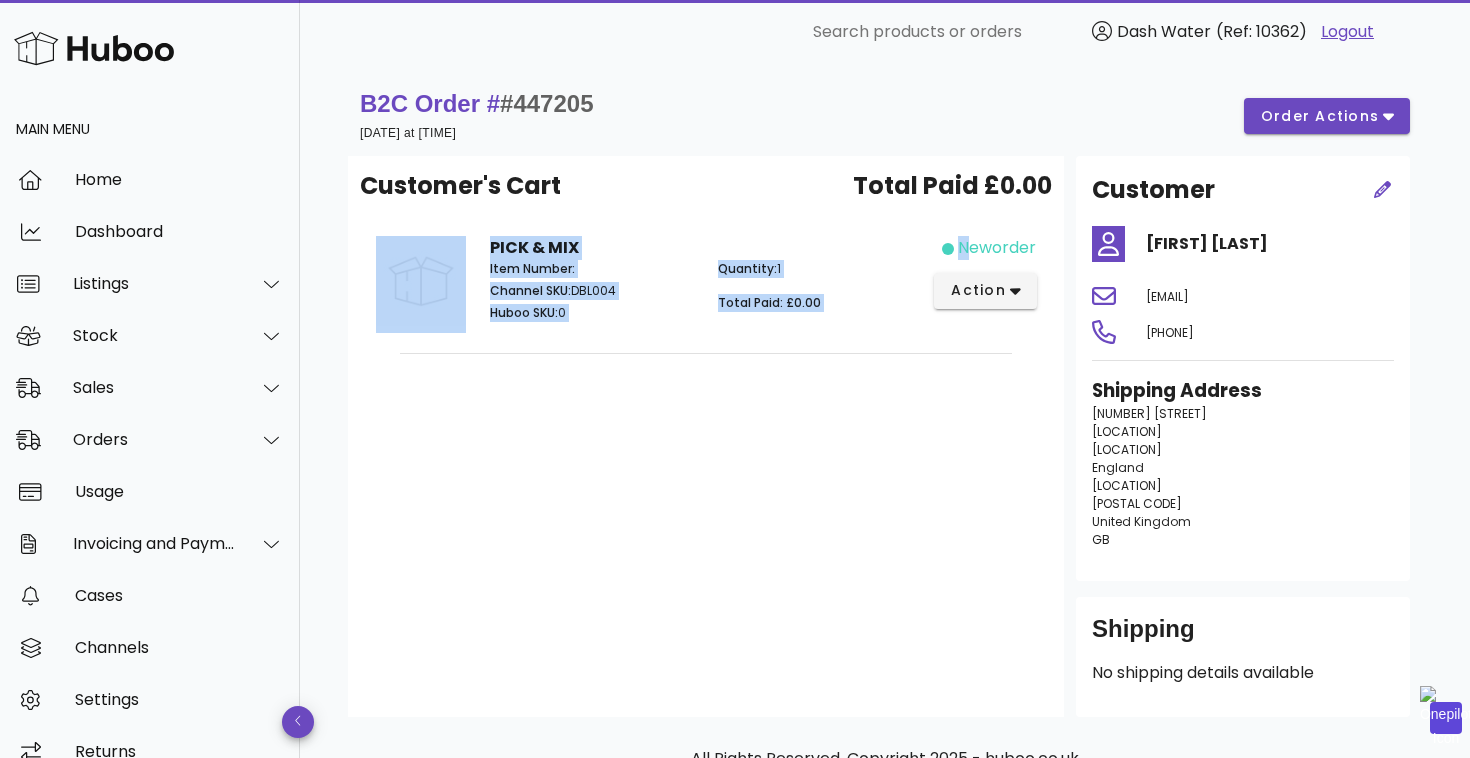 click on "neworder" at bounding box center (997, 248) 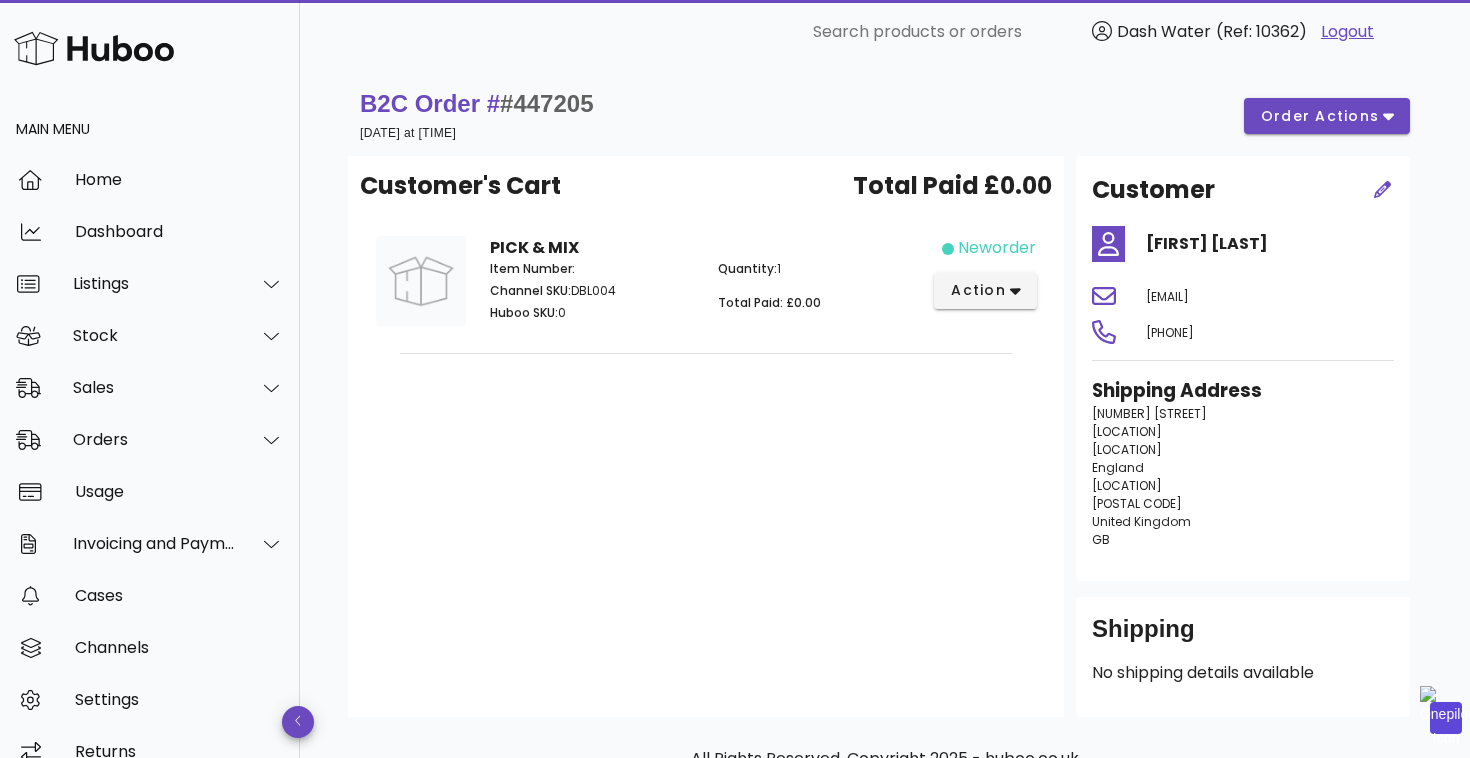 click on "neworder" at bounding box center (997, 248) 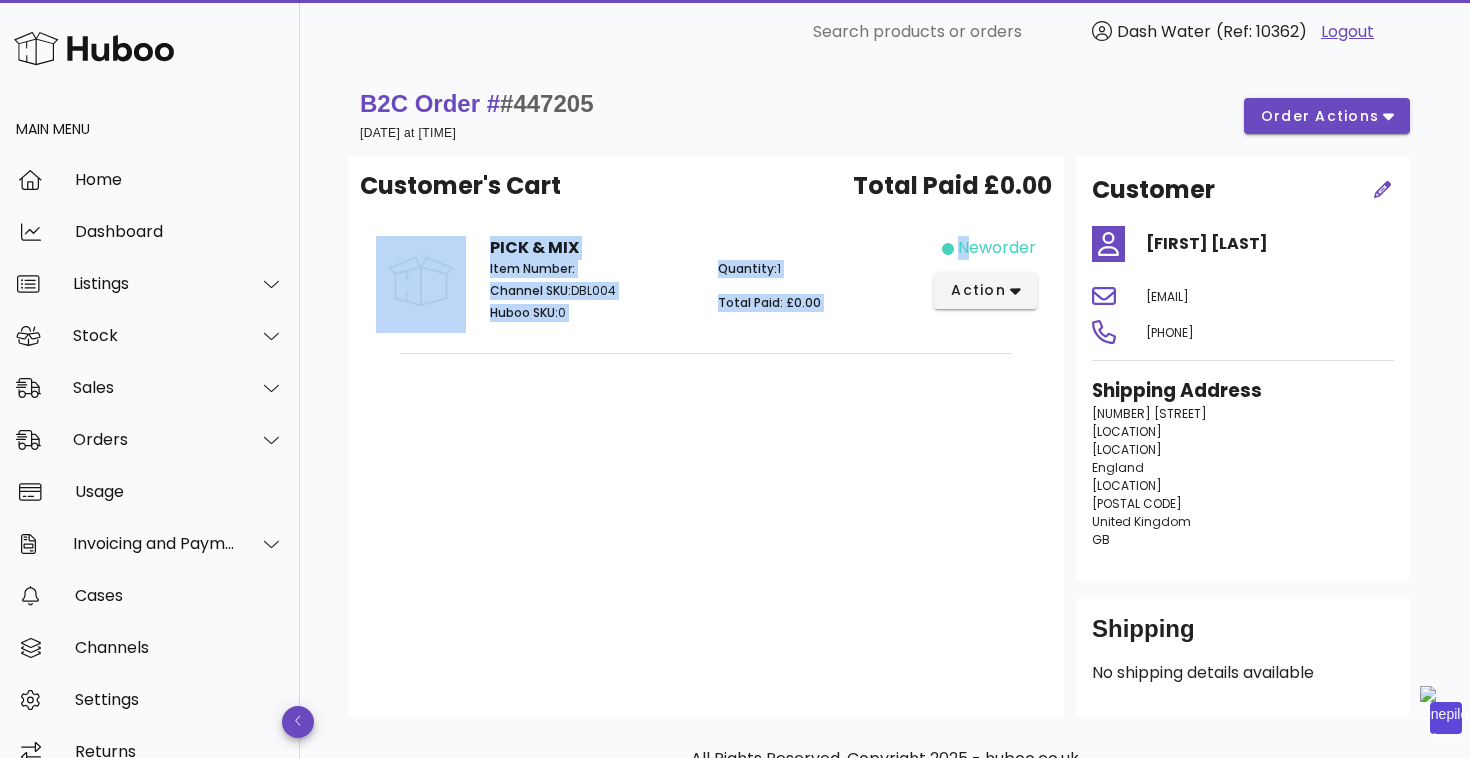 click on "neworder" at bounding box center (997, 248) 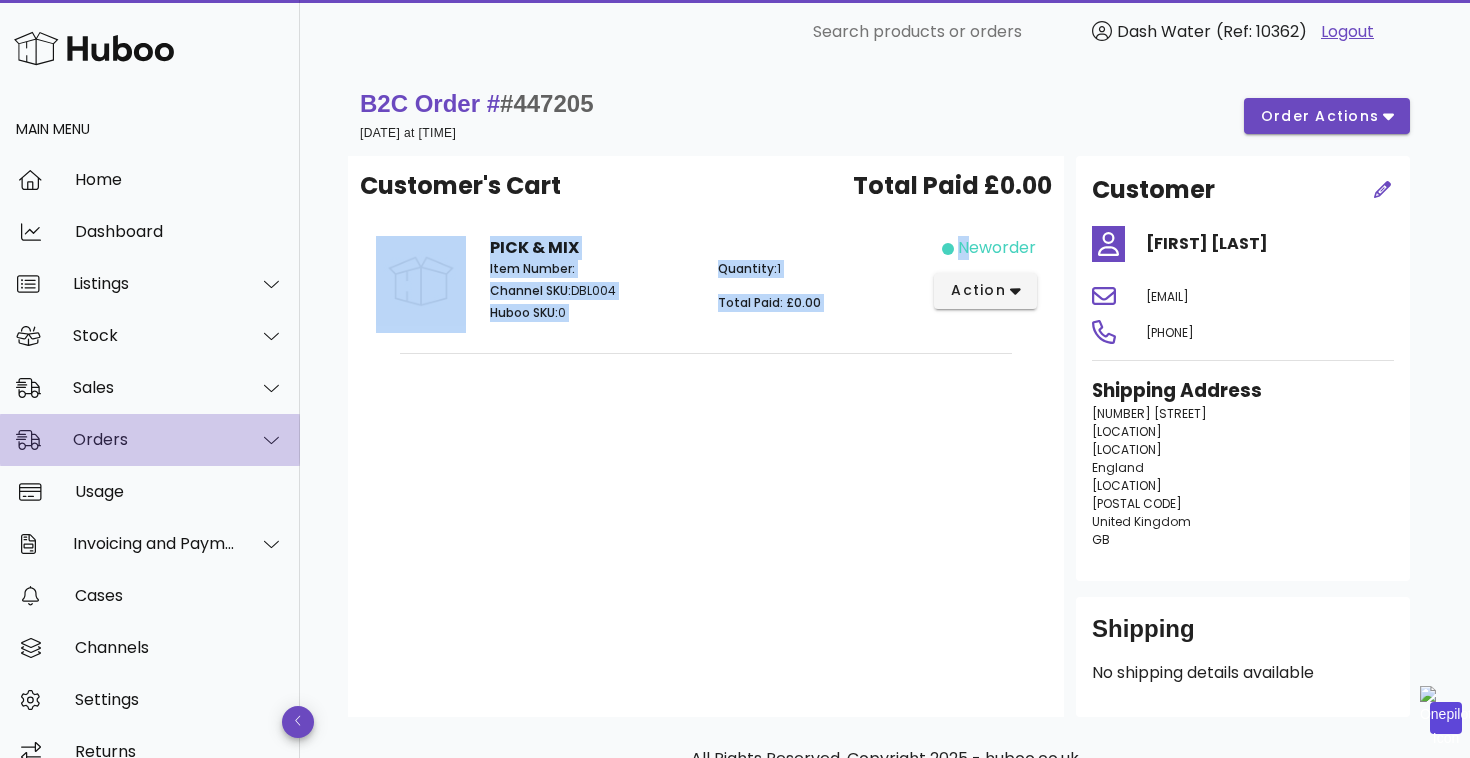 click on "Orders" at bounding box center (150, 440) 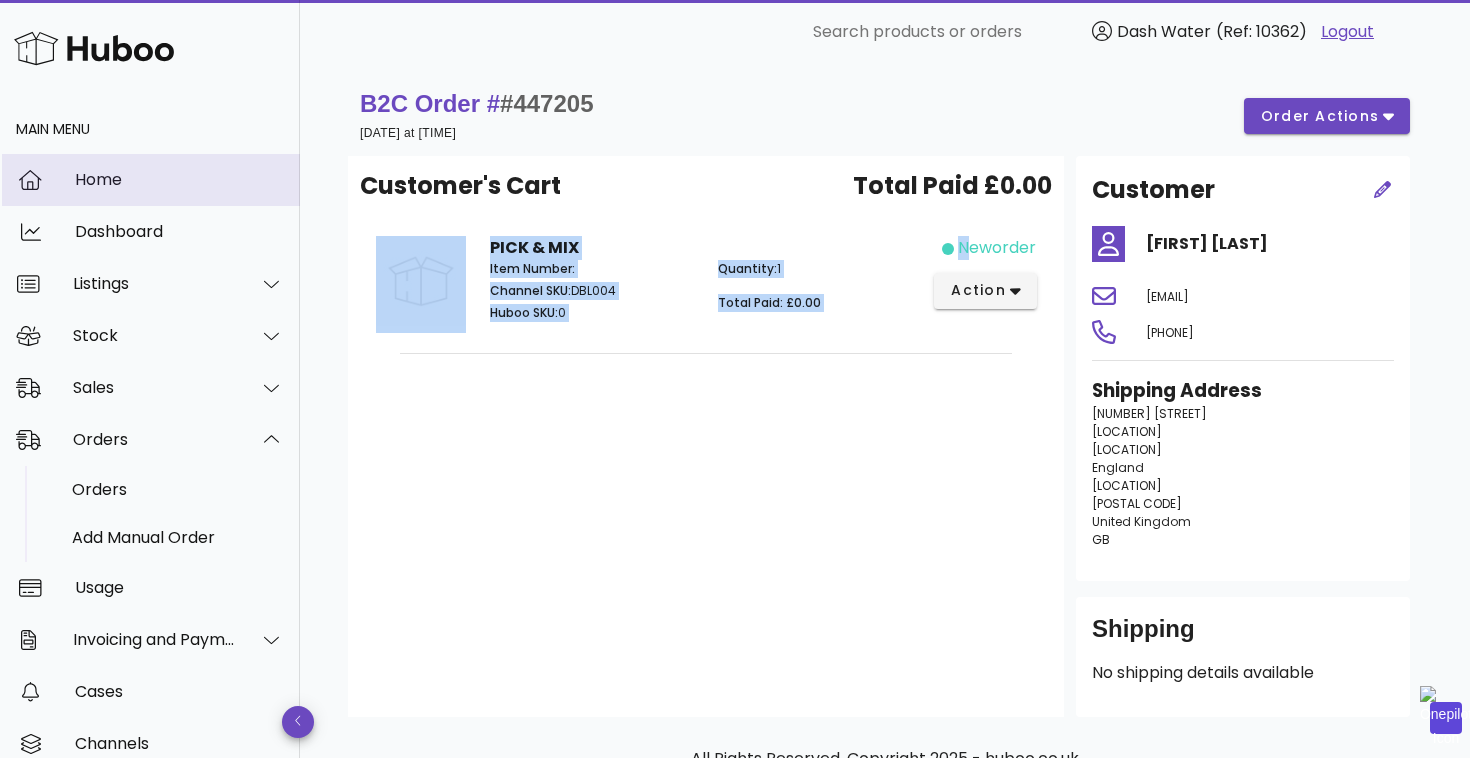 click on "Home" at bounding box center [179, 179] 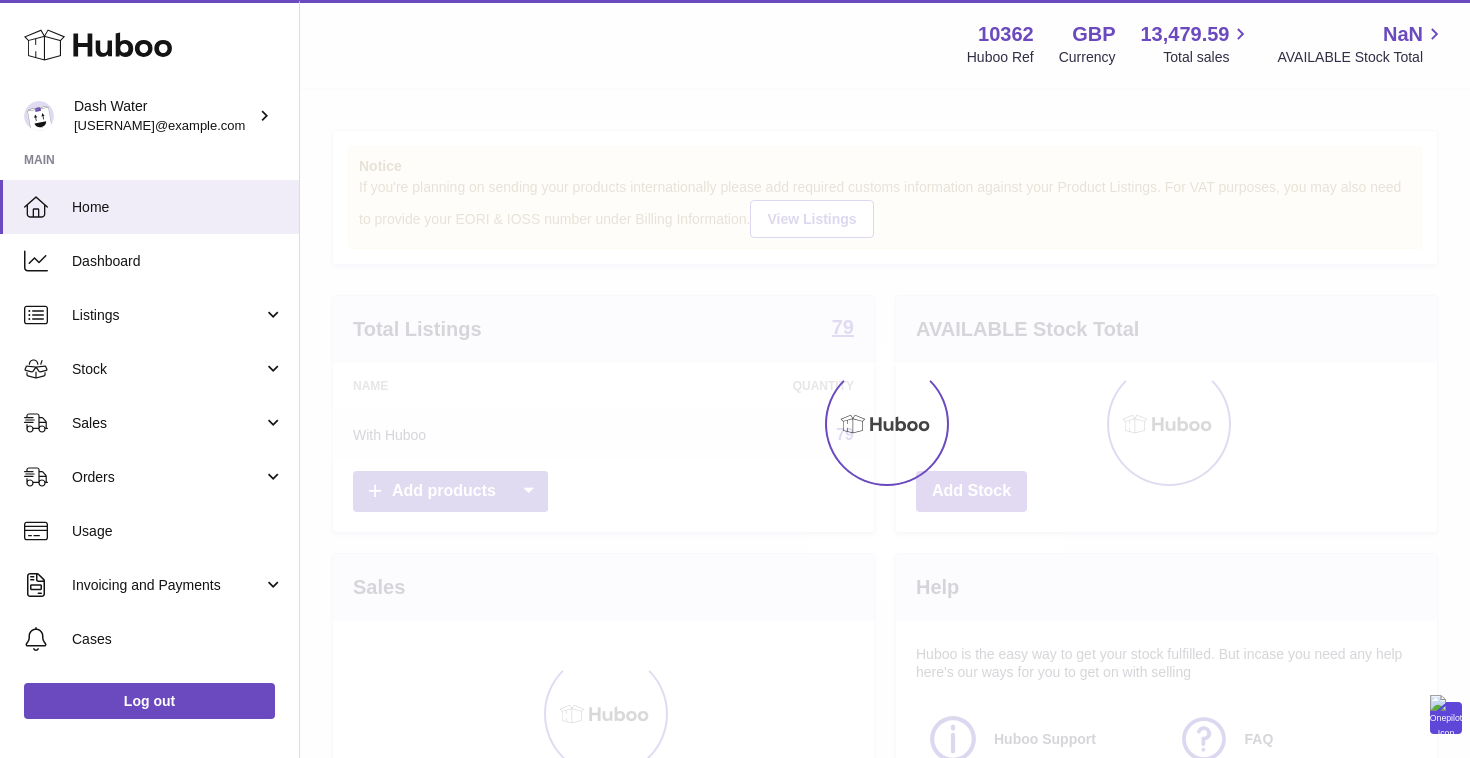 scroll, scrollTop: 0, scrollLeft: 0, axis: both 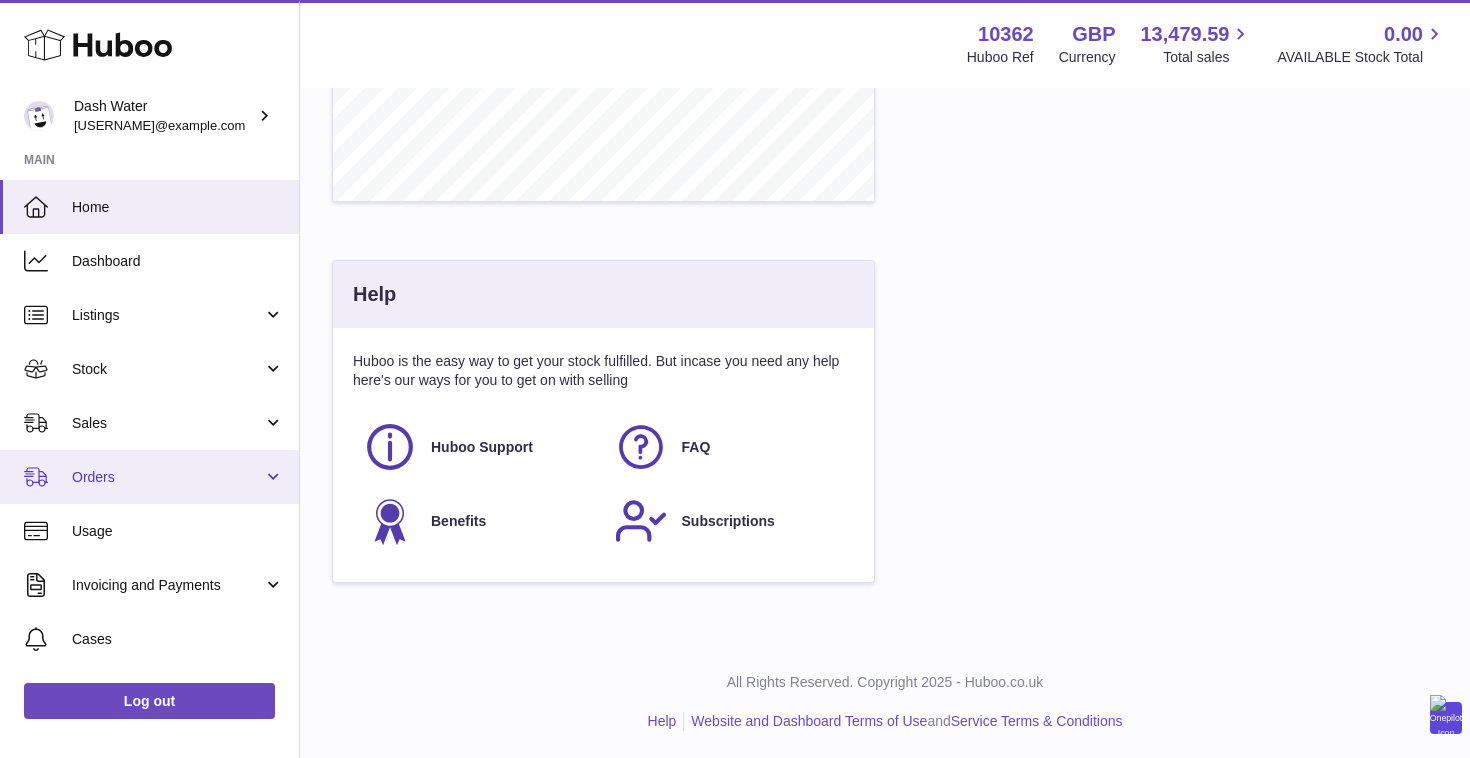 click on "Orders" at bounding box center [167, 477] 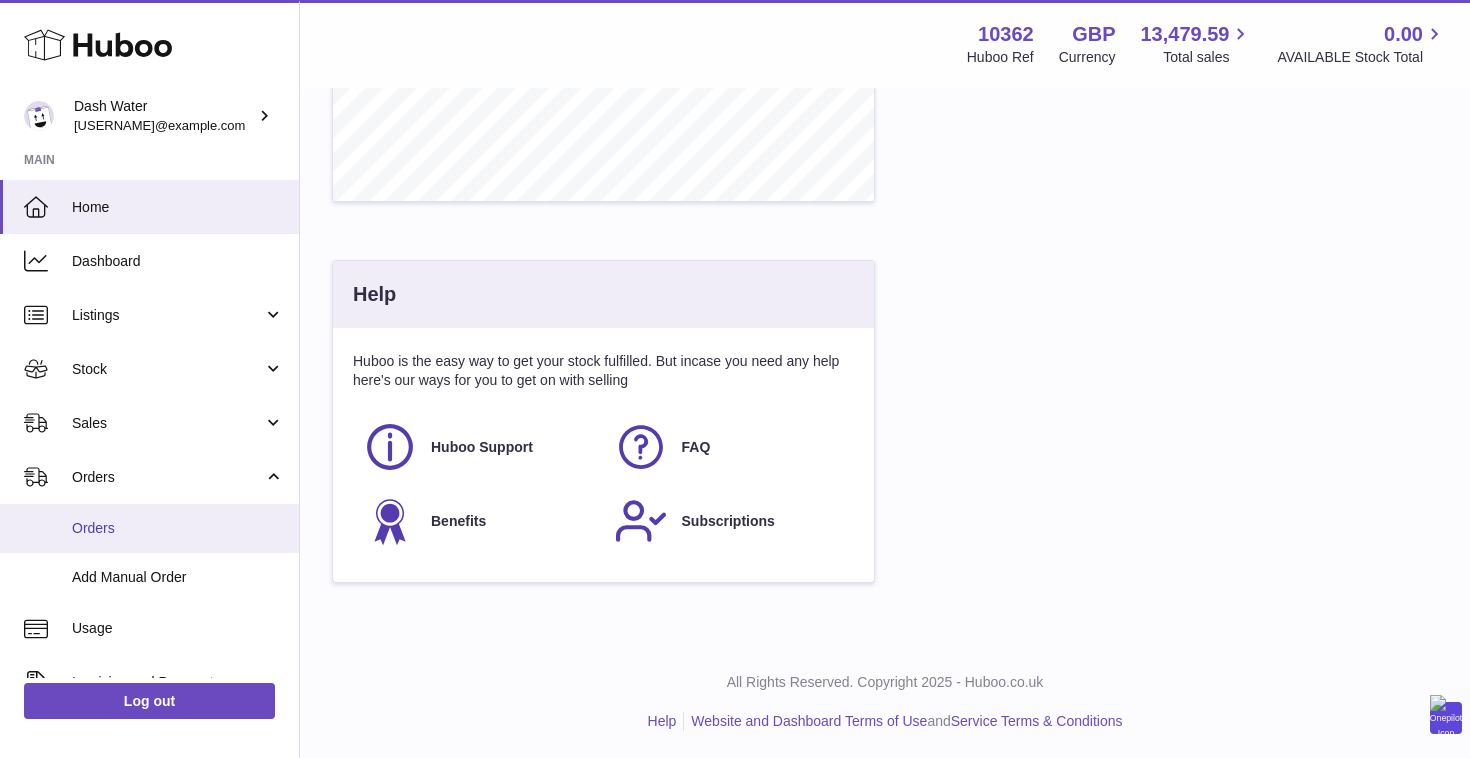 click on "Orders" at bounding box center [178, 528] 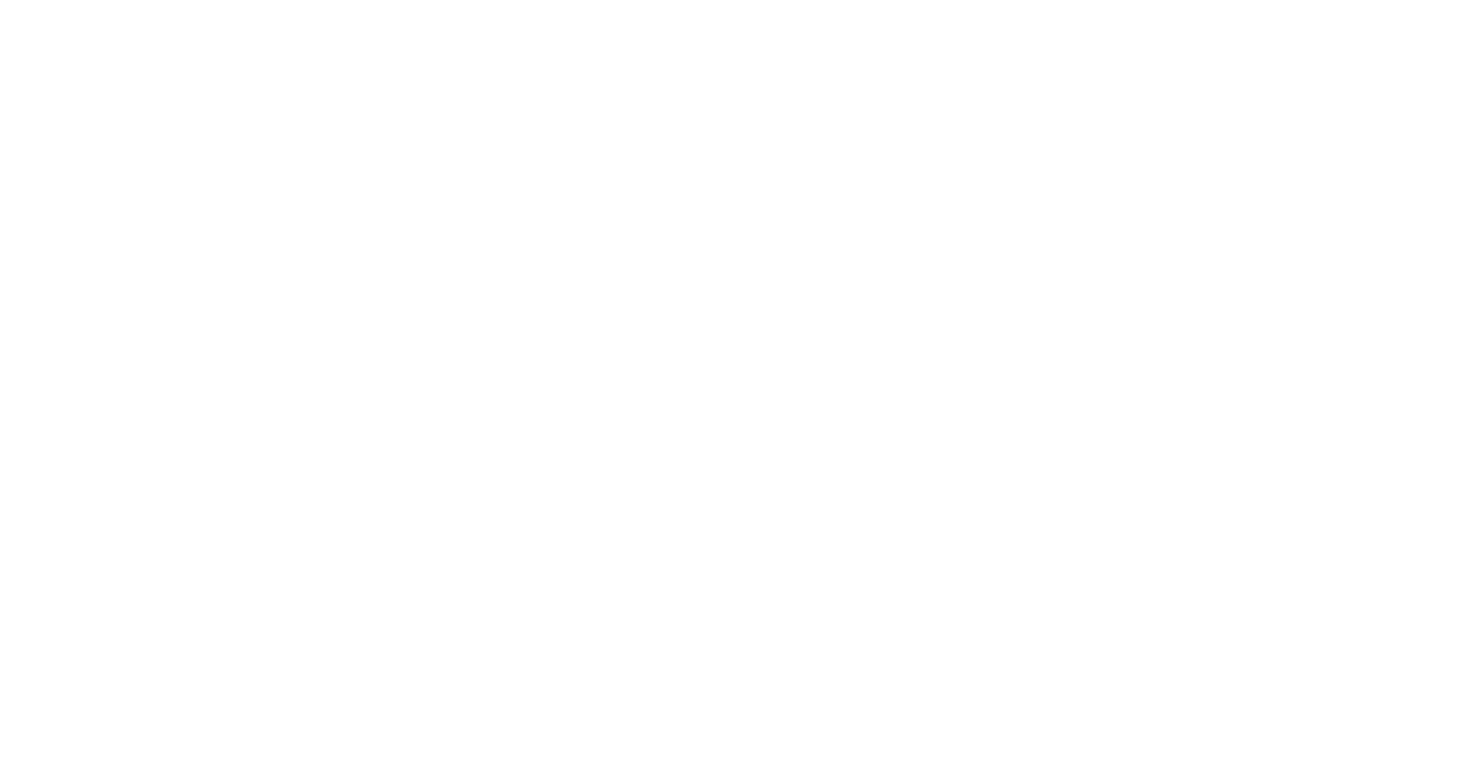 scroll, scrollTop: 0, scrollLeft: 0, axis: both 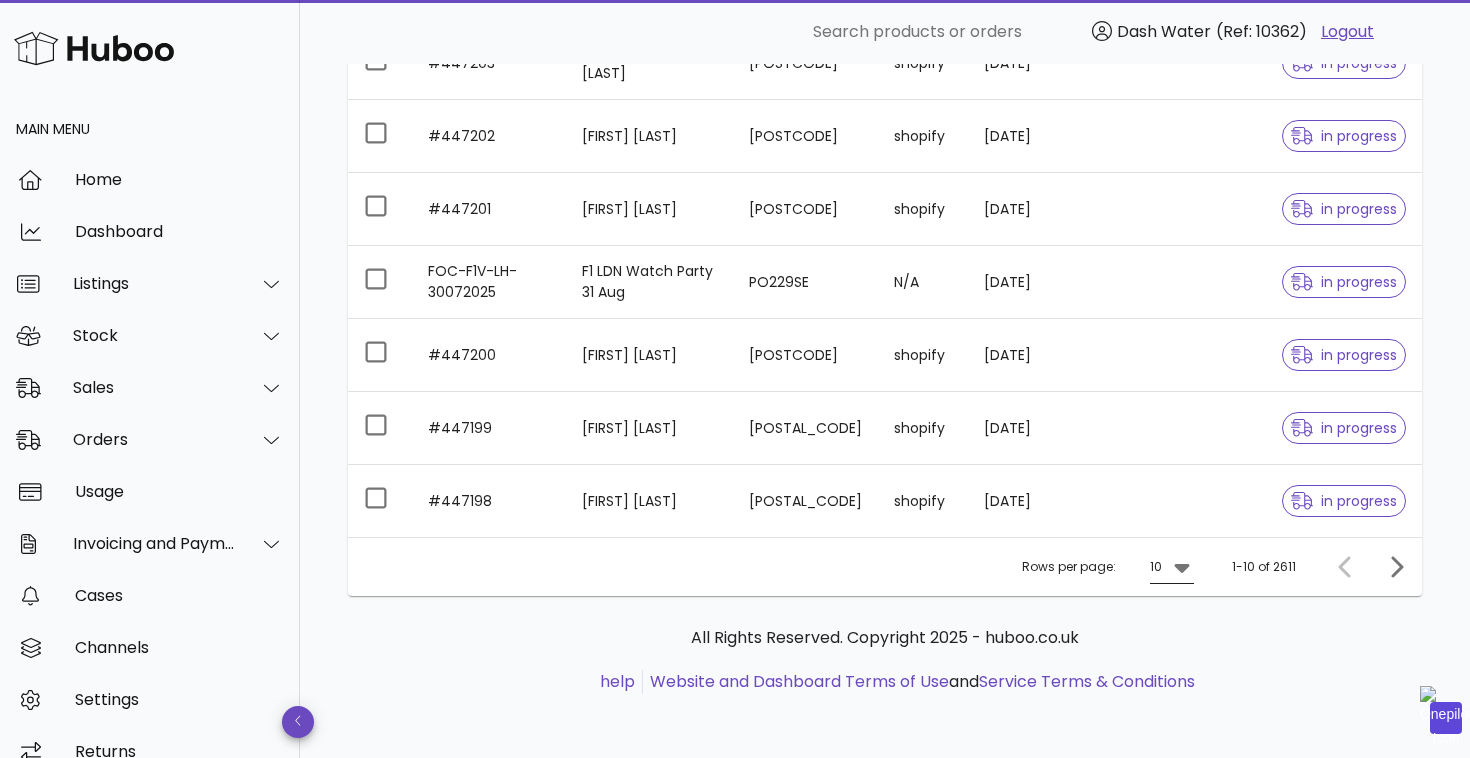 click on "10" at bounding box center [1156, 567] 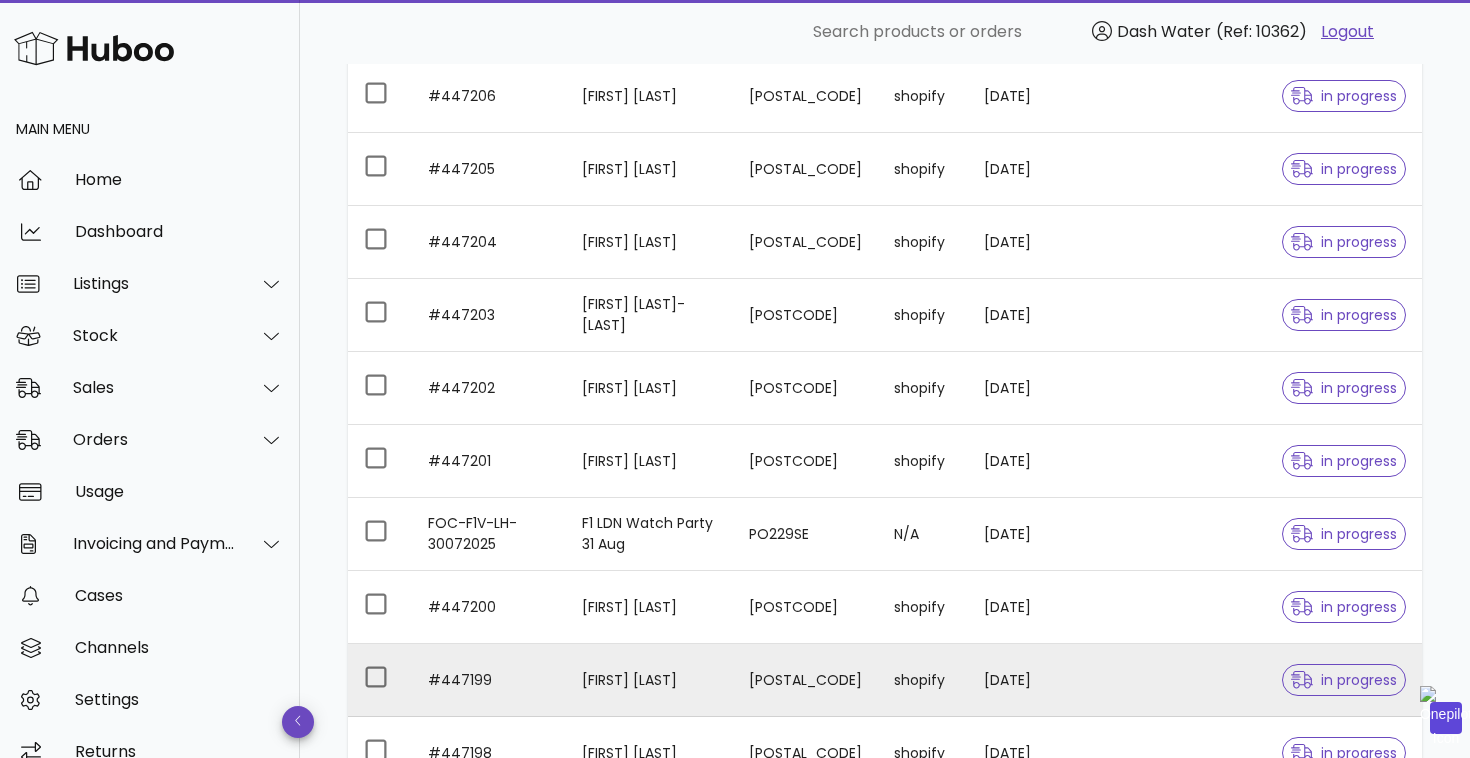 scroll, scrollTop: 0, scrollLeft: 0, axis: both 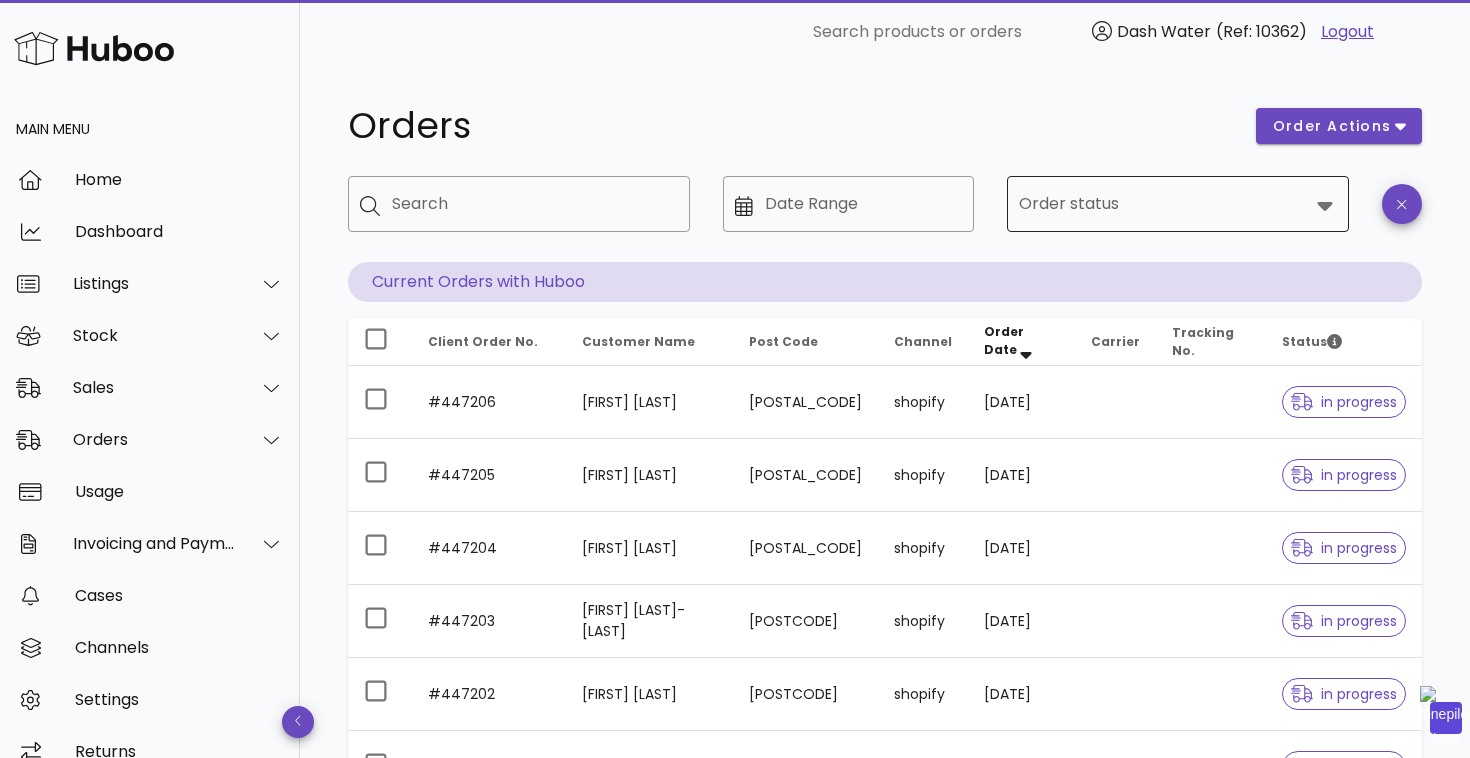 click at bounding box center [1164, 204] 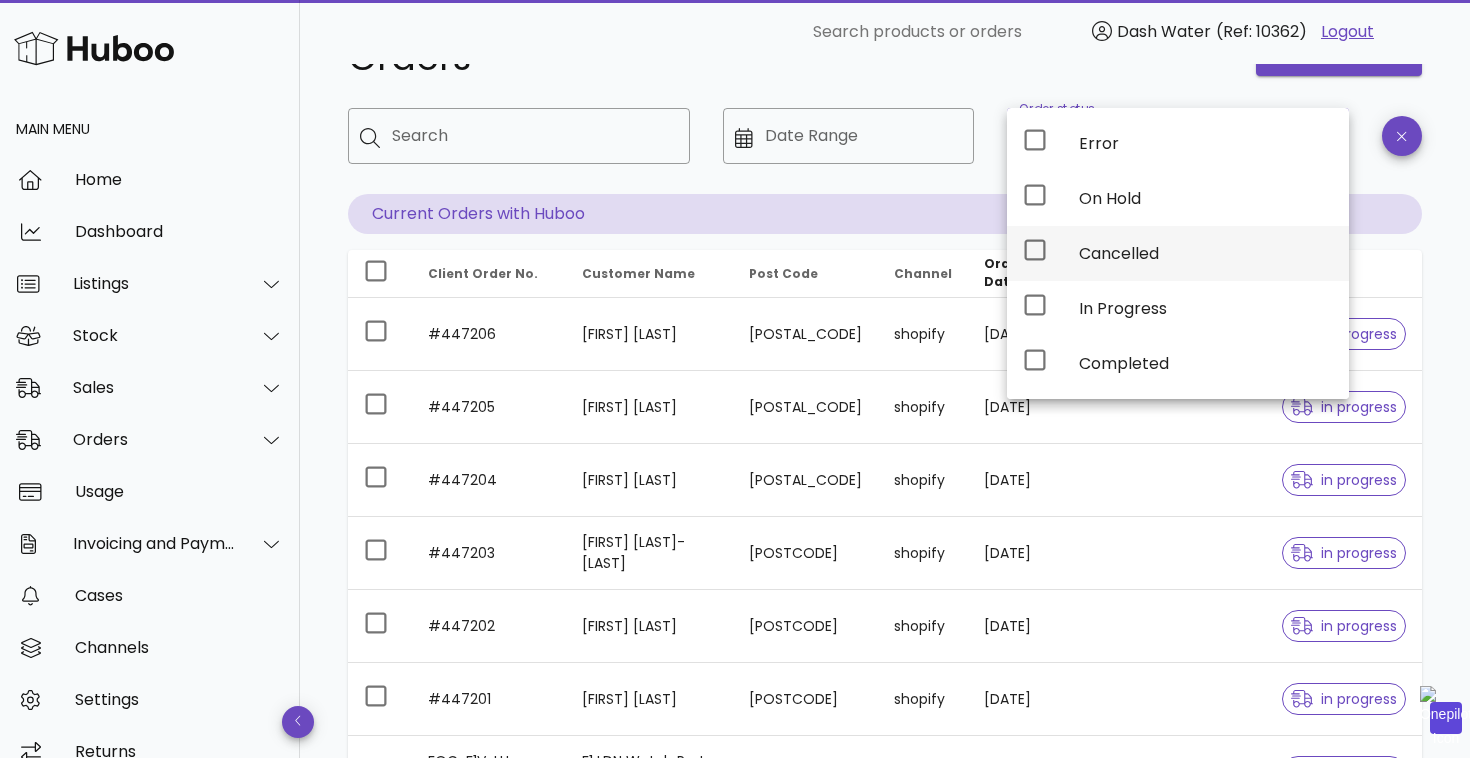scroll, scrollTop: 37, scrollLeft: 0, axis: vertical 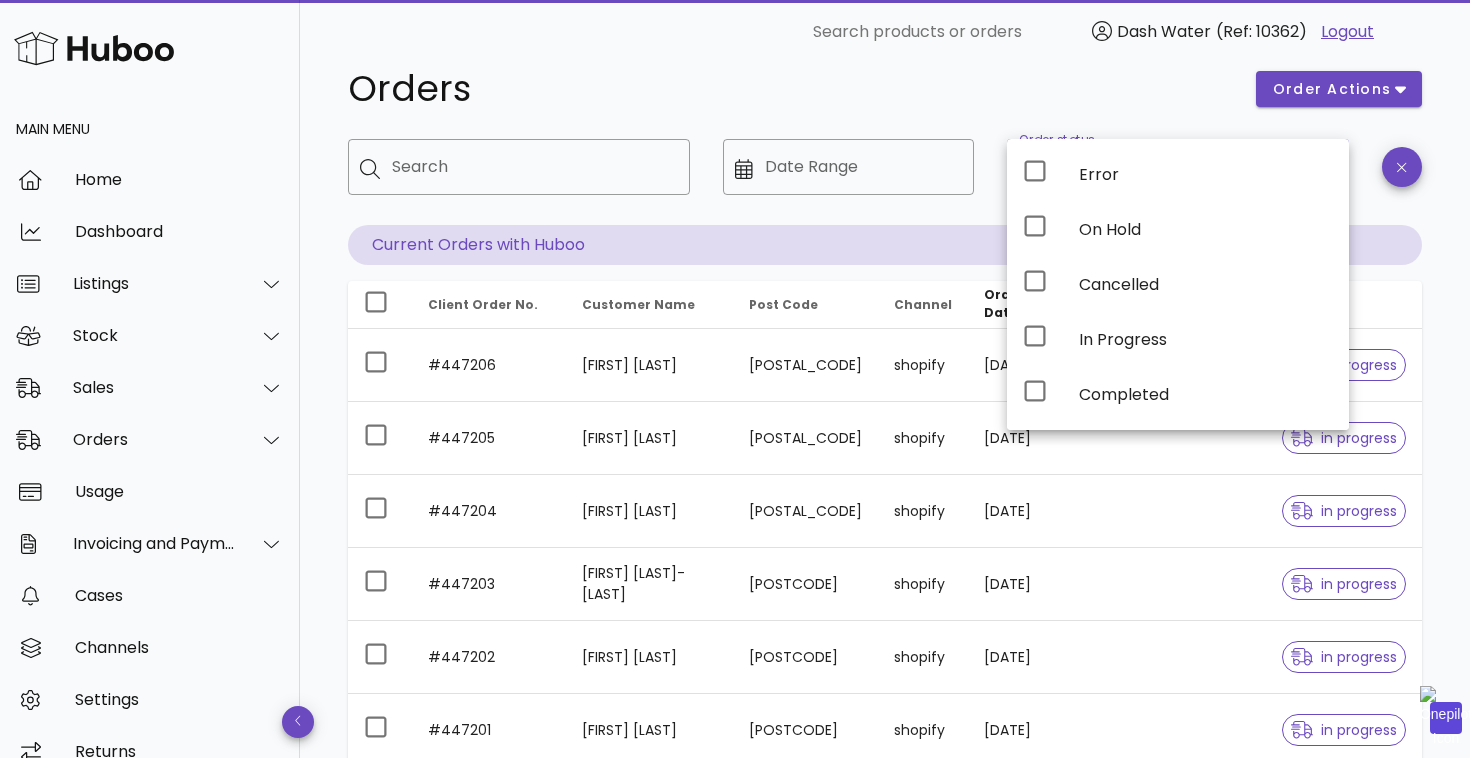 click on "Orders" at bounding box center (790, 89) 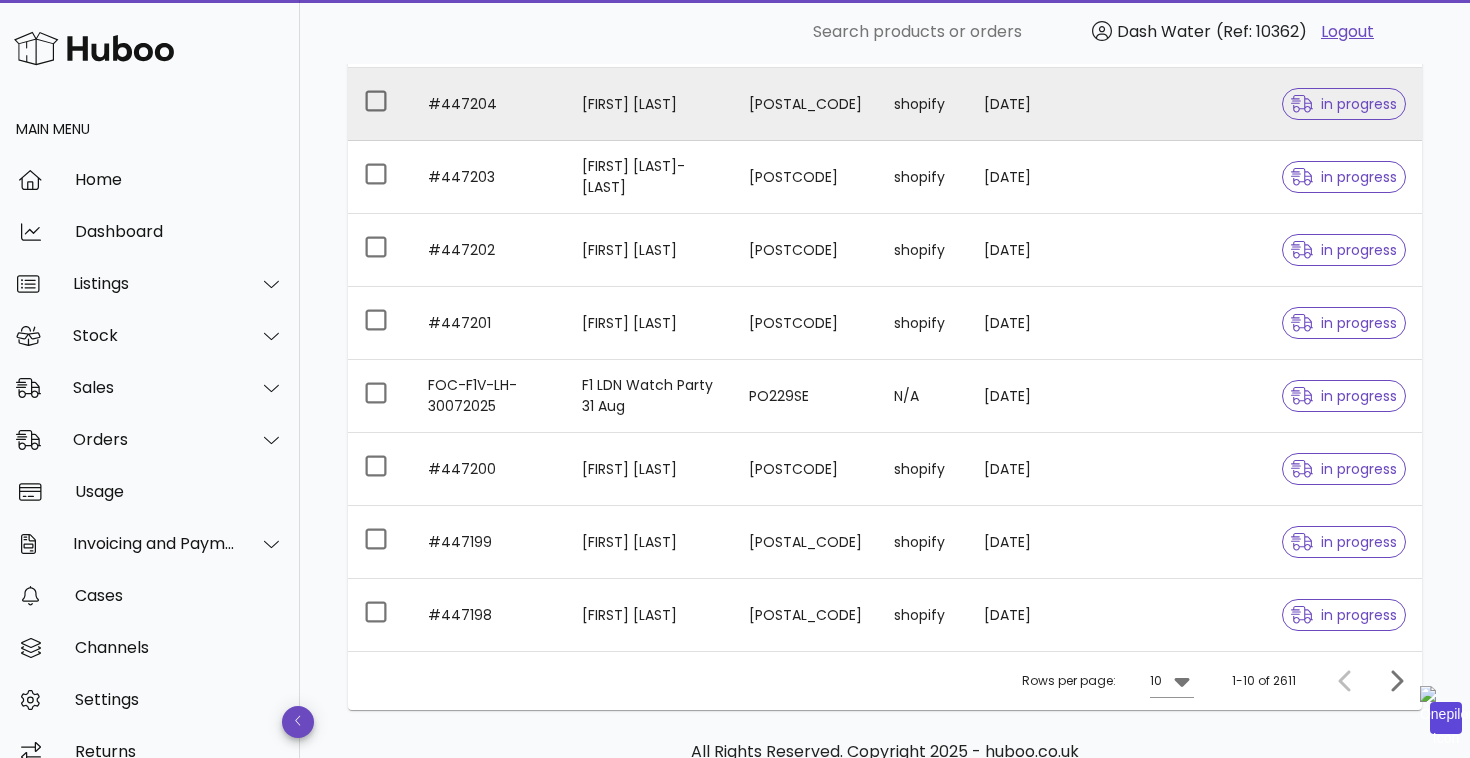 scroll, scrollTop: 558, scrollLeft: 0, axis: vertical 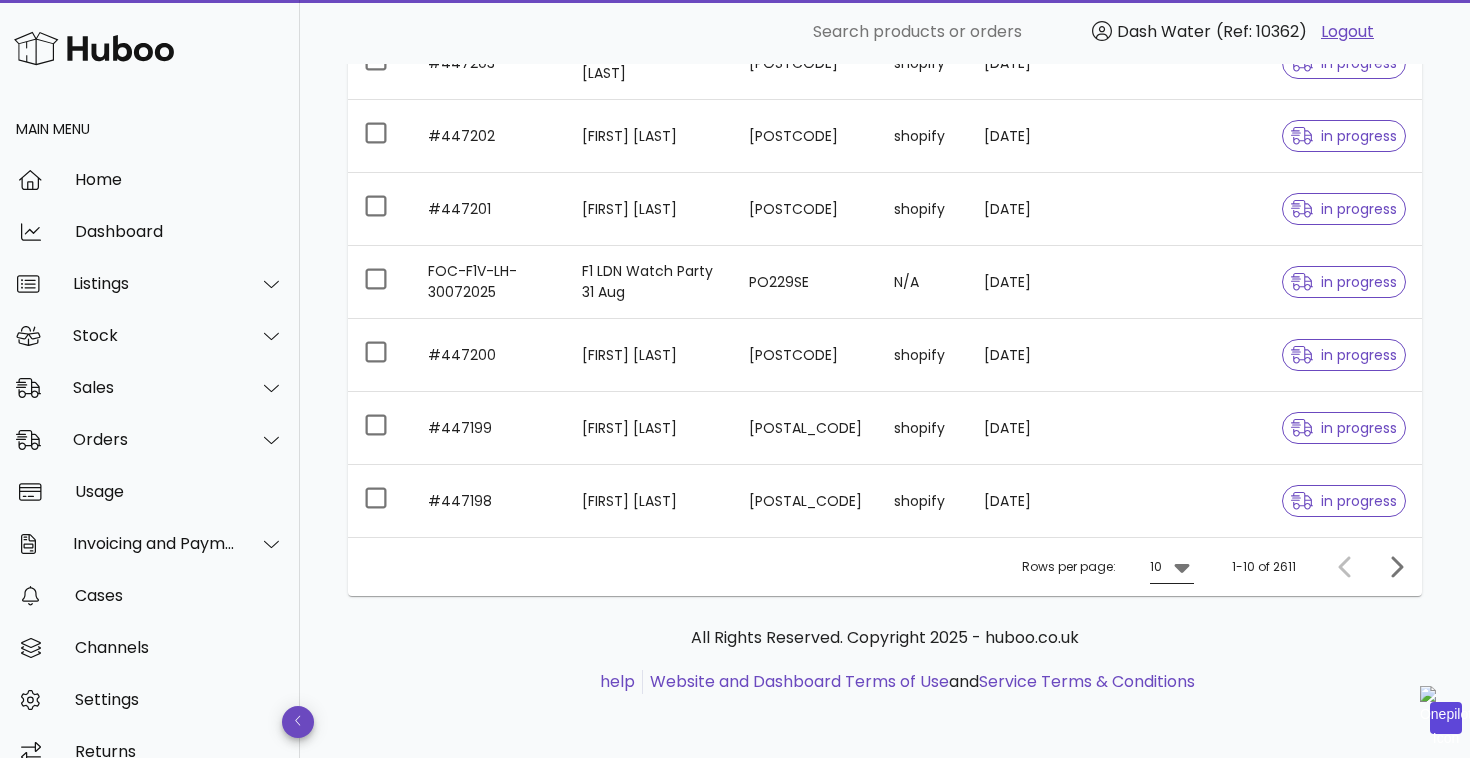 click on "10" at bounding box center [1156, 567] 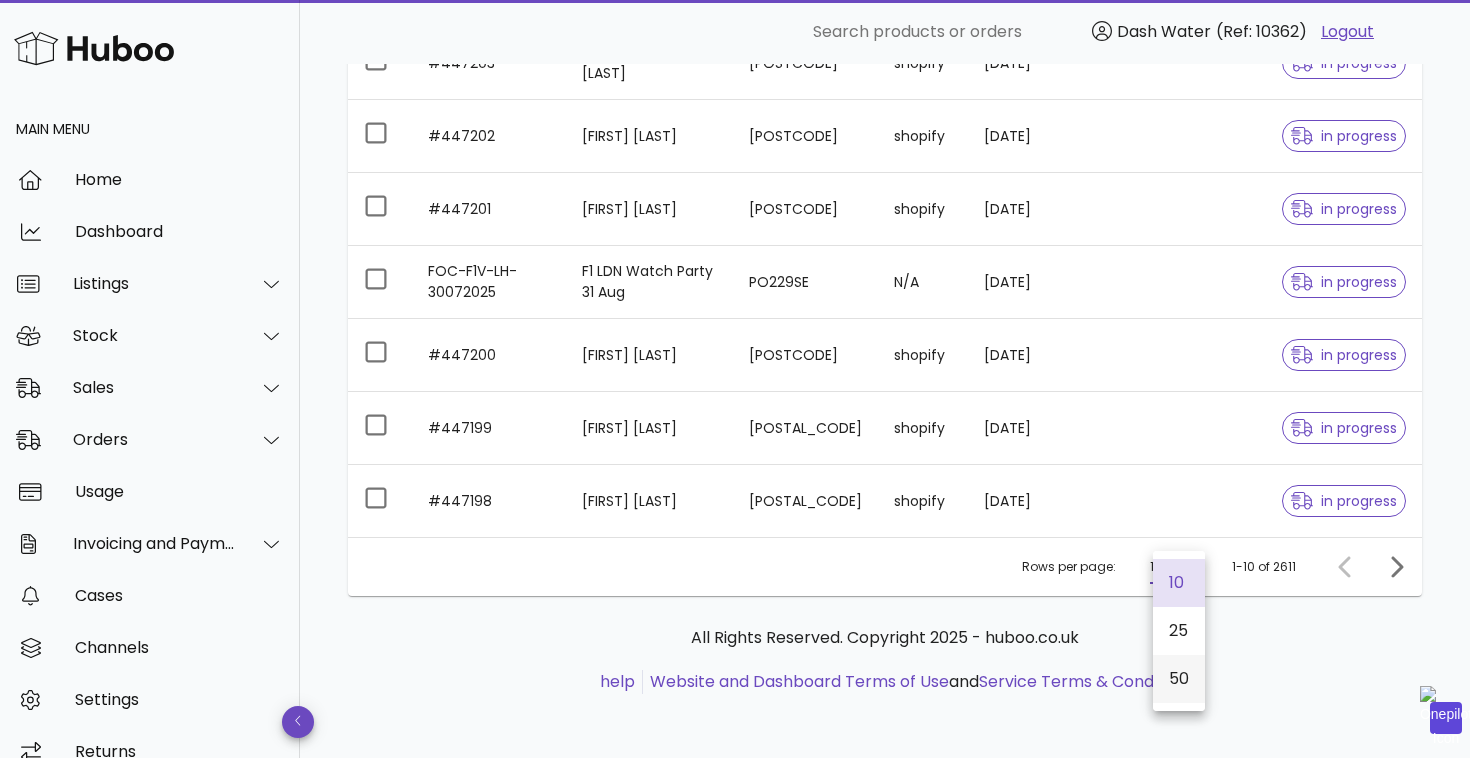 click on "50" at bounding box center [1179, 678] 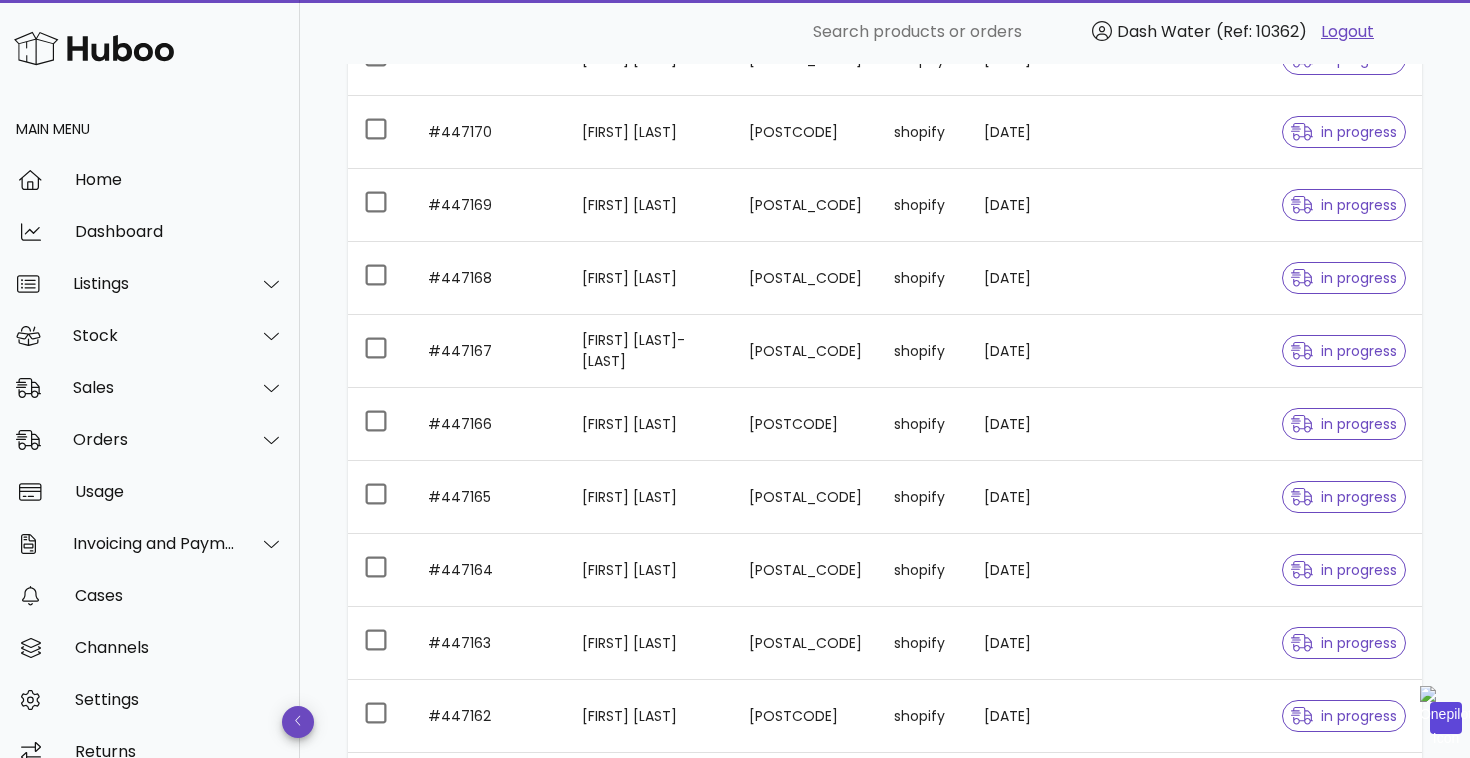scroll, scrollTop: 3478, scrollLeft: 0, axis: vertical 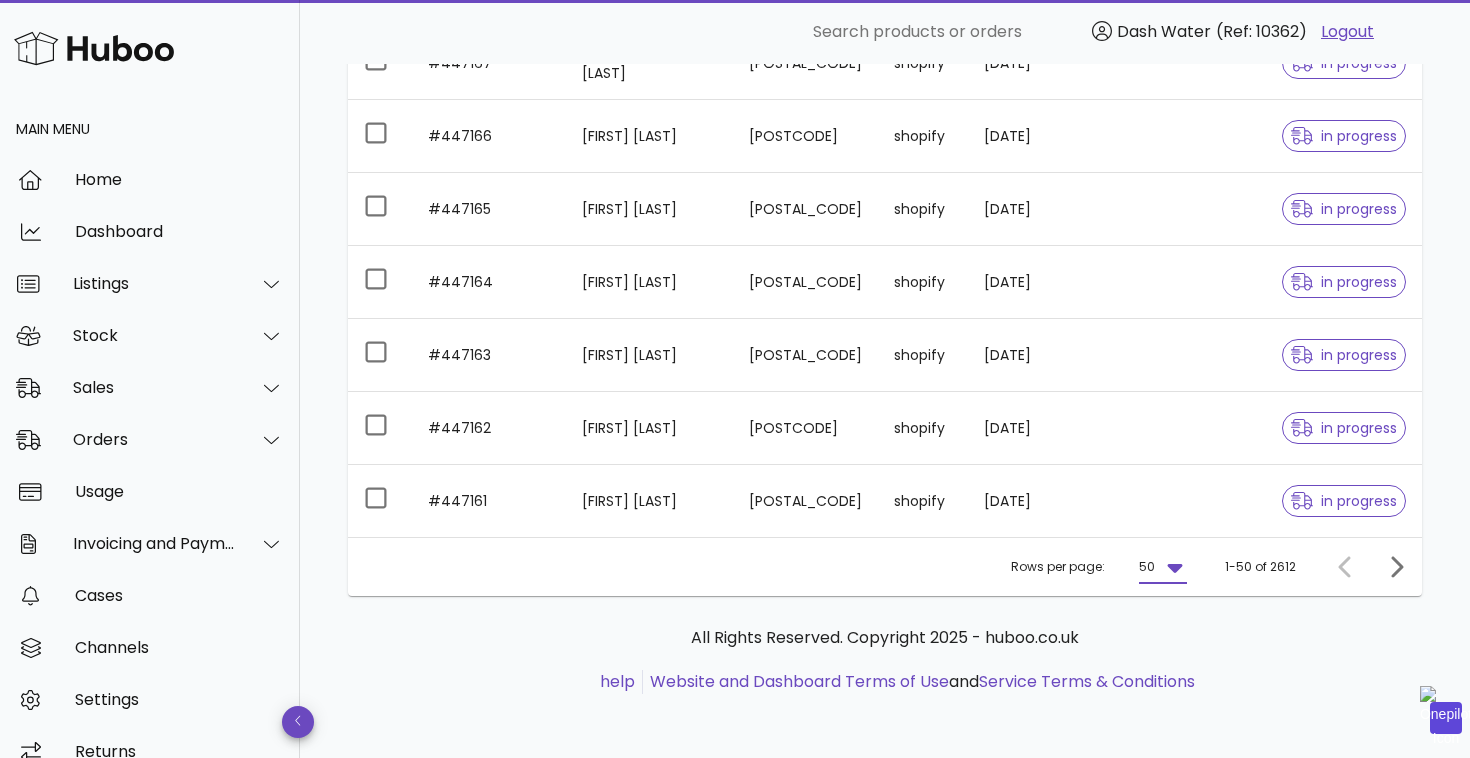 click 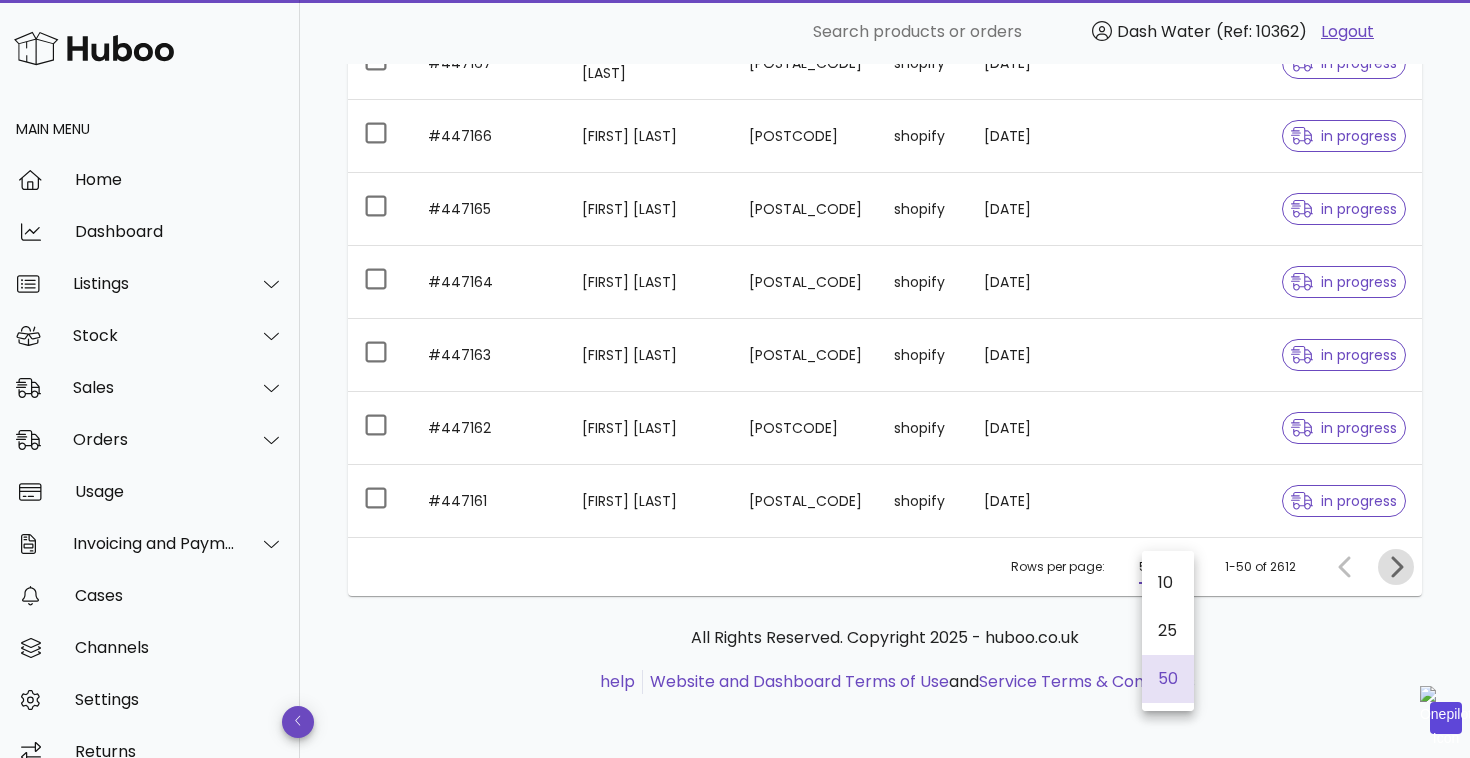 click 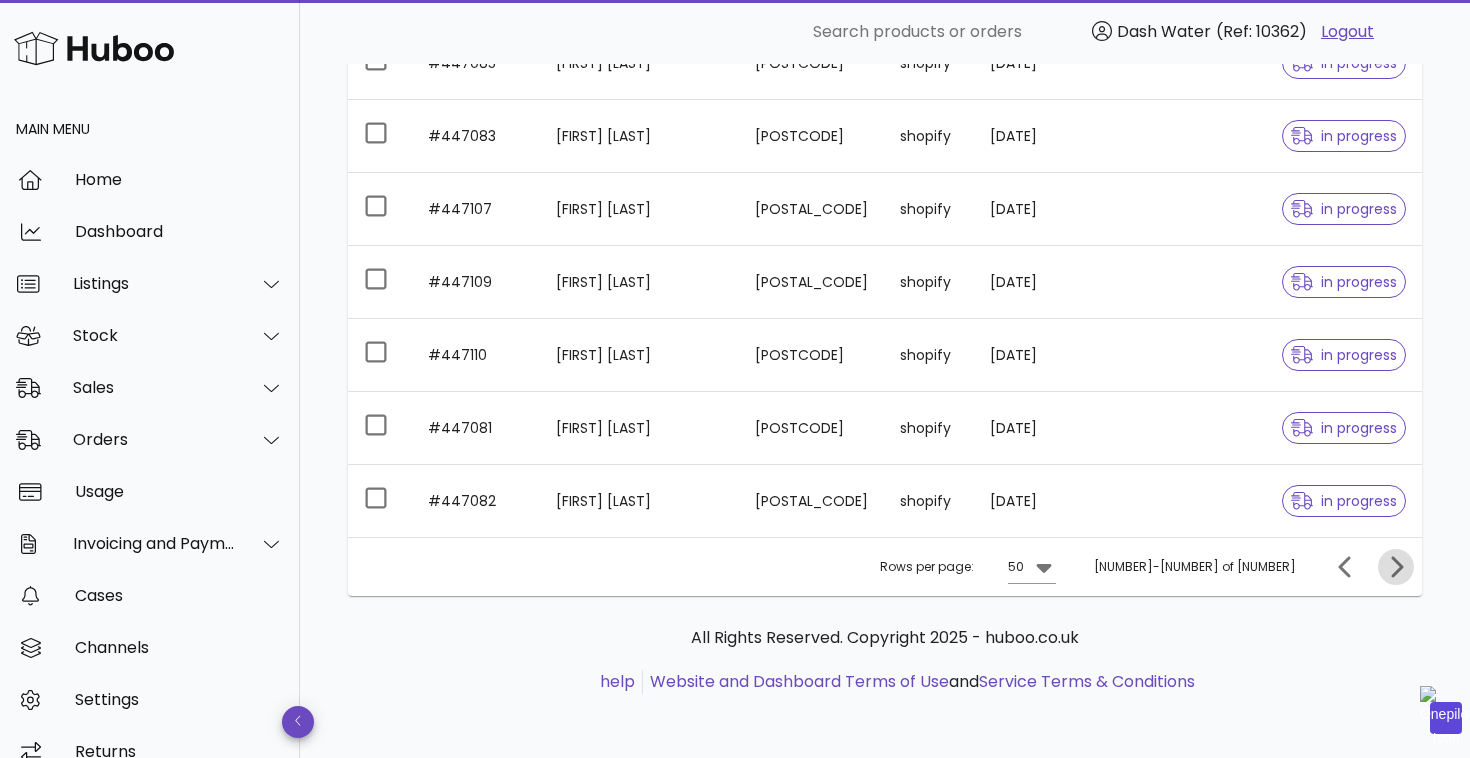 click 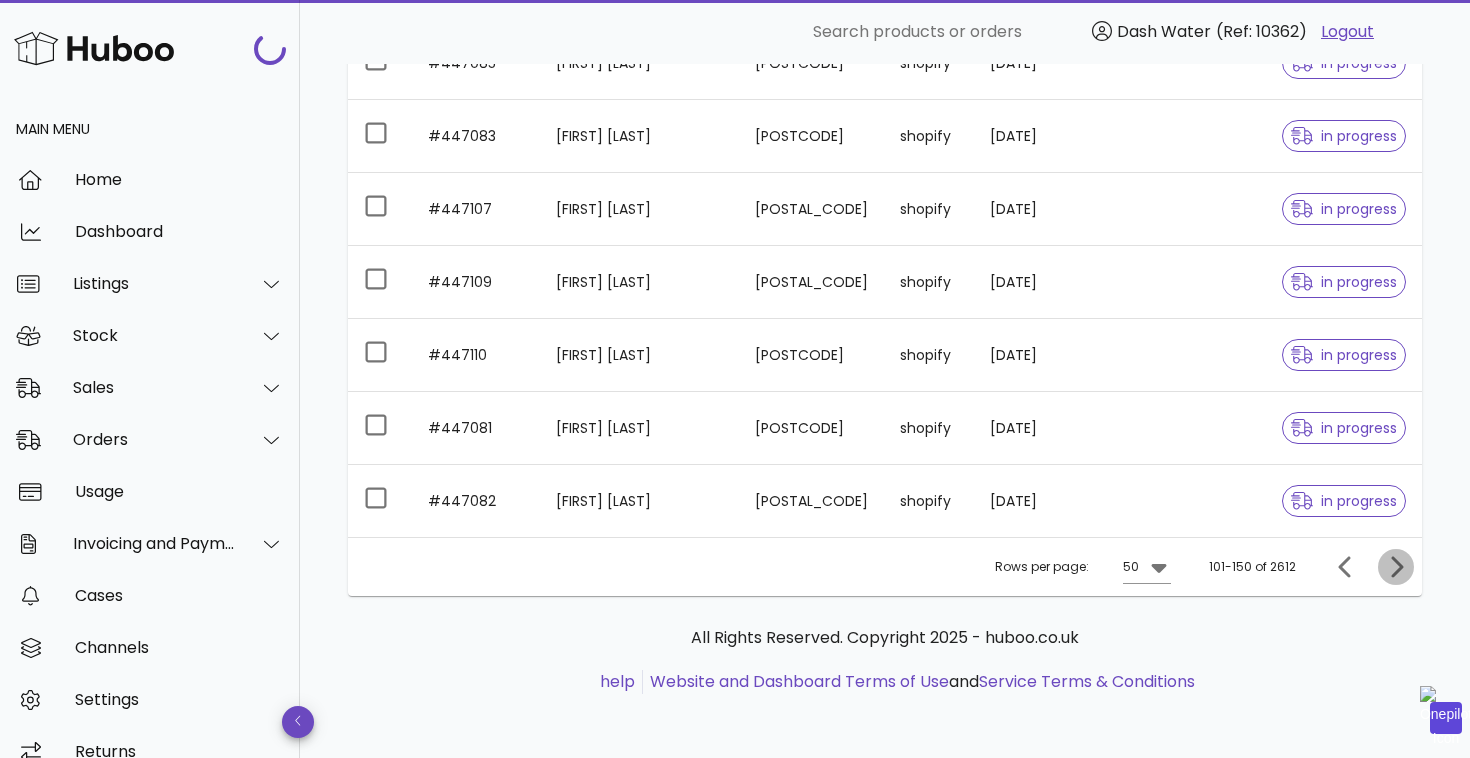 click 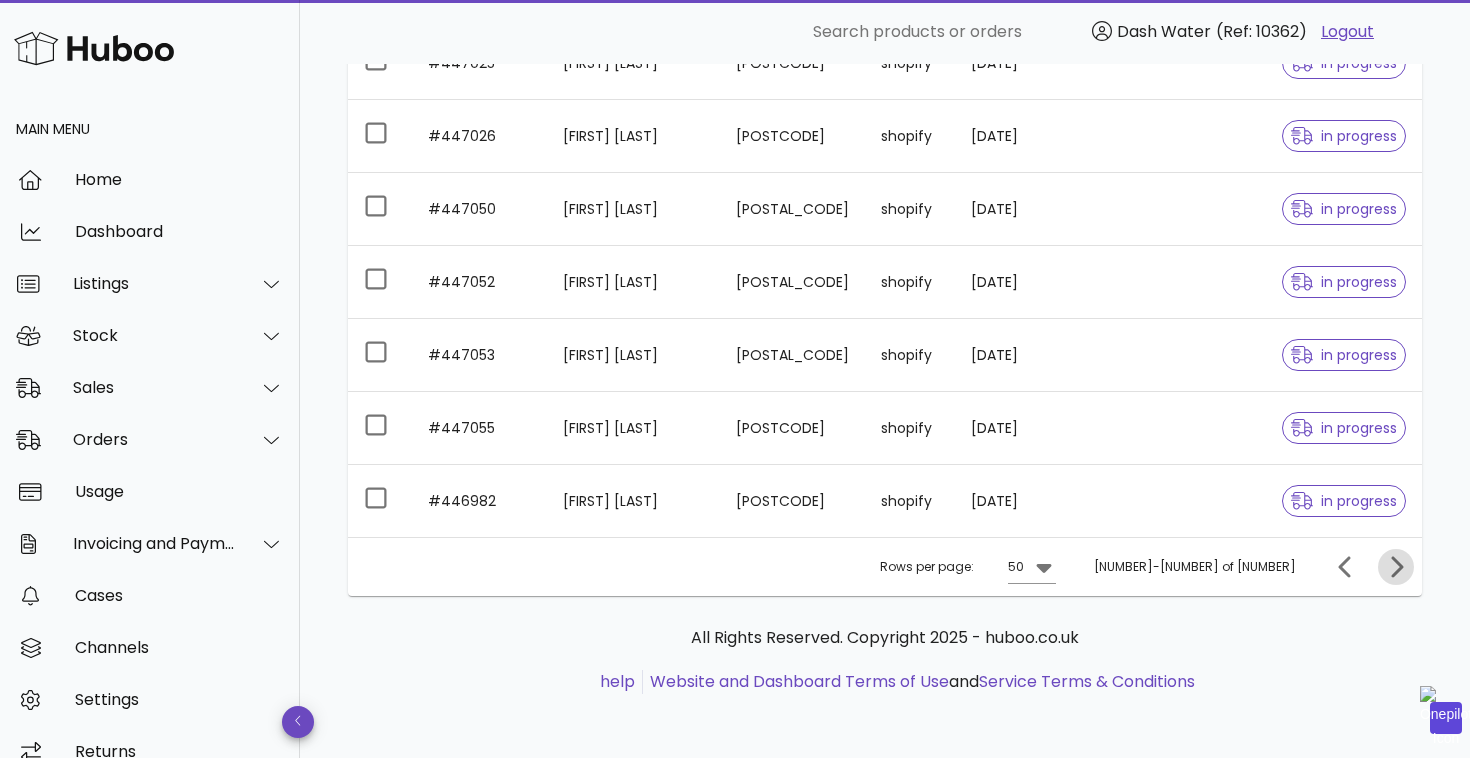 click 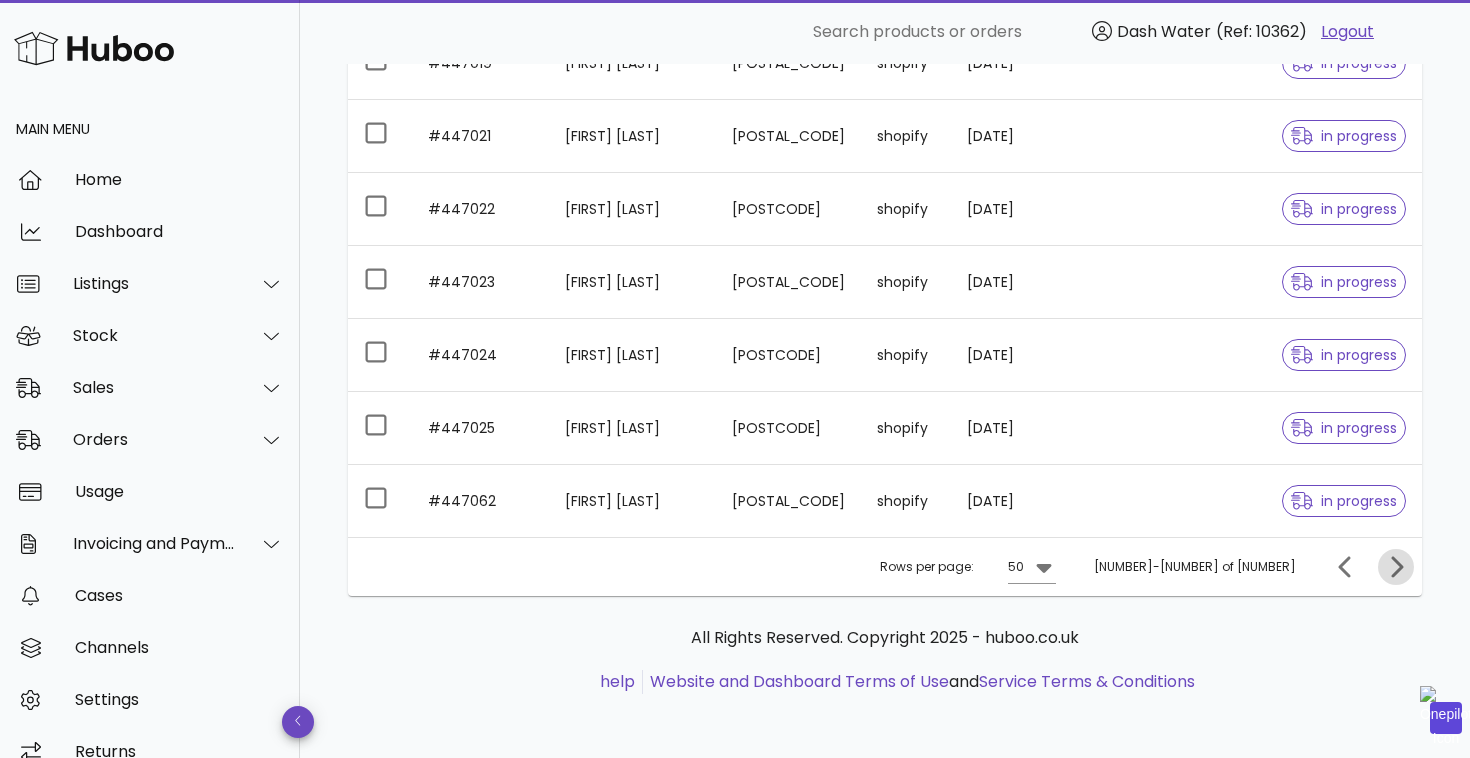 click 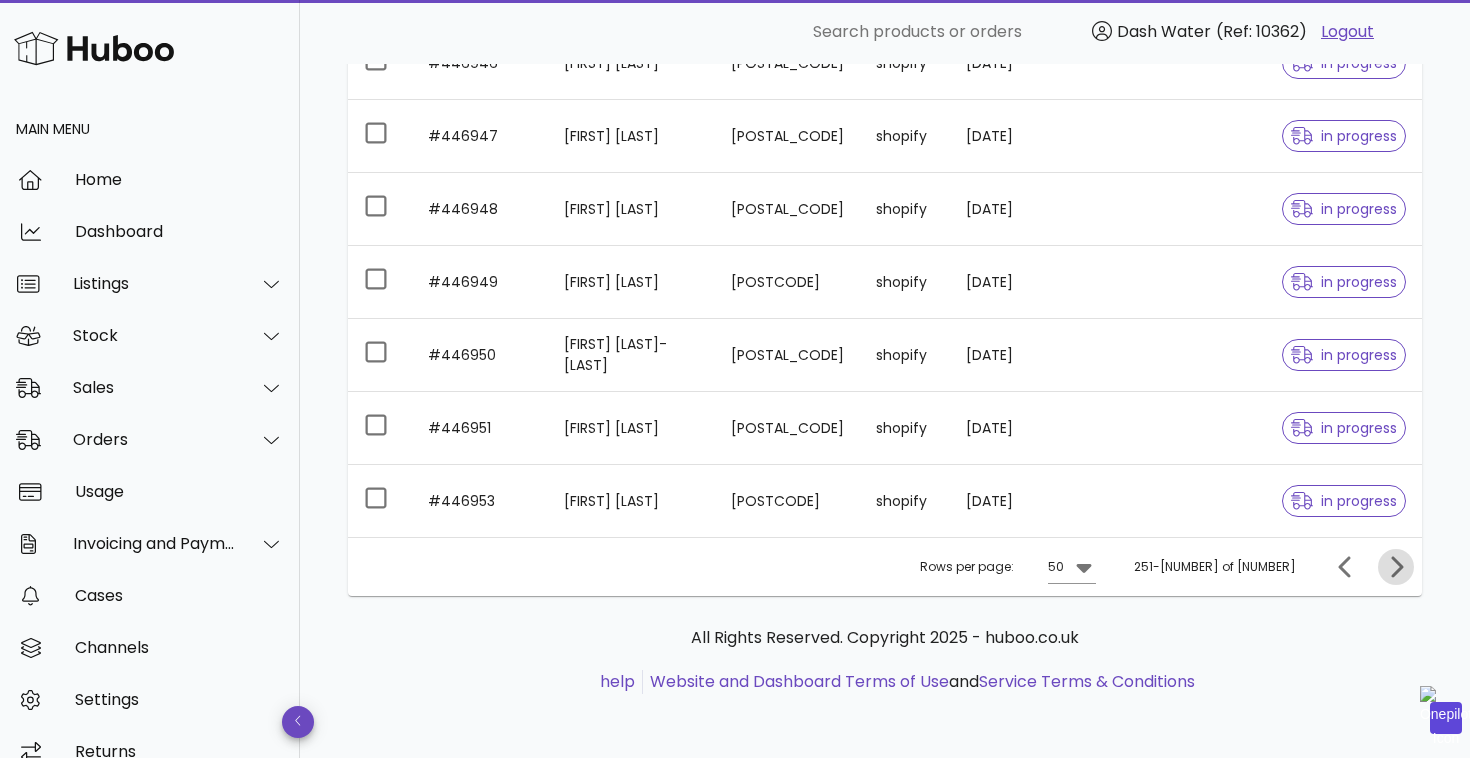 click 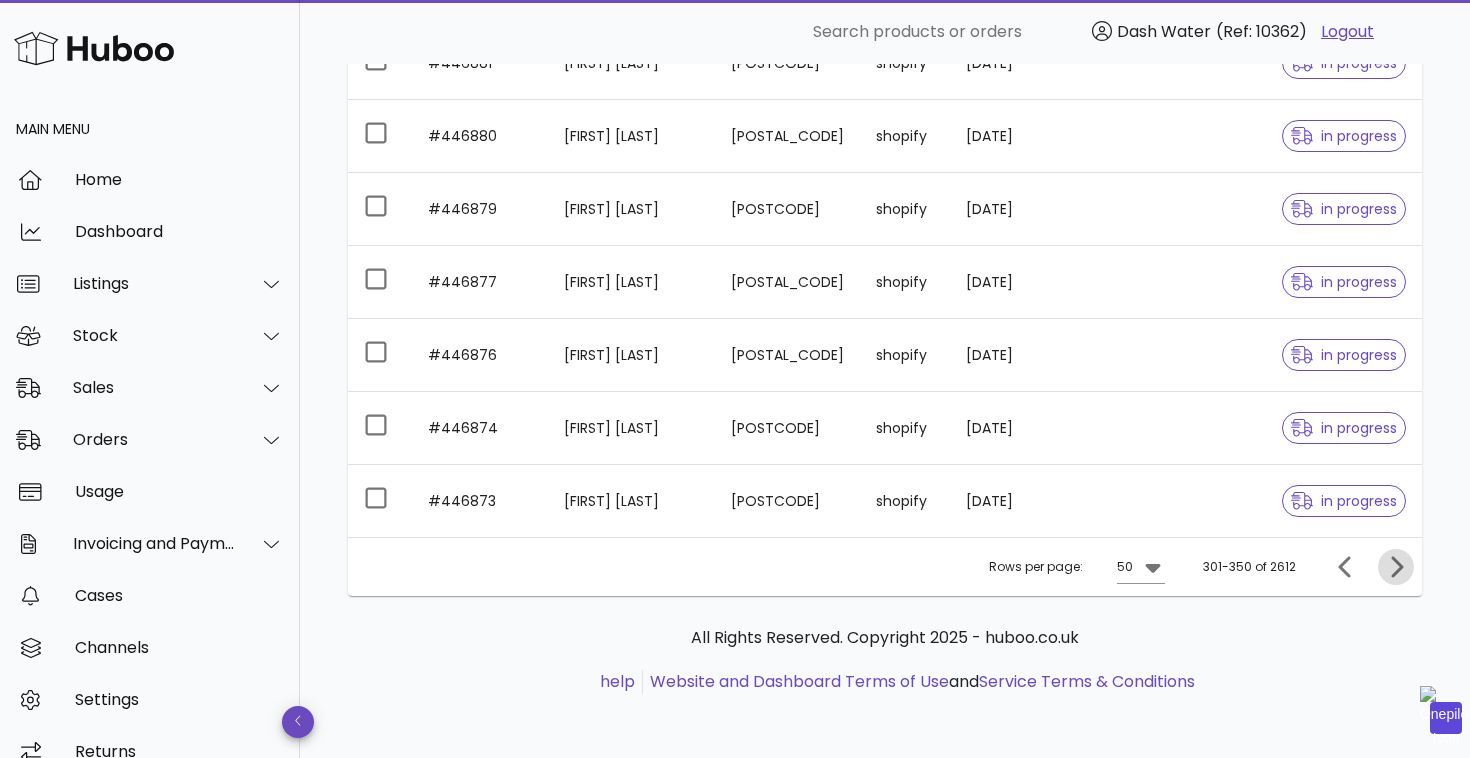 click 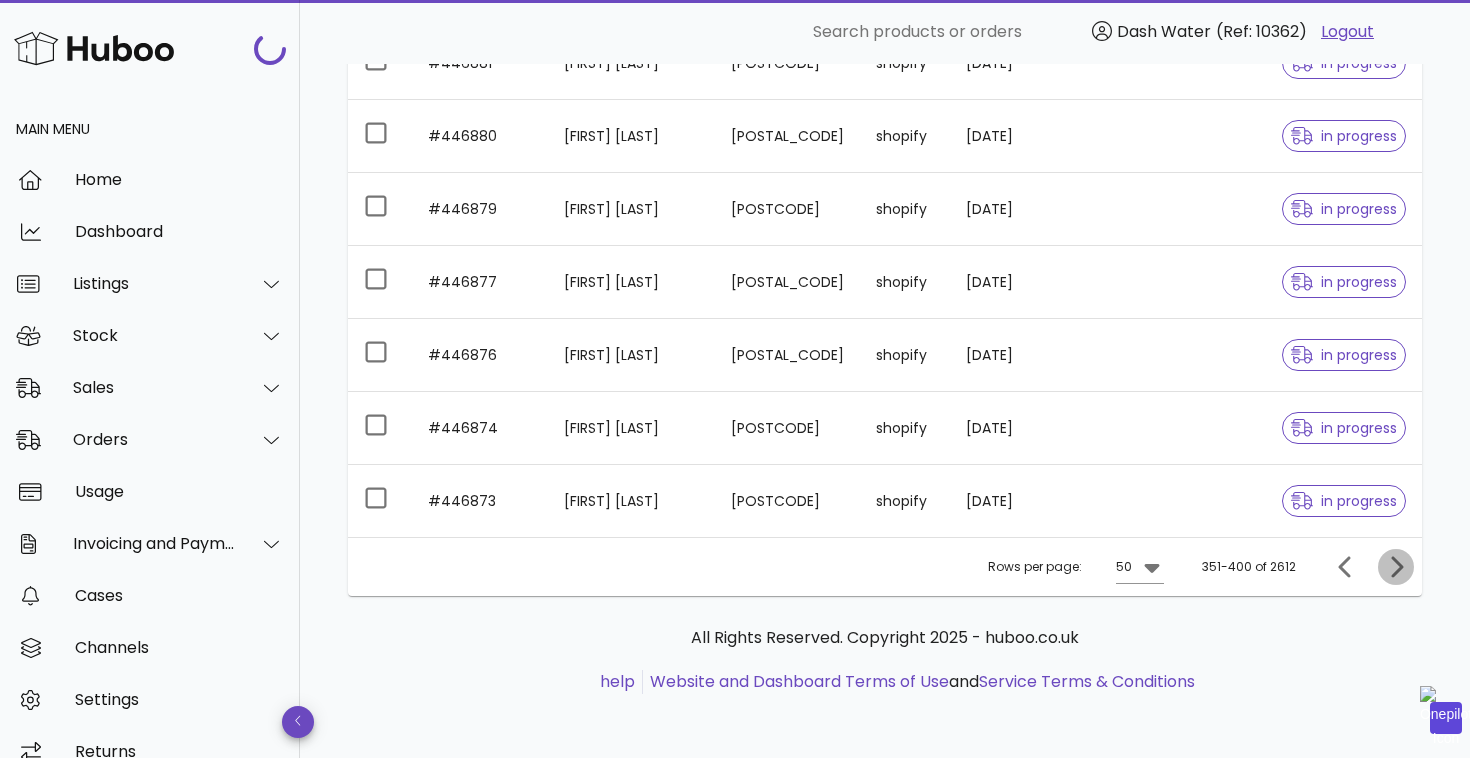 click 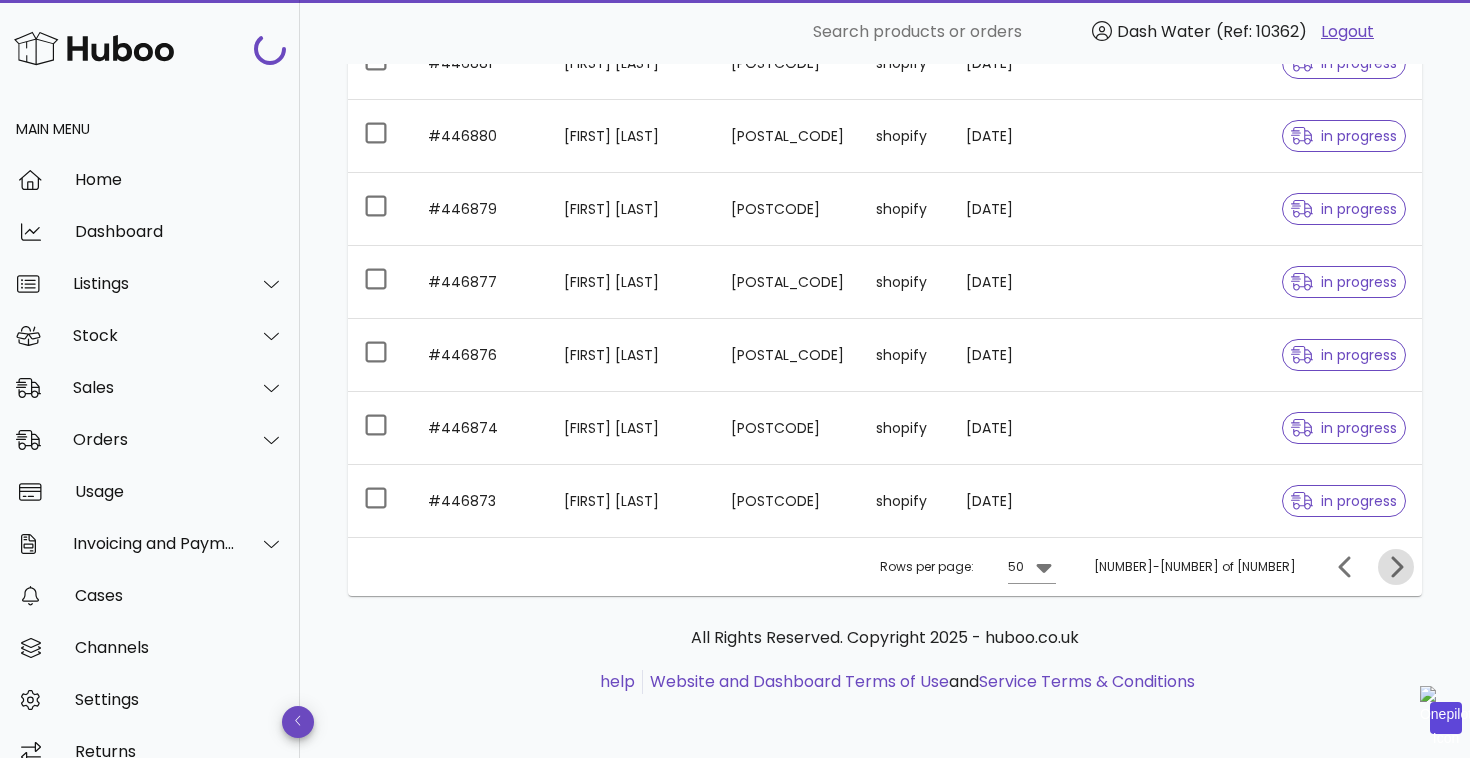 click 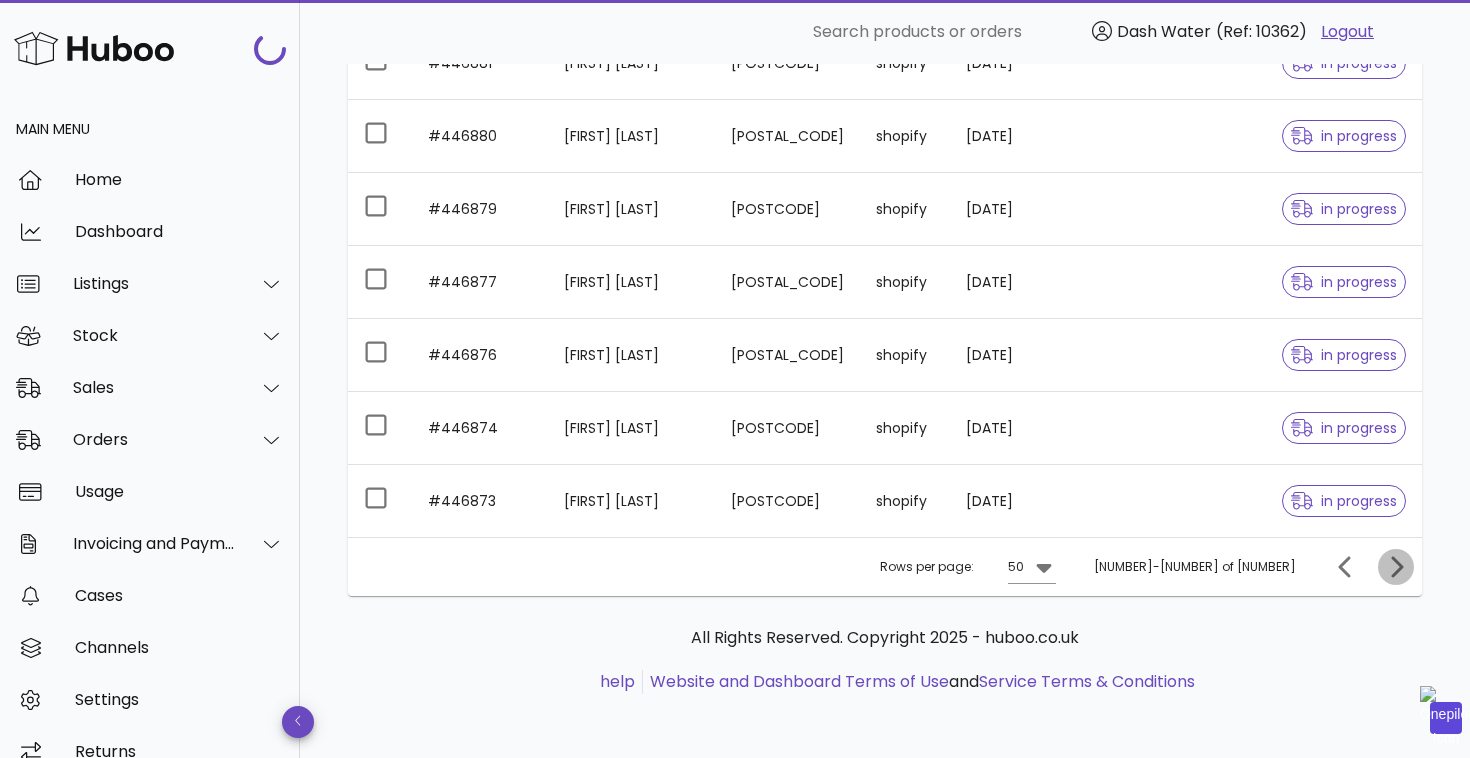 click 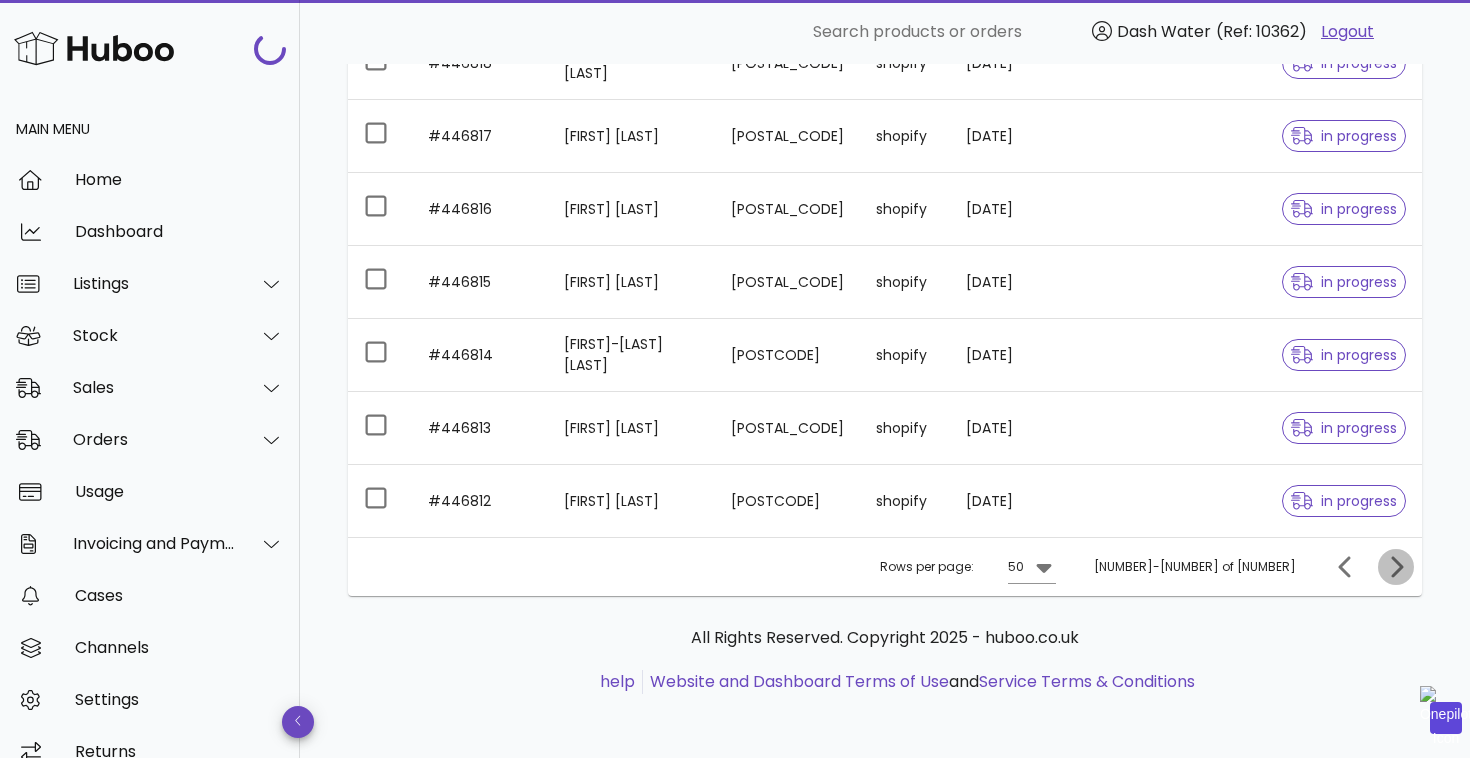 click 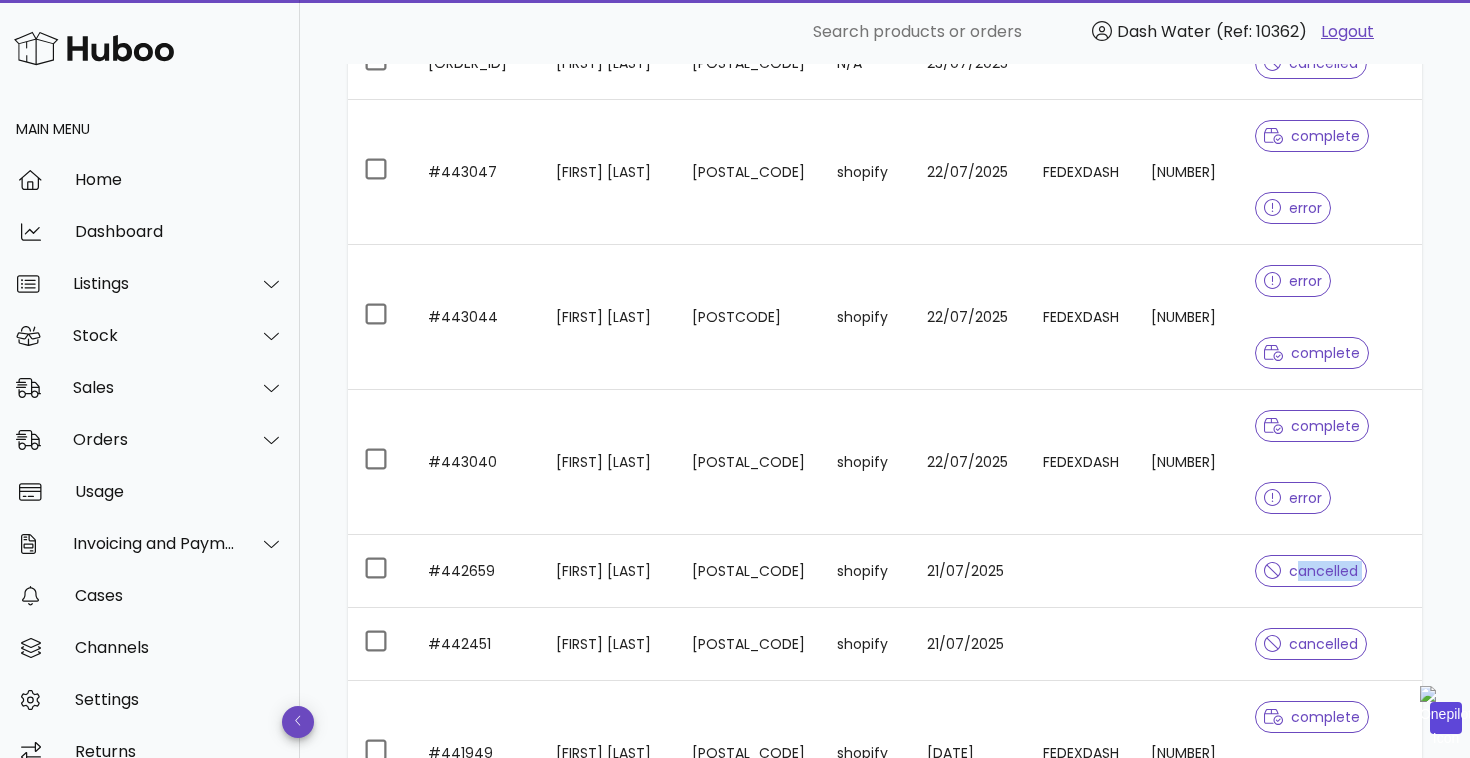 click on "cancelled" at bounding box center [1330, 571] 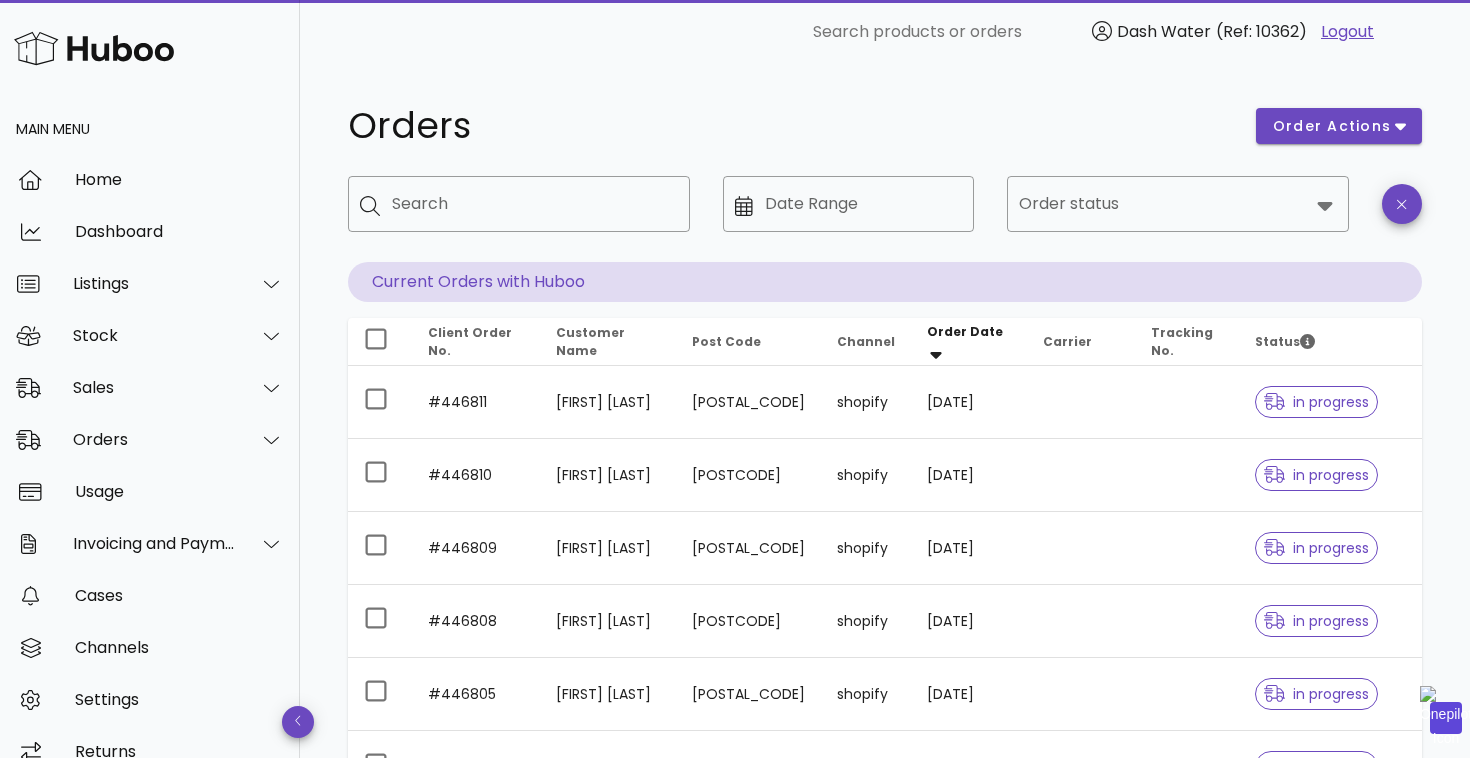 click on "help   Website and Dashboard Terms of Use   and   Service Terms & Conditions" at bounding box center [885, 4448] 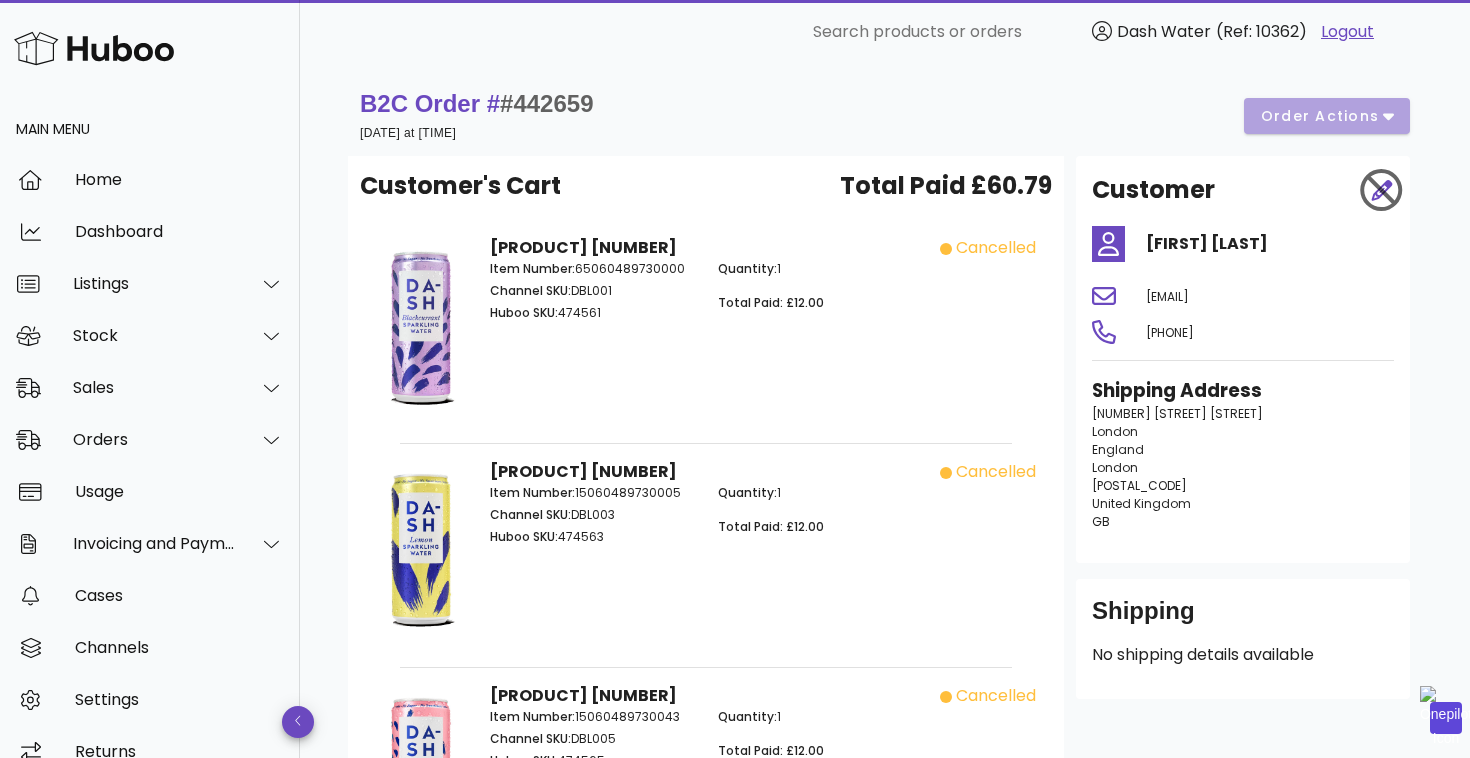 scroll, scrollTop: 3478, scrollLeft: 0, axis: vertical 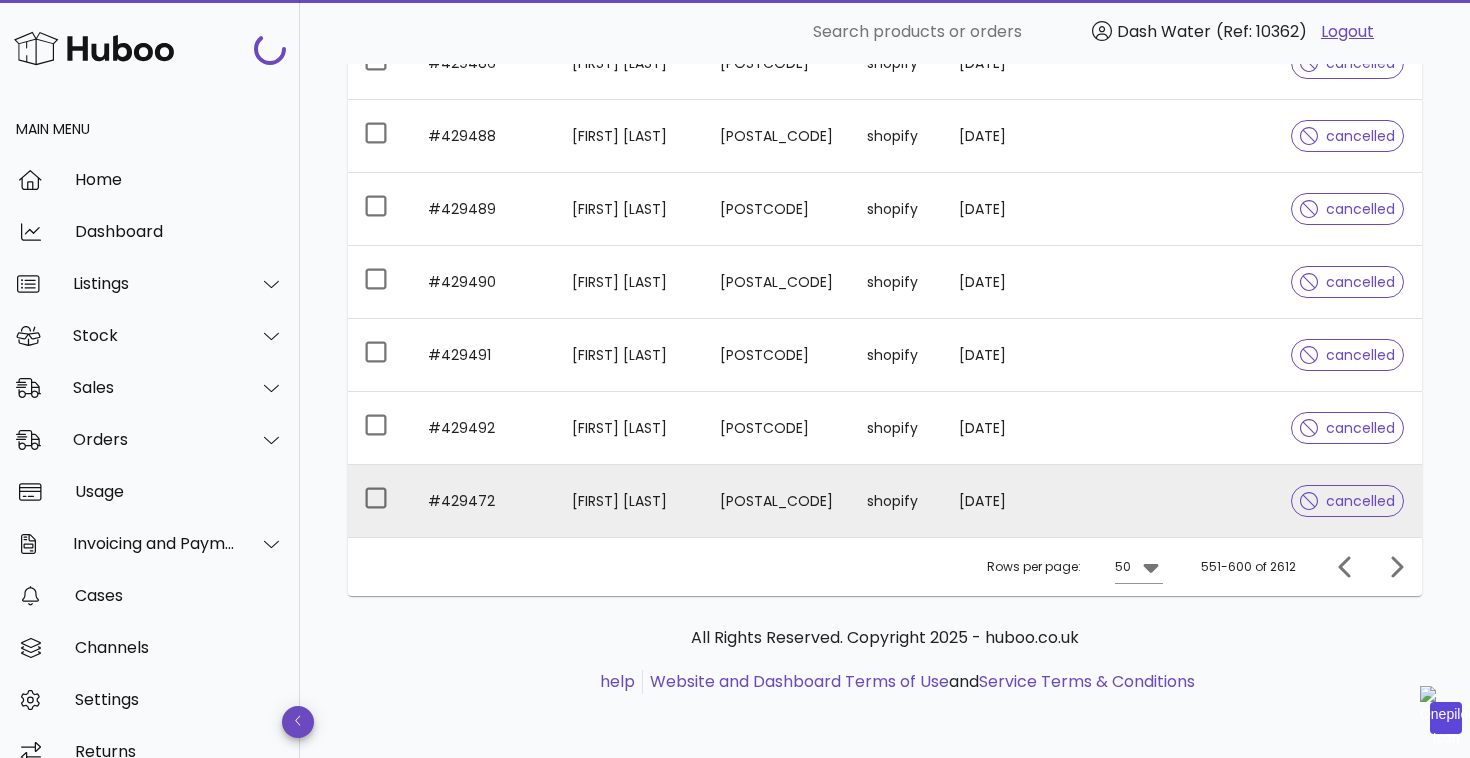 click on "L4 3QR" at bounding box center (777, 501) 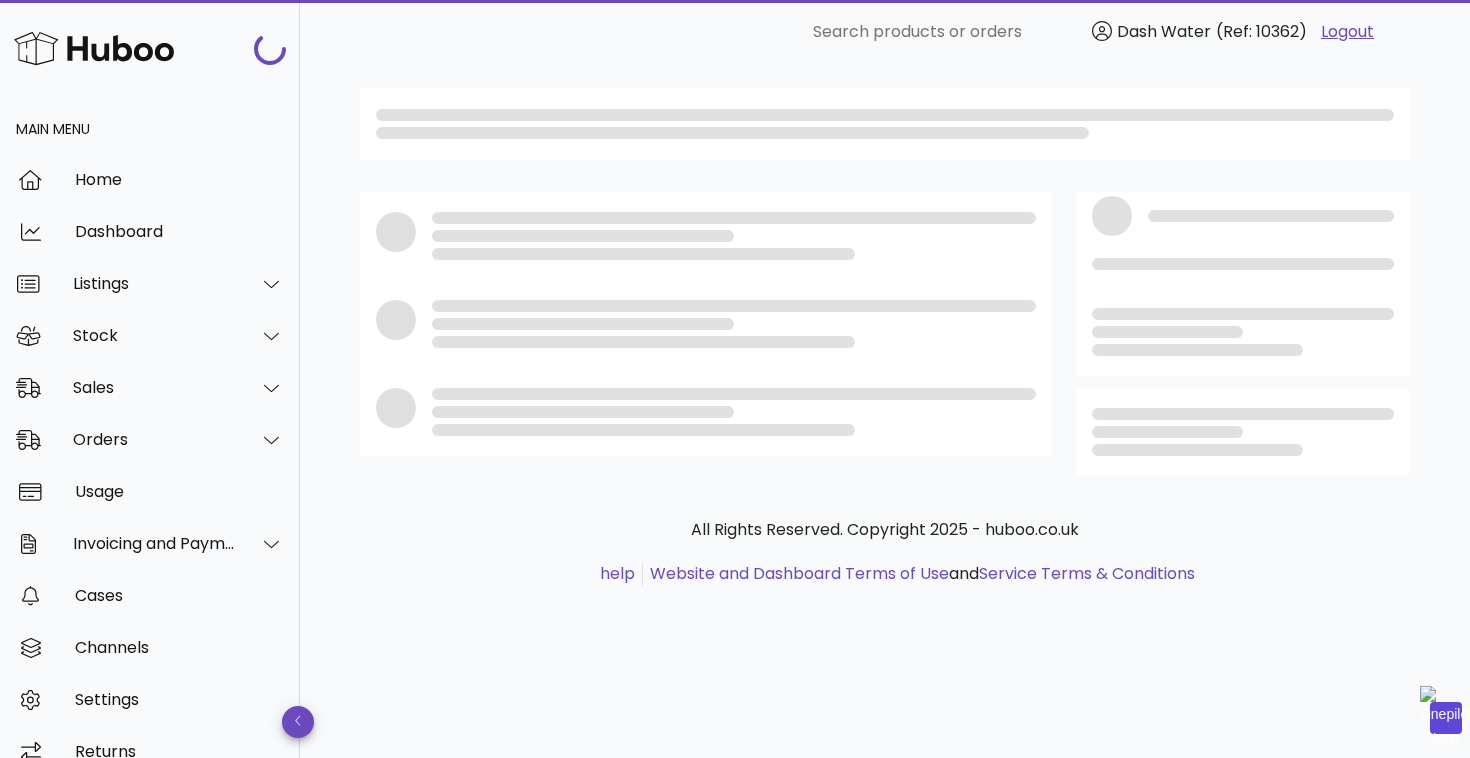 scroll, scrollTop: 0, scrollLeft: 0, axis: both 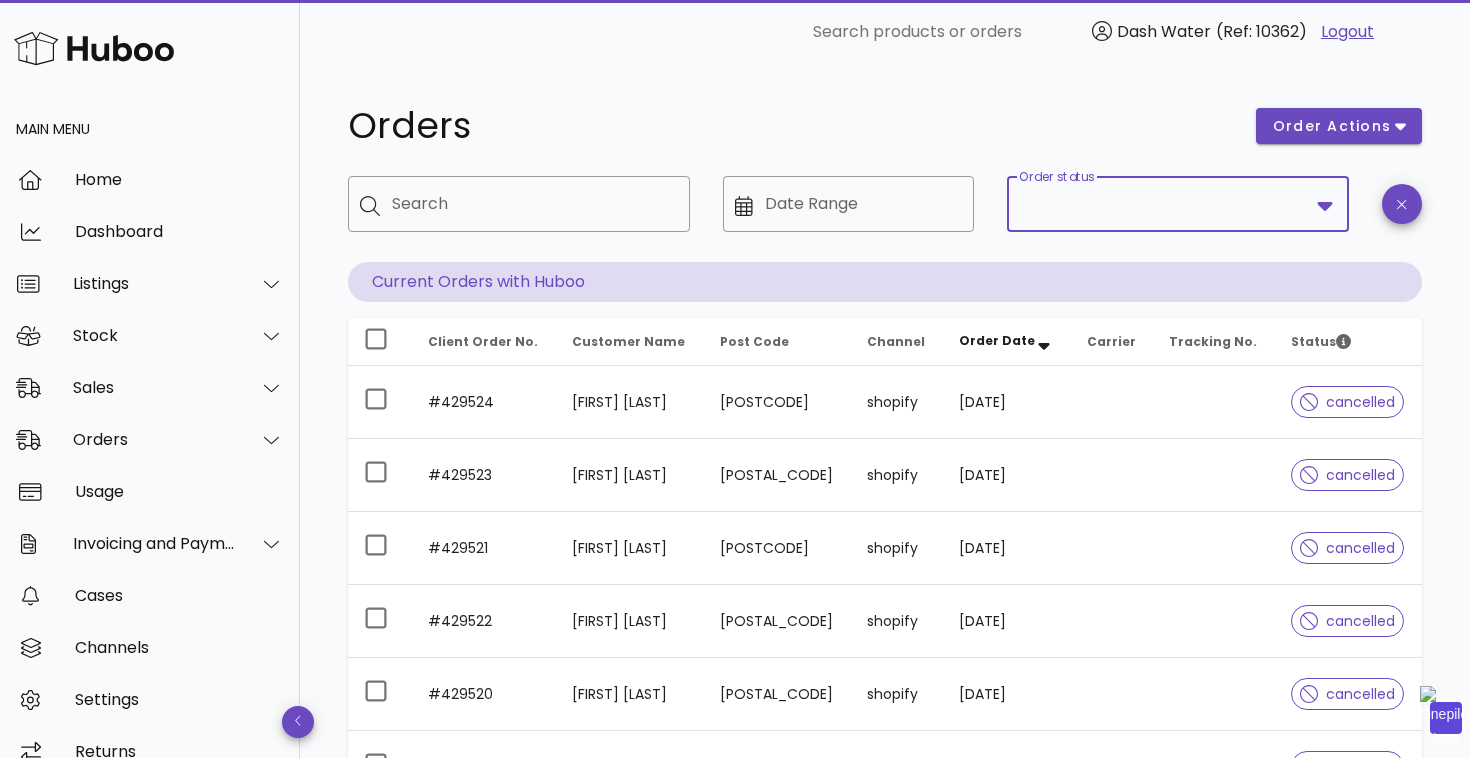 click on "Order status" at bounding box center [1164, 204] 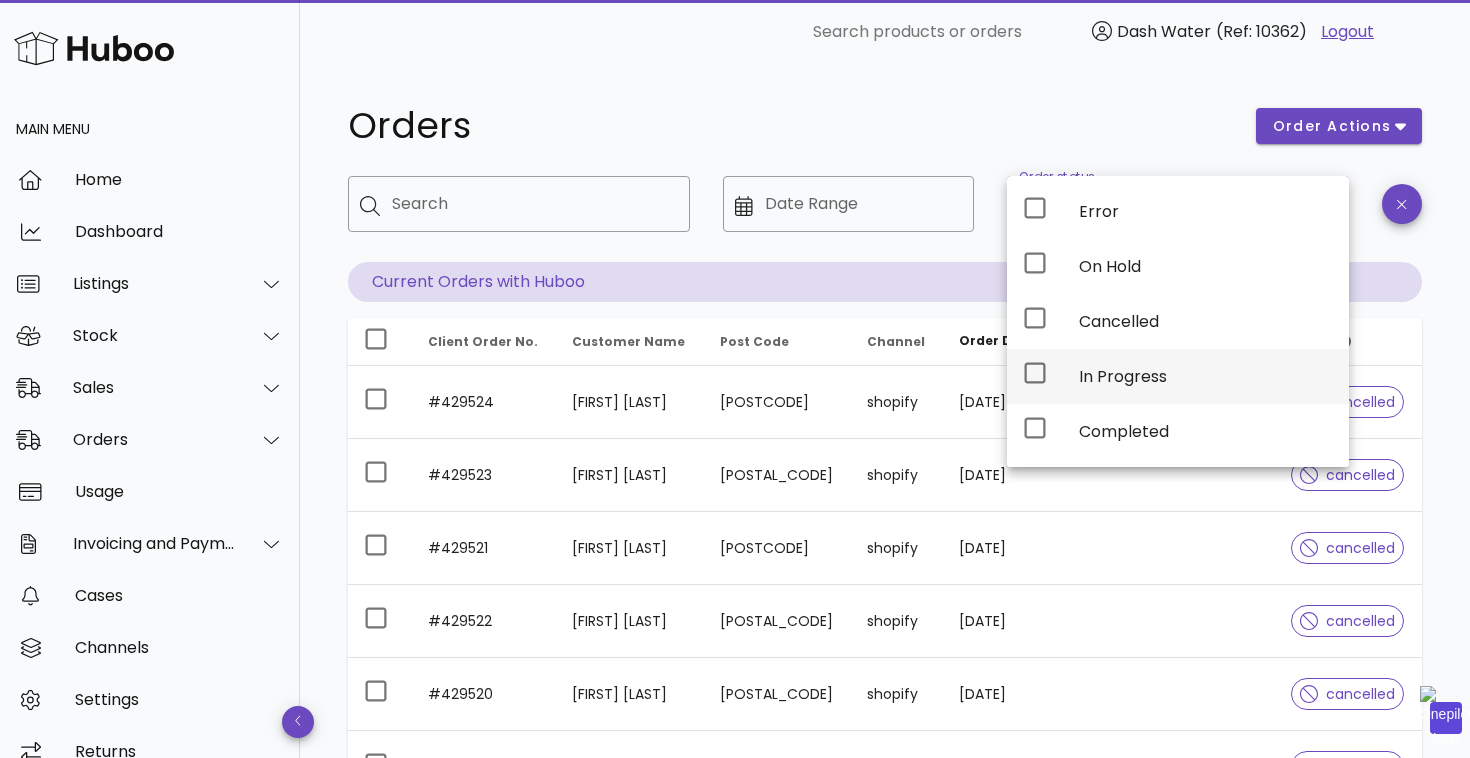 click on "In Progress" at bounding box center [1206, 376] 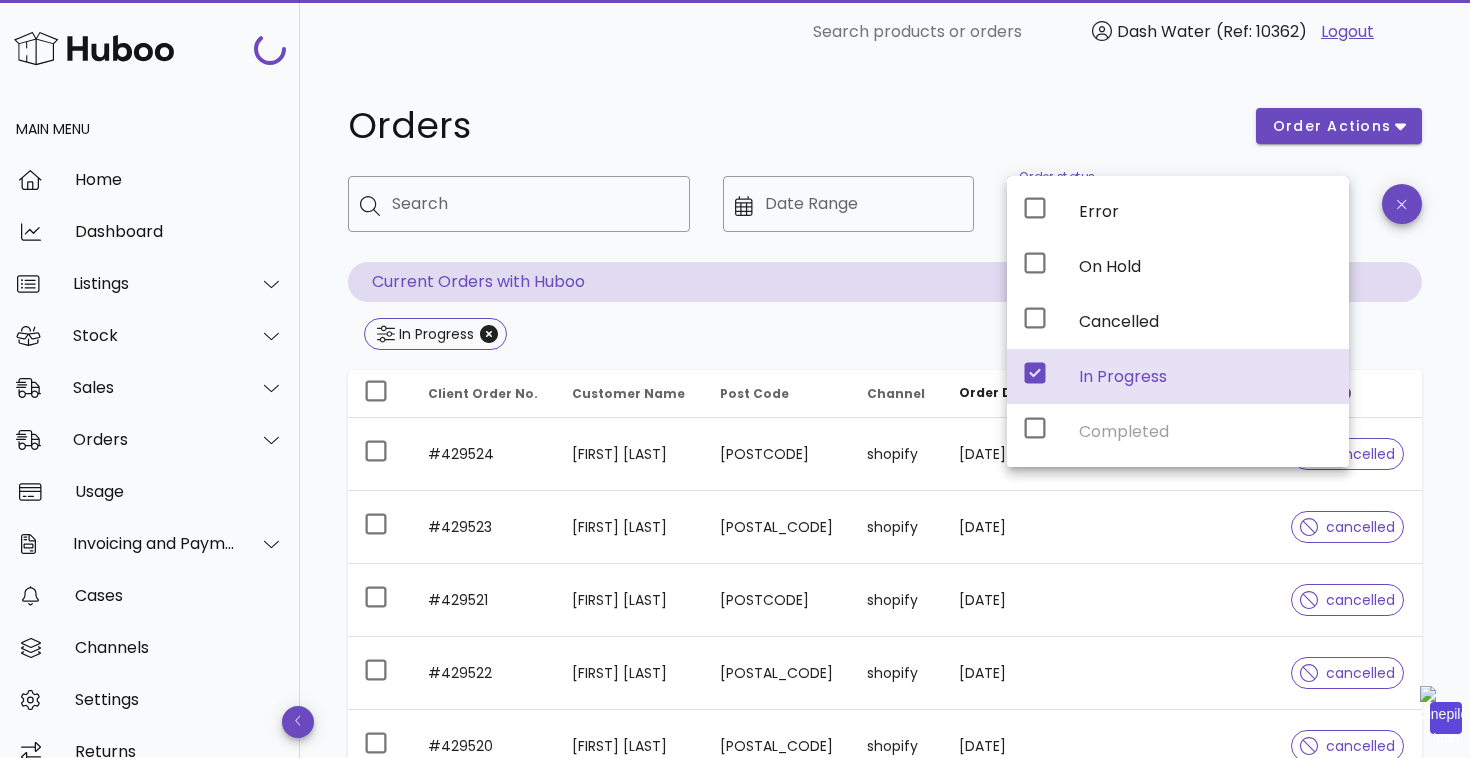 click on "Orders  order actions ​ Search ​ Date Range ​ Order status In Progress Current Orders with Huboo In Progress Client Order No. Customer Name Post Code Channel Order Date Carrier Tracking No.  Status  #429524 Haniya Sultan KA3 7AH shopify 01/07/2025  cancelled  #429523 Michelle Wright LE16 9GN shopify 01/07/2025  cancelled  #429521 Aylin Turk N21 2PL shopify 01/07/2025  cancelled  #429522 Lynne Ross G44 3AR shopify 01/07/2025  cancelled  #429520 Katy Bambrough NE42 6JZ shopify 01/07/2025  cancelled  #429518 Gemma Shepherd WN1 2NZ shopify 01/07/2025  cancelled  #429519 Hammad Chaudhry LE2 1HN shopify 01/07/2025  cancelled  #429517 Sandeep Singh SL1 1RF shopify 01/07/2025  cancelled  #429516 Steve Laidlaw EH5 1ND shopify 01/07/2025  cancelled  #429515 Michaela Sykes M26 2AF shopify 01/07/2025  cancelled  #429507 Gemma Scott PA16 0EN shopify 01/07/2025  cancelled  #429502 Melanie Brooks G5 0RS shopify 01/07/2025  cancelled  #429503 Kira McMann ST2 9EF shopify 01/07/2025  cancelled  #429504 Chloe French 50" at bounding box center (885, 2176) 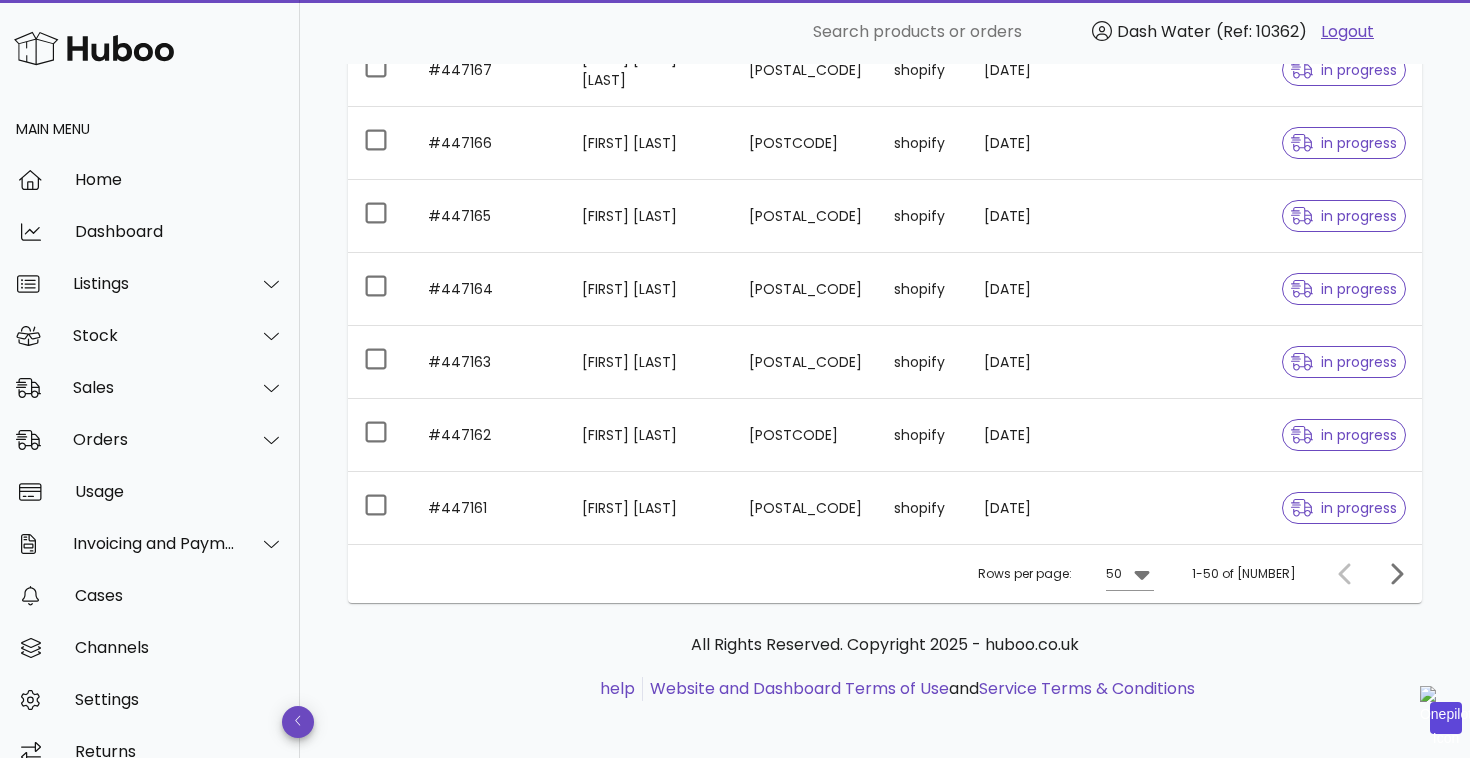 scroll, scrollTop: 3530, scrollLeft: 0, axis: vertical 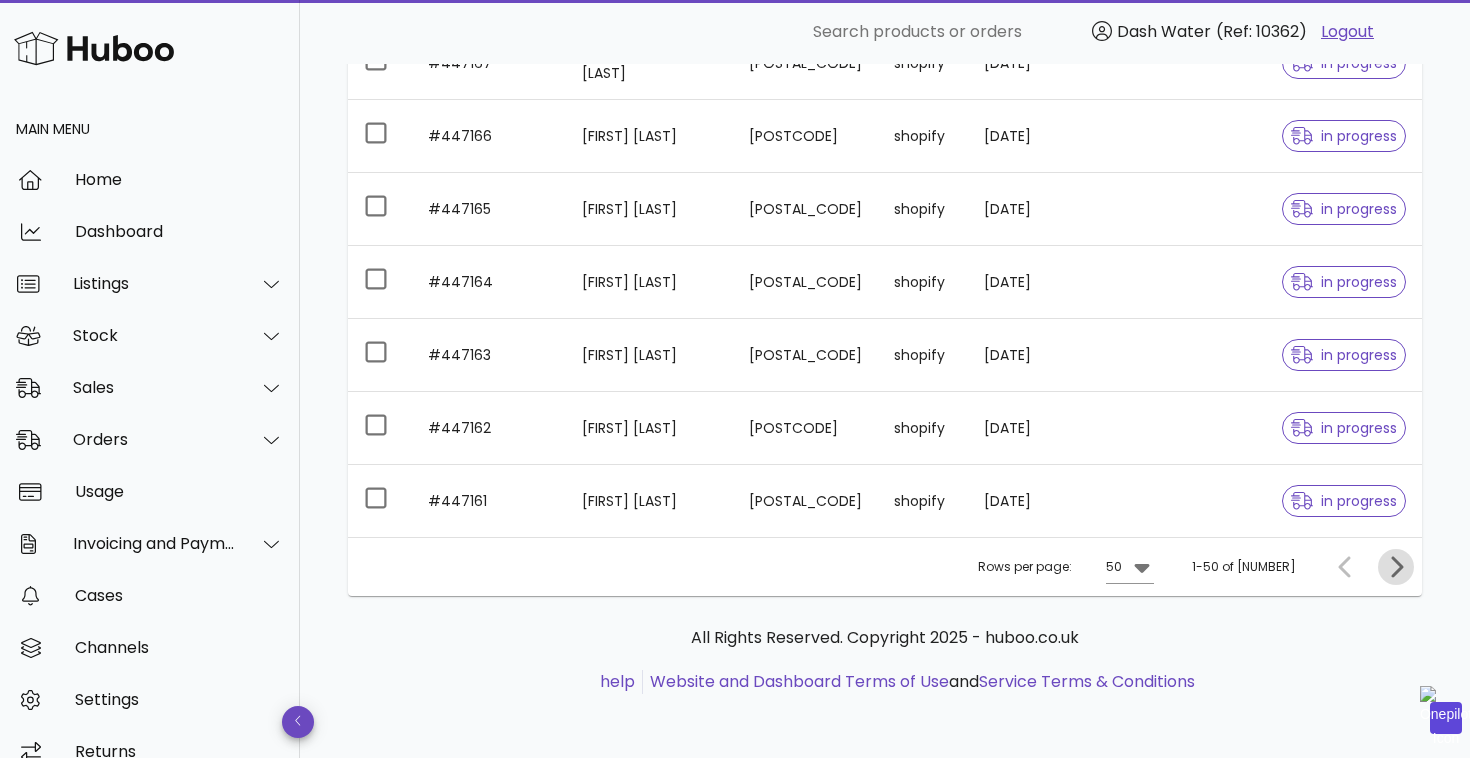 click at bounding box center (1396, 567) 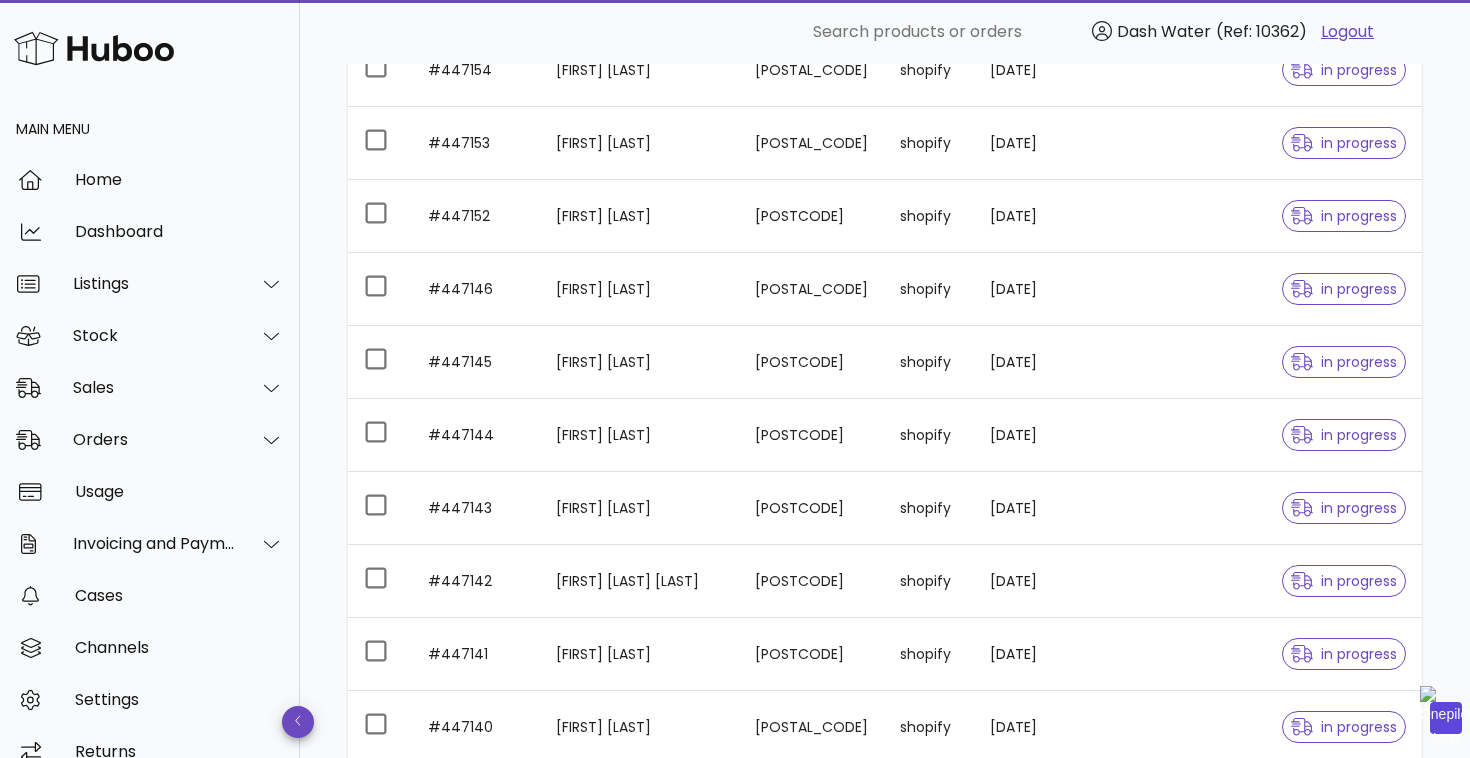 scroll, scrollTop: 0, scrollLeft: 0, axis: both 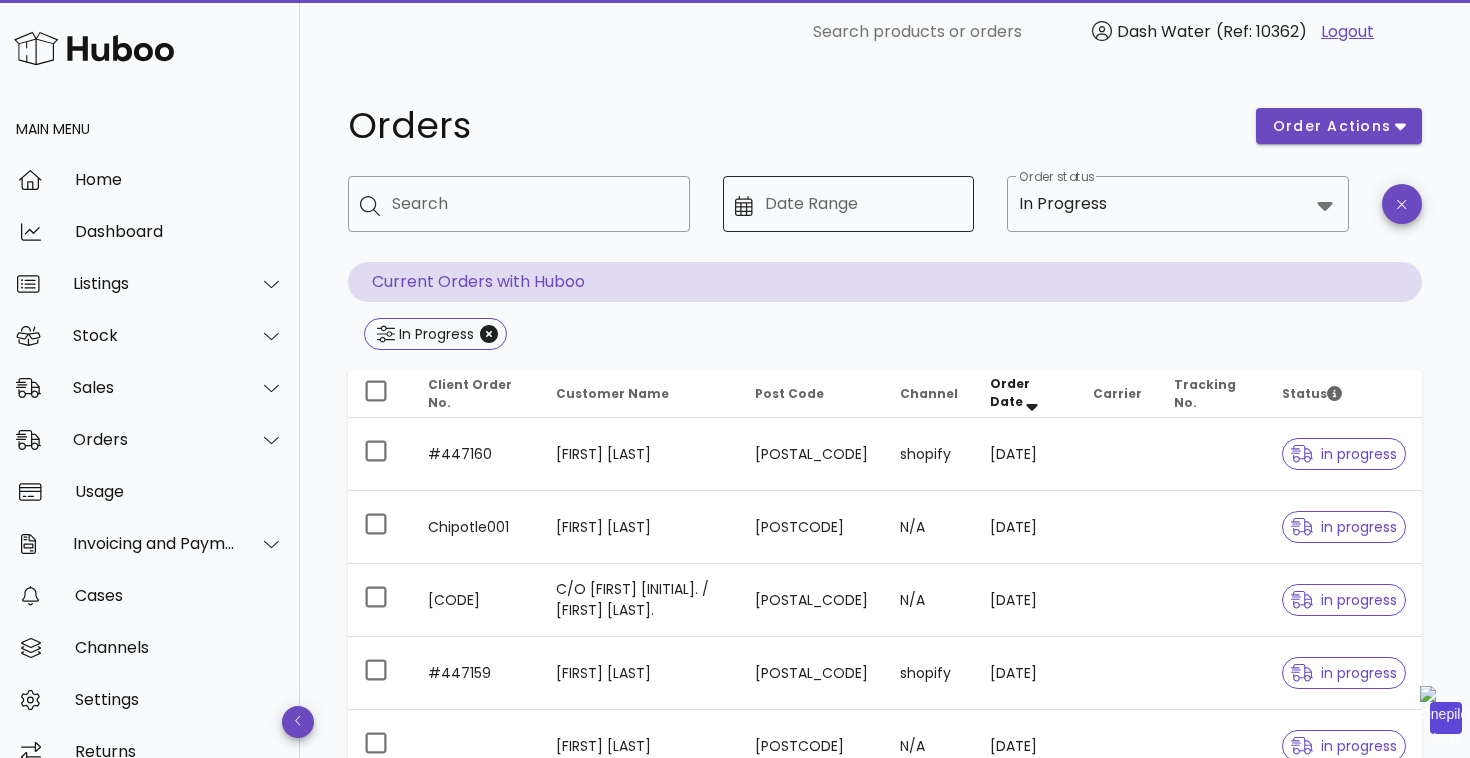 click on "Date Range" at bounding box center (863, 204) 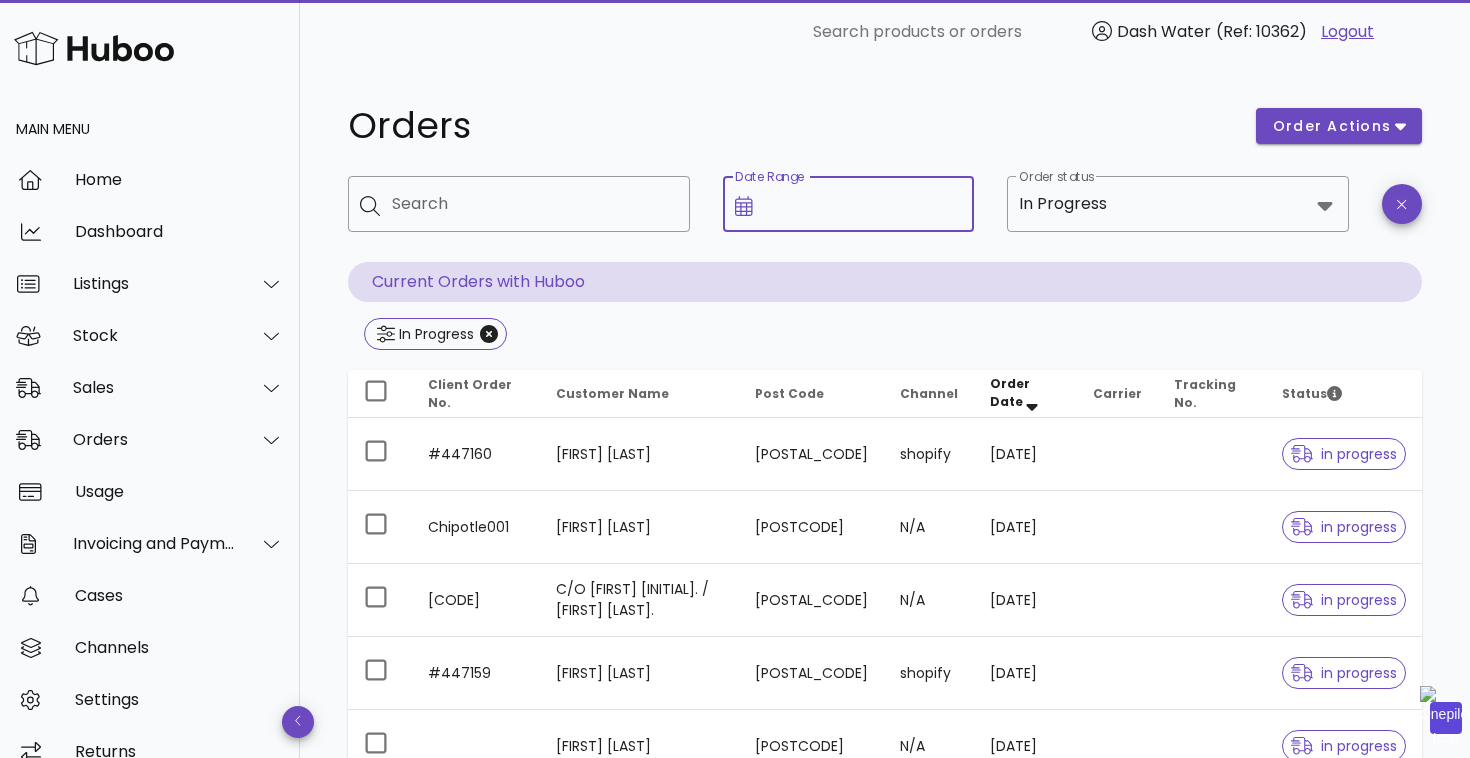 click on "Date Range" at bounding box center (863, 204) 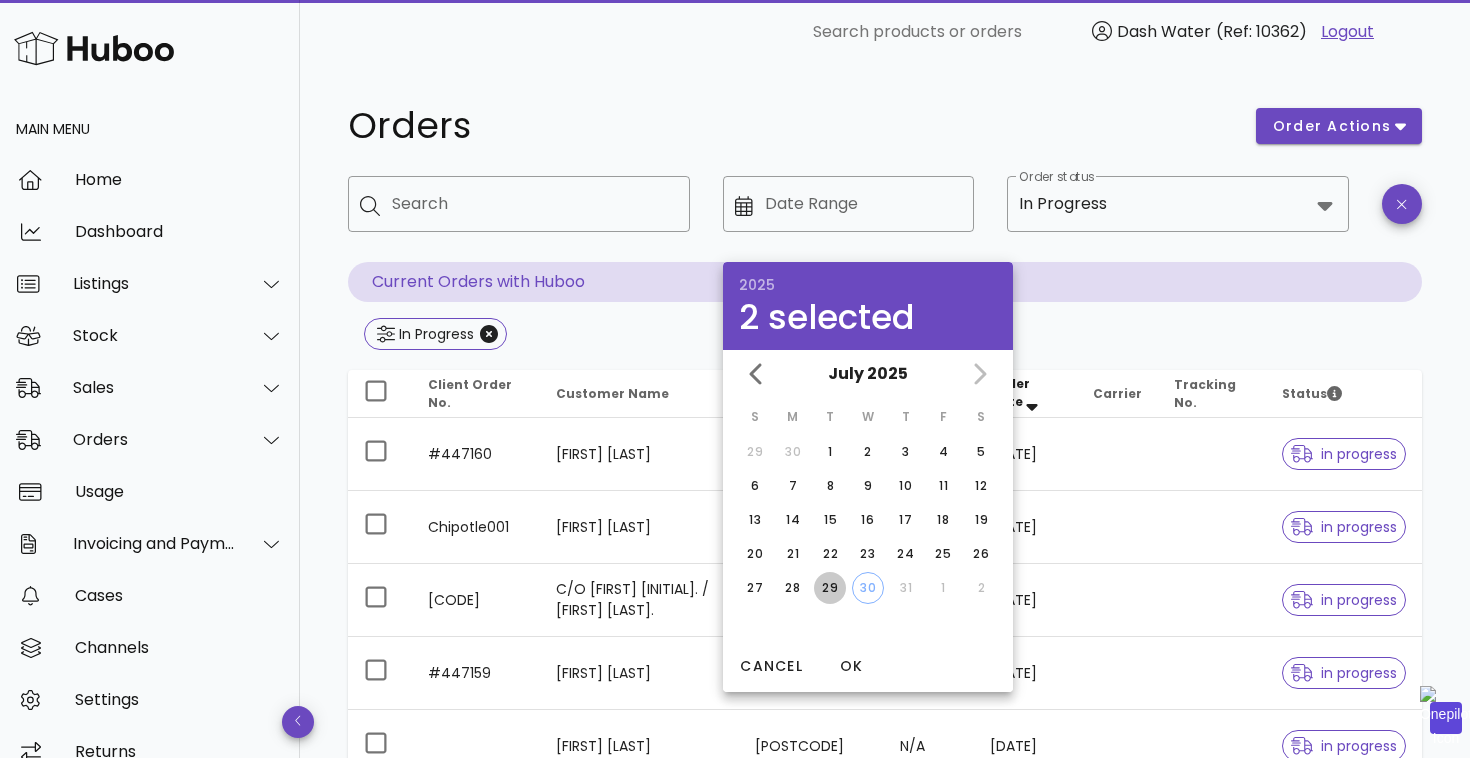 click on "29" at bounding box center [830, 588] 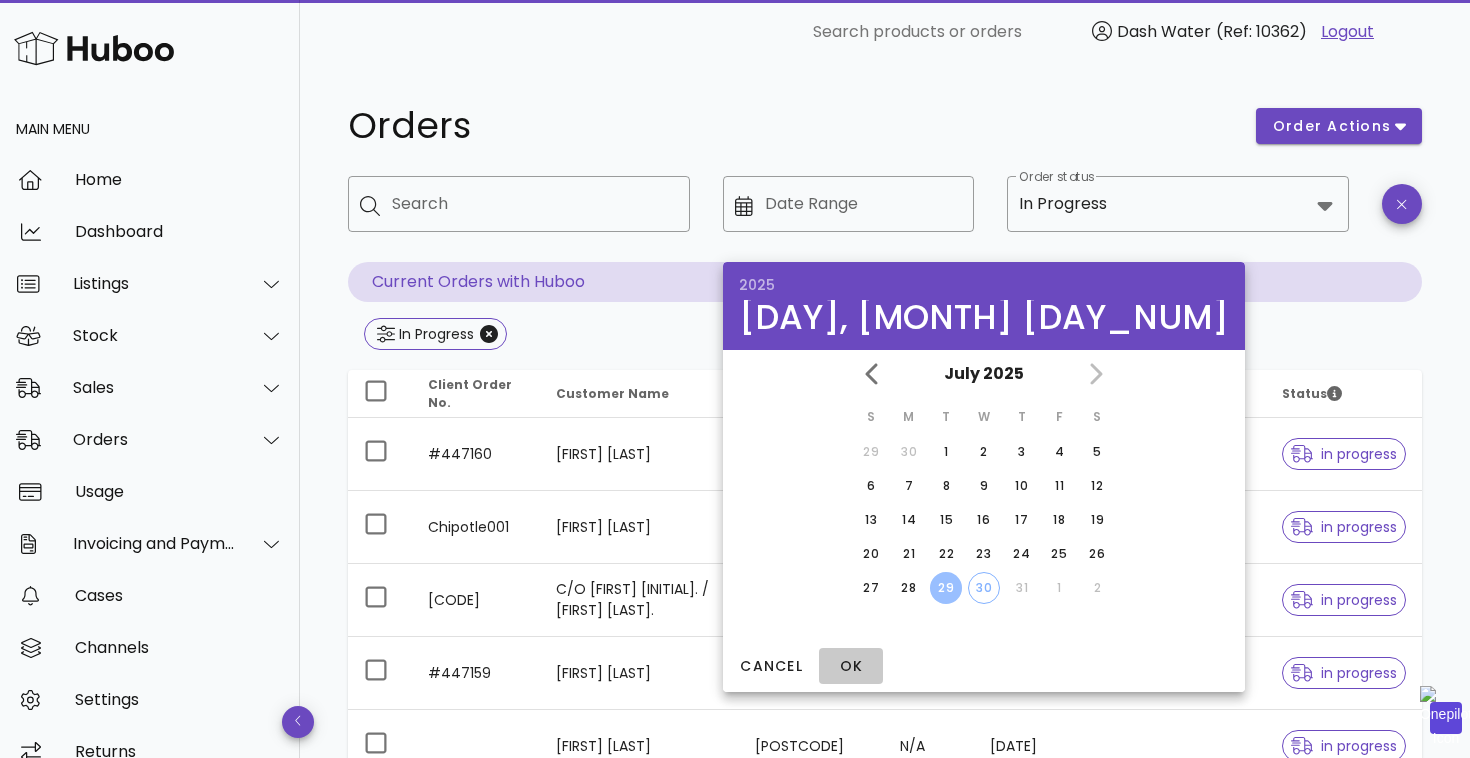 click on "OK" at bounding box center (851, 666) 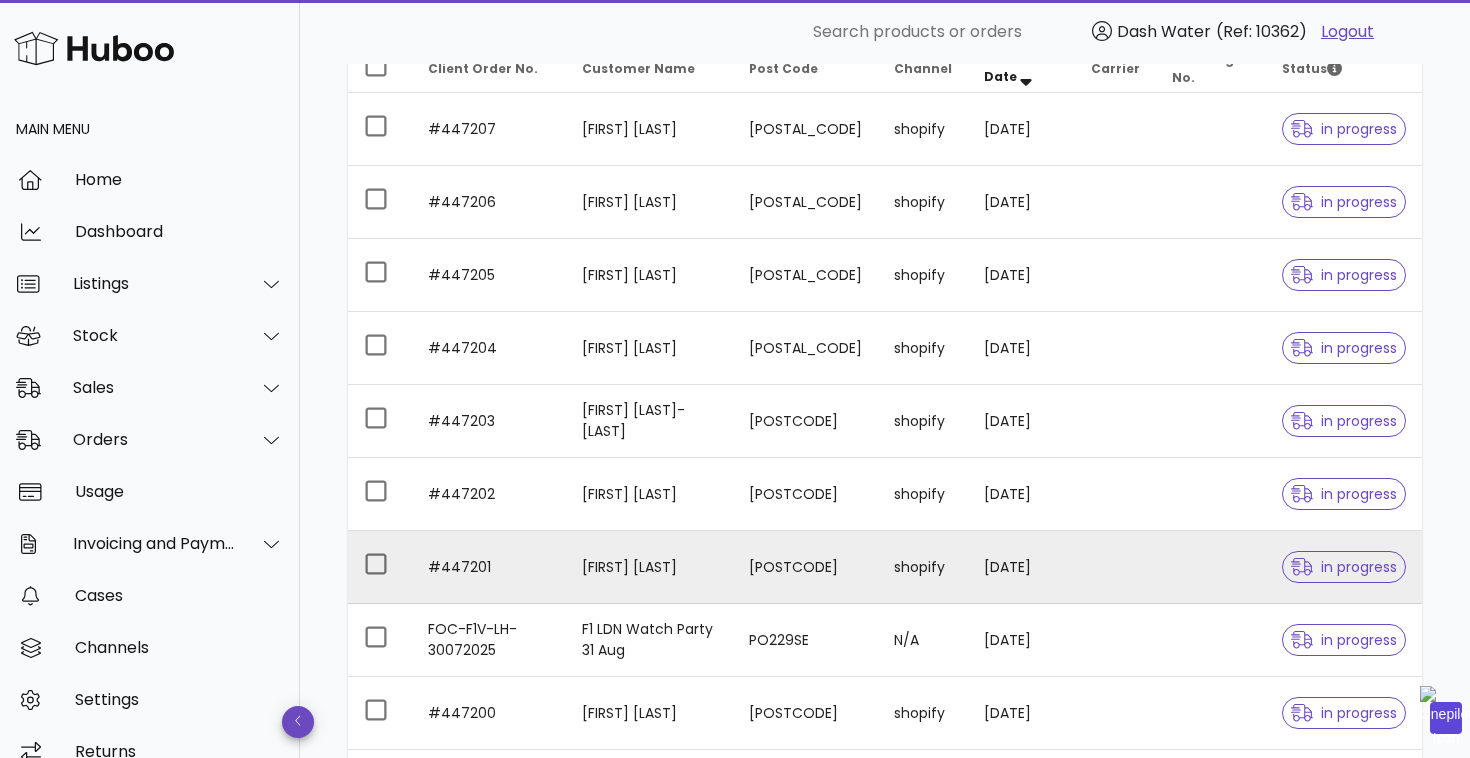 scroll, scrollTop: 0, scrollLeft: 0, axis: both 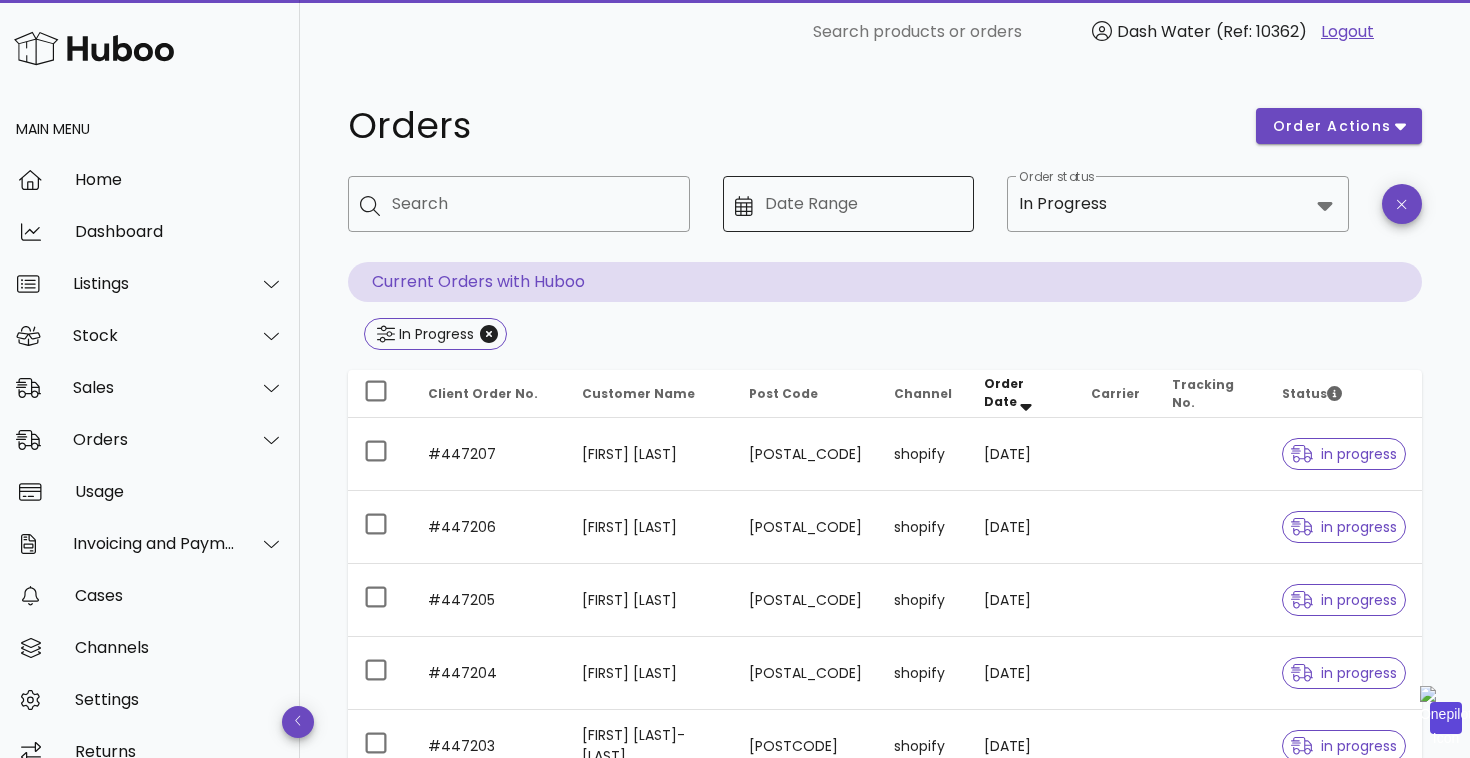 click on "Date Range" at bounding box center (863, 204) 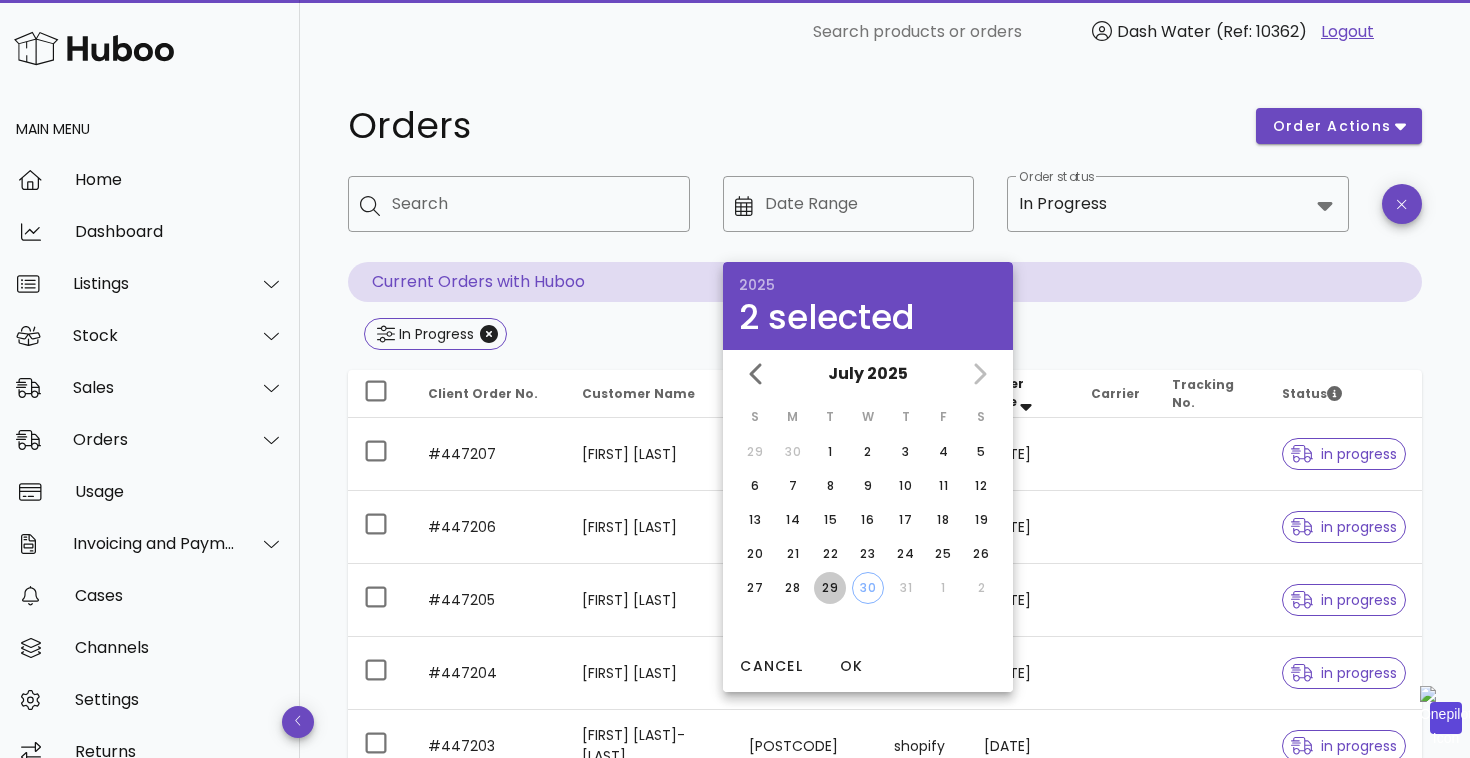 click on "29" at bounding box center [830, 588] 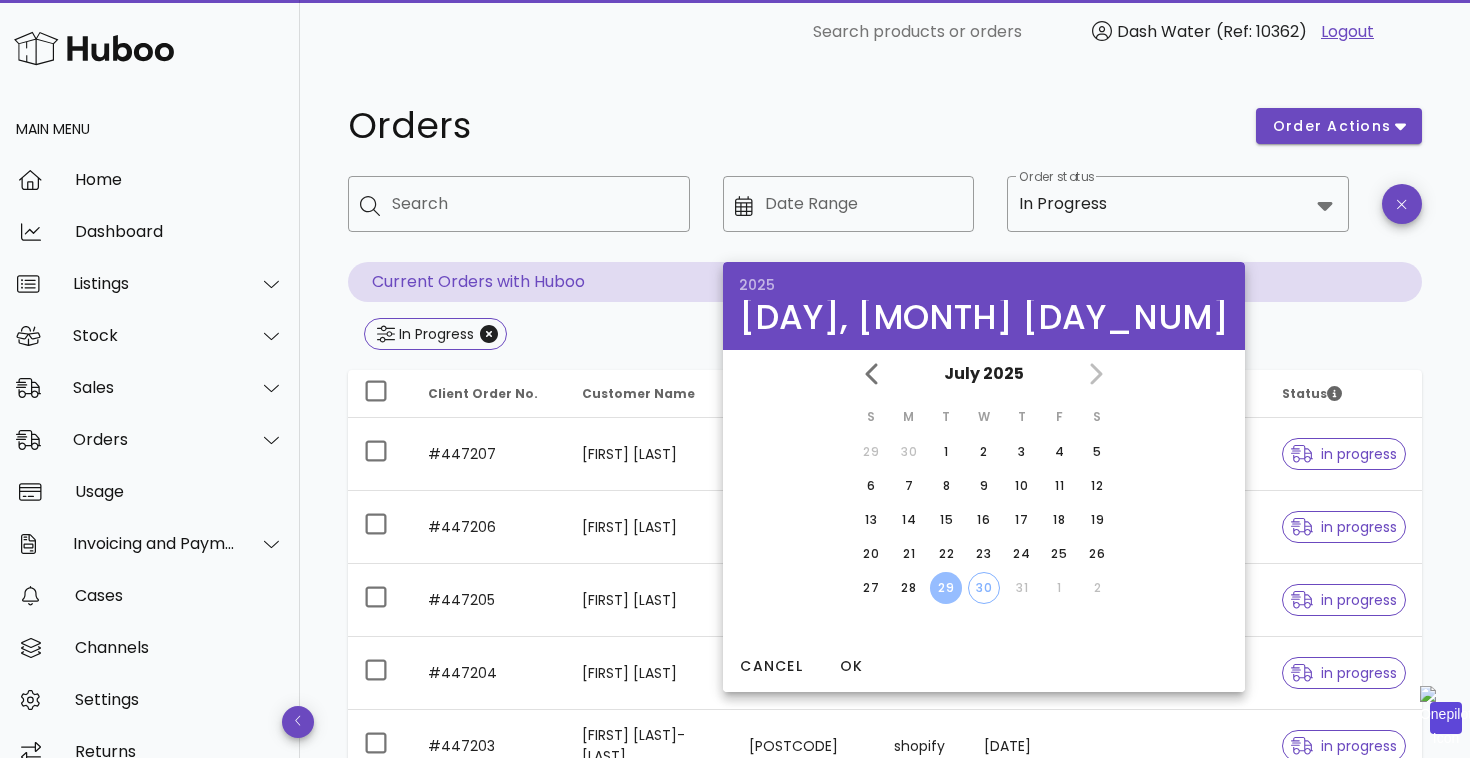 click on "29" at bounding box center (946, 588) 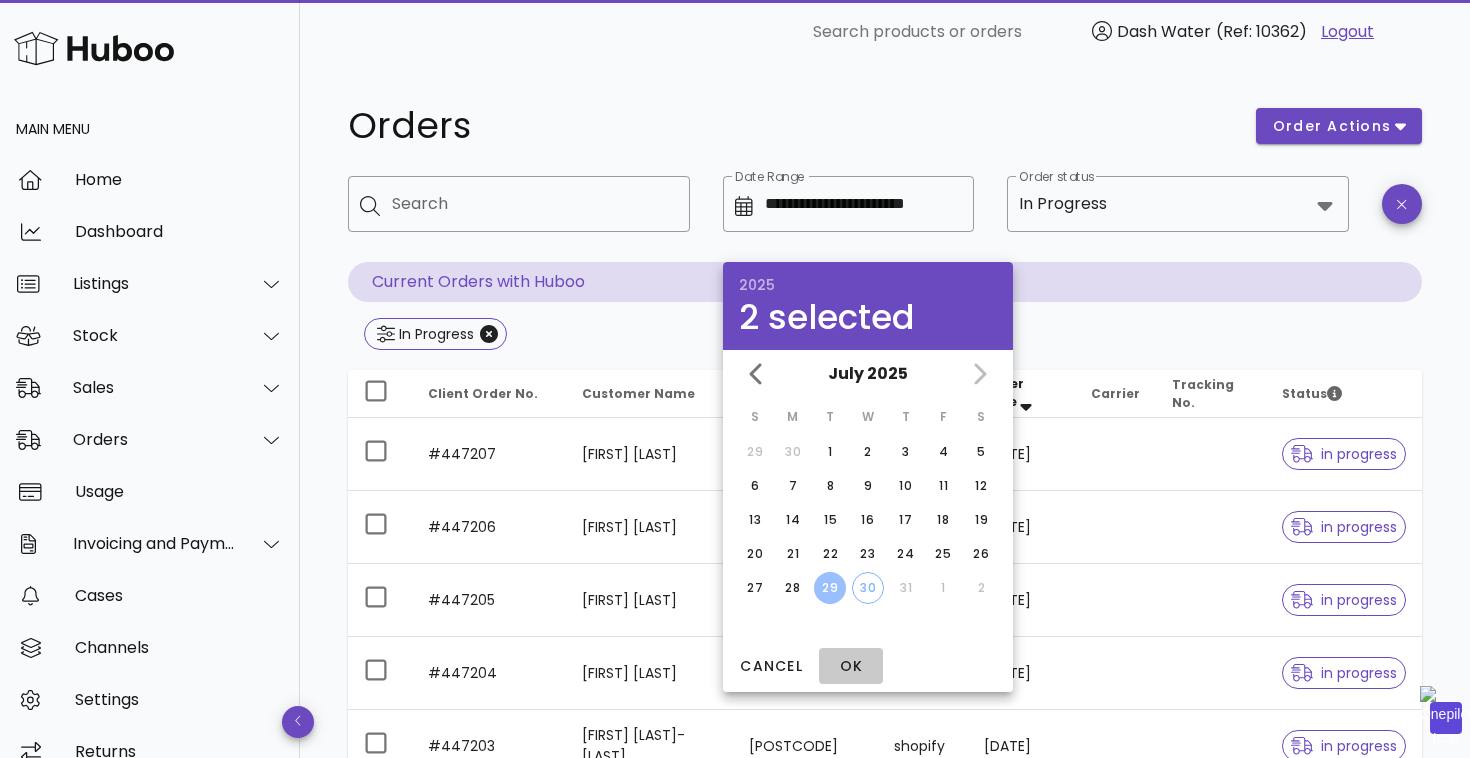 click on "OK" at bounding box center [851, 666] 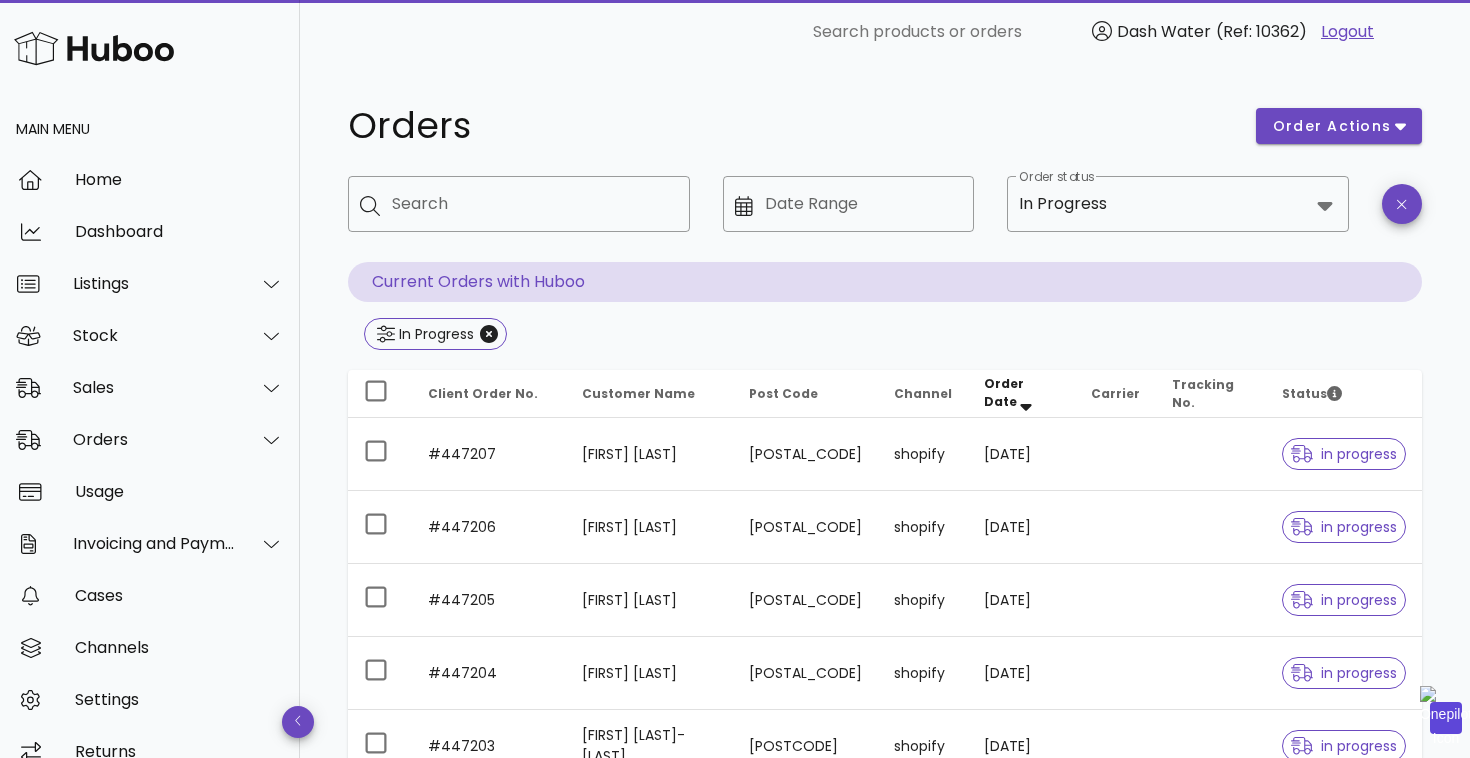 type on "**********" 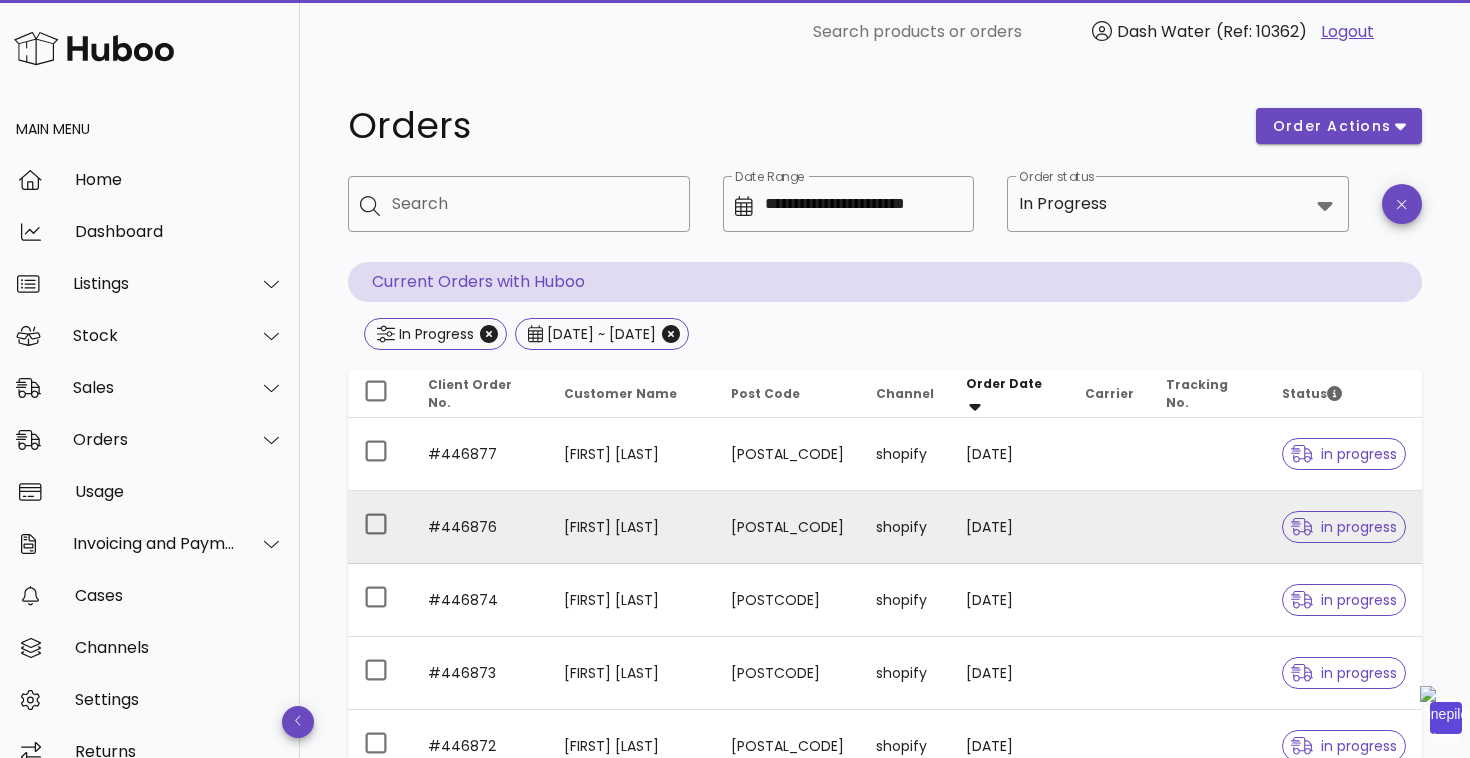click on "James Hughes" at bounding box center (631, 527) 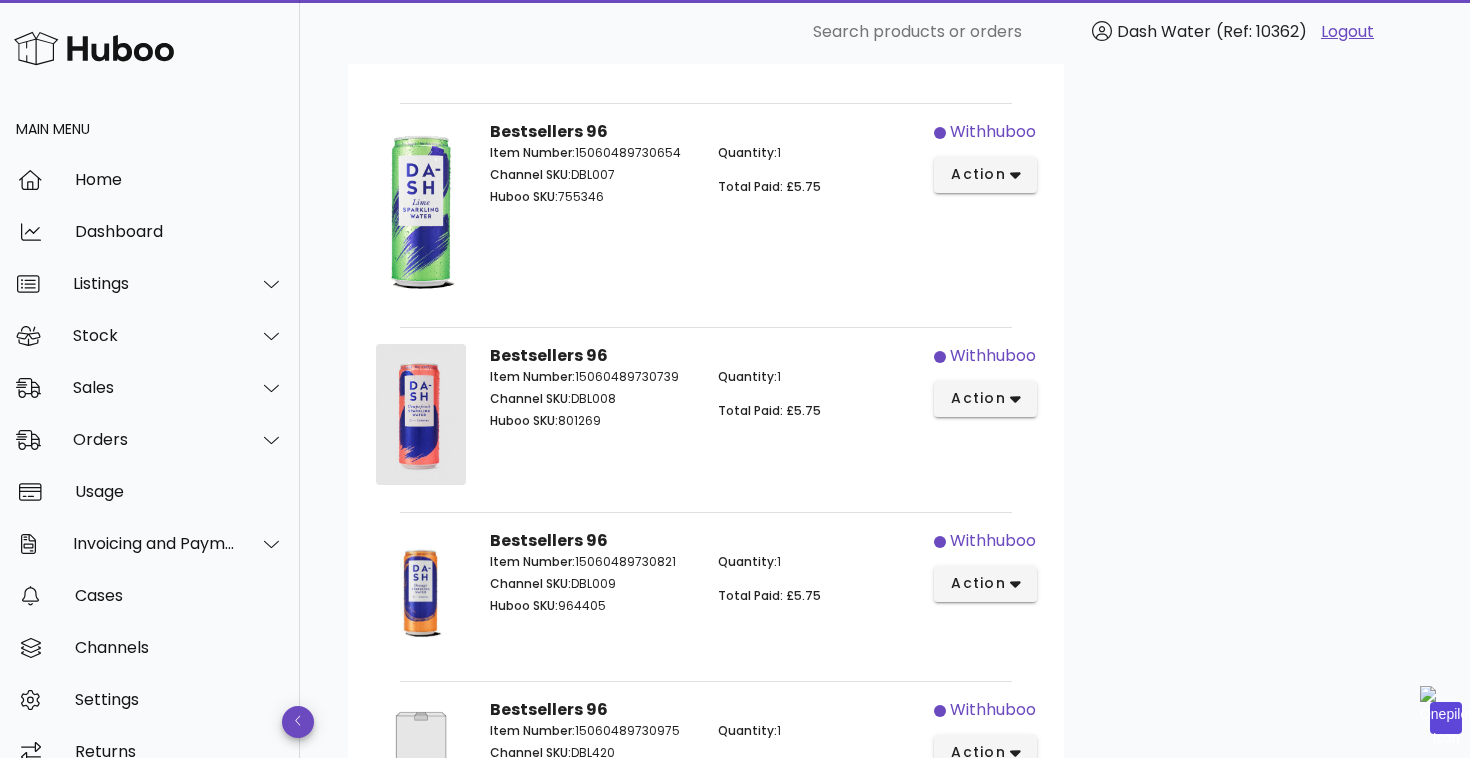 scroll, scrollTop: 1015, scrollLeft: 0, axis: vertical 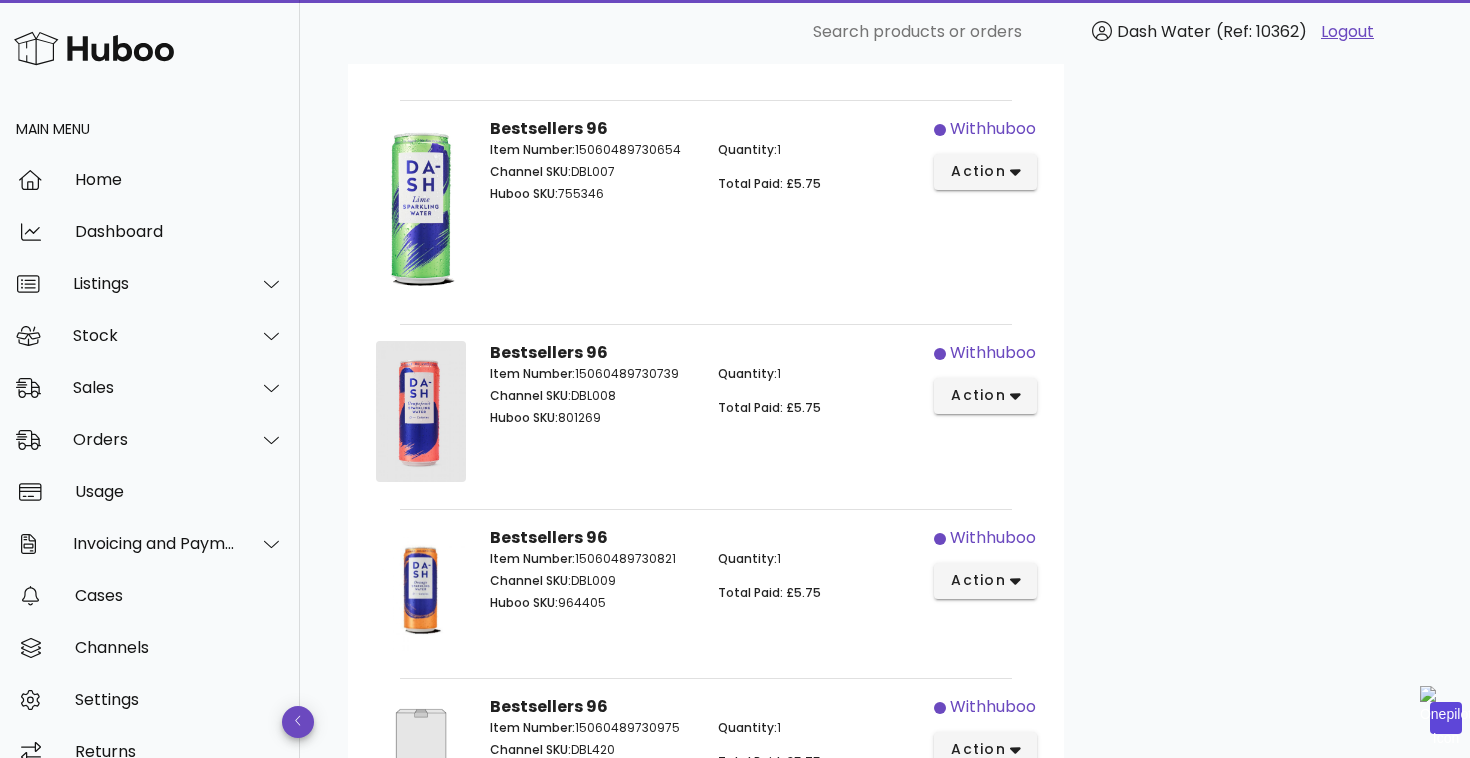 click on "withhuboo" at bounding box center [993, 129] 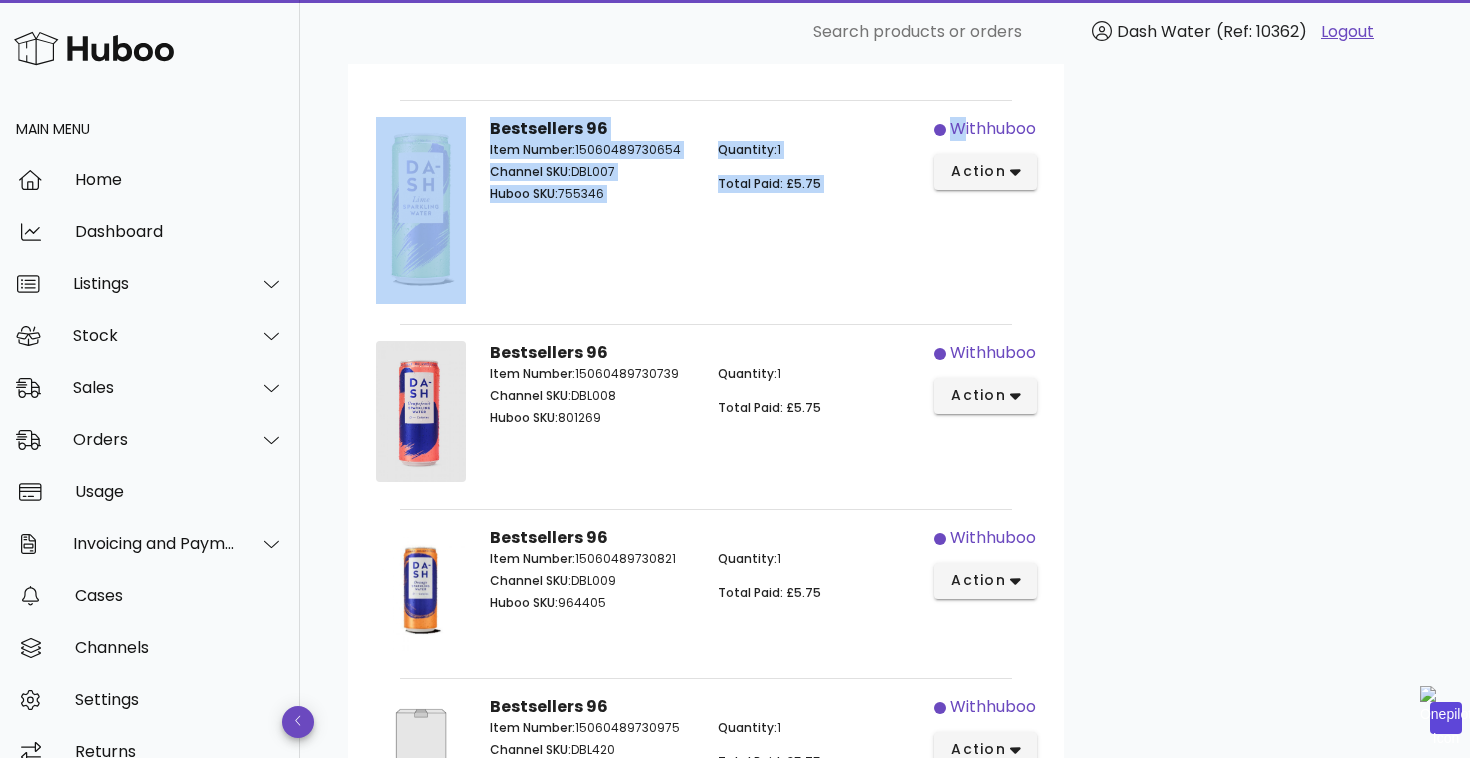 click on "withhuboo" at bounding box center (993, 129) 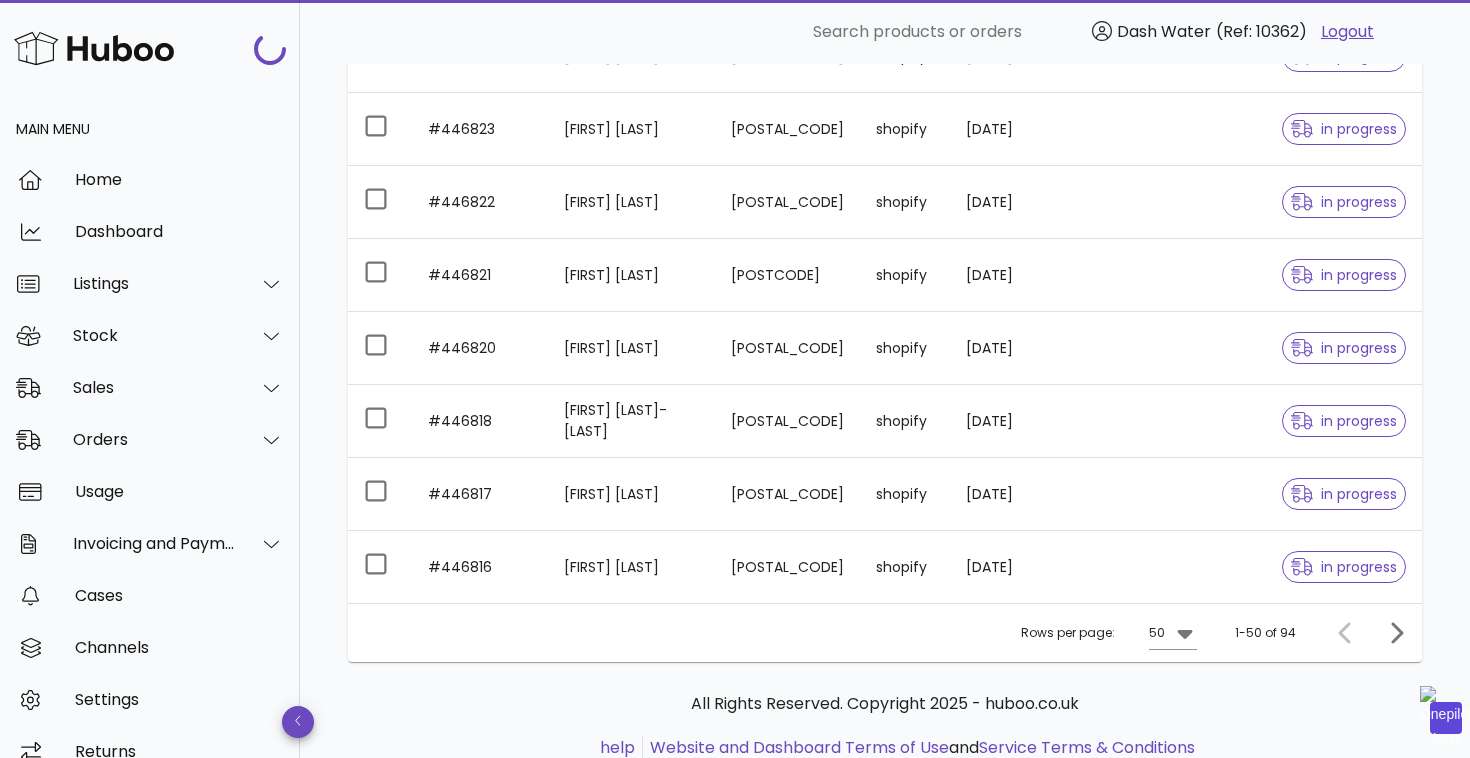 scroll, scrollTop: 3530, scrollLeft: 0, axis: vertical 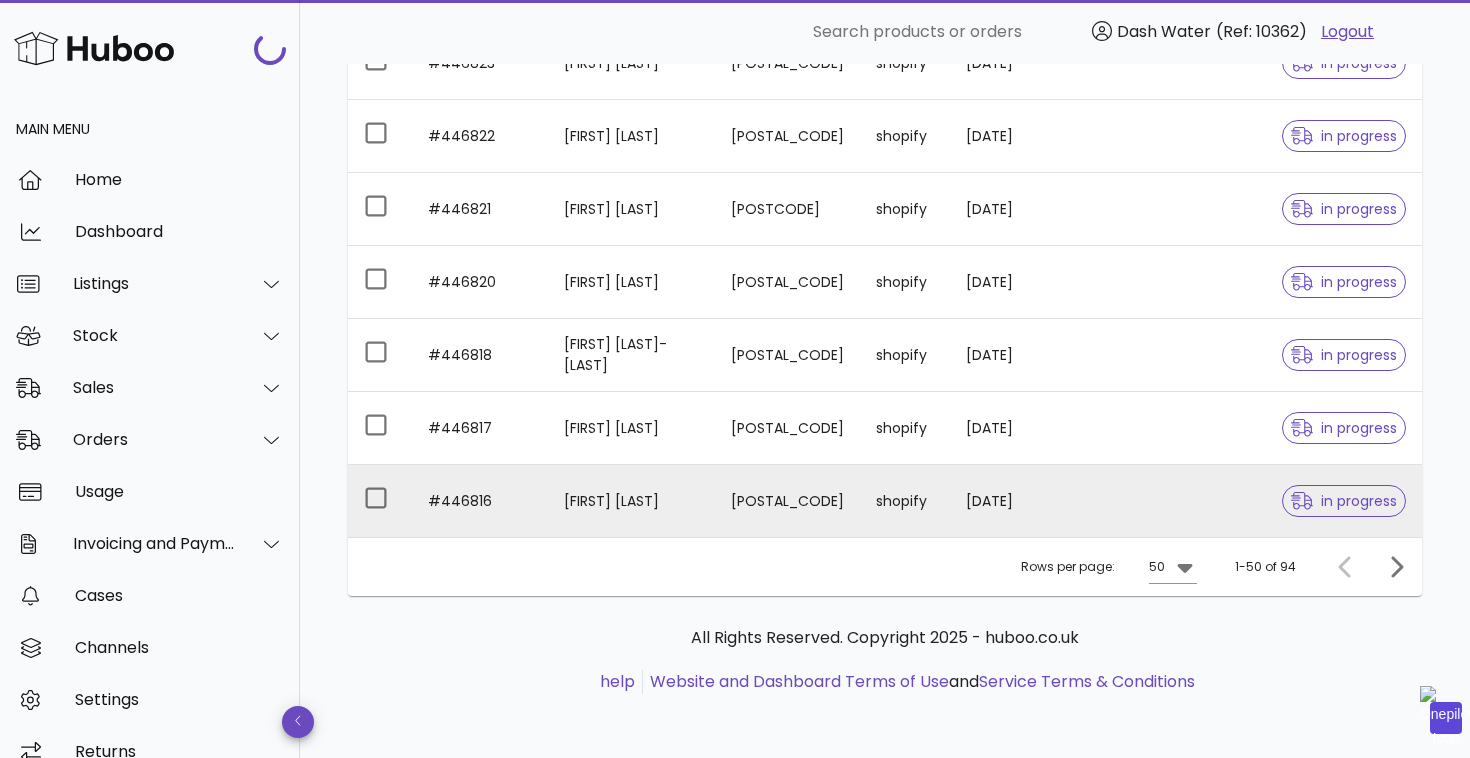click on "Grace Penney" at bounding box center (631, 501) 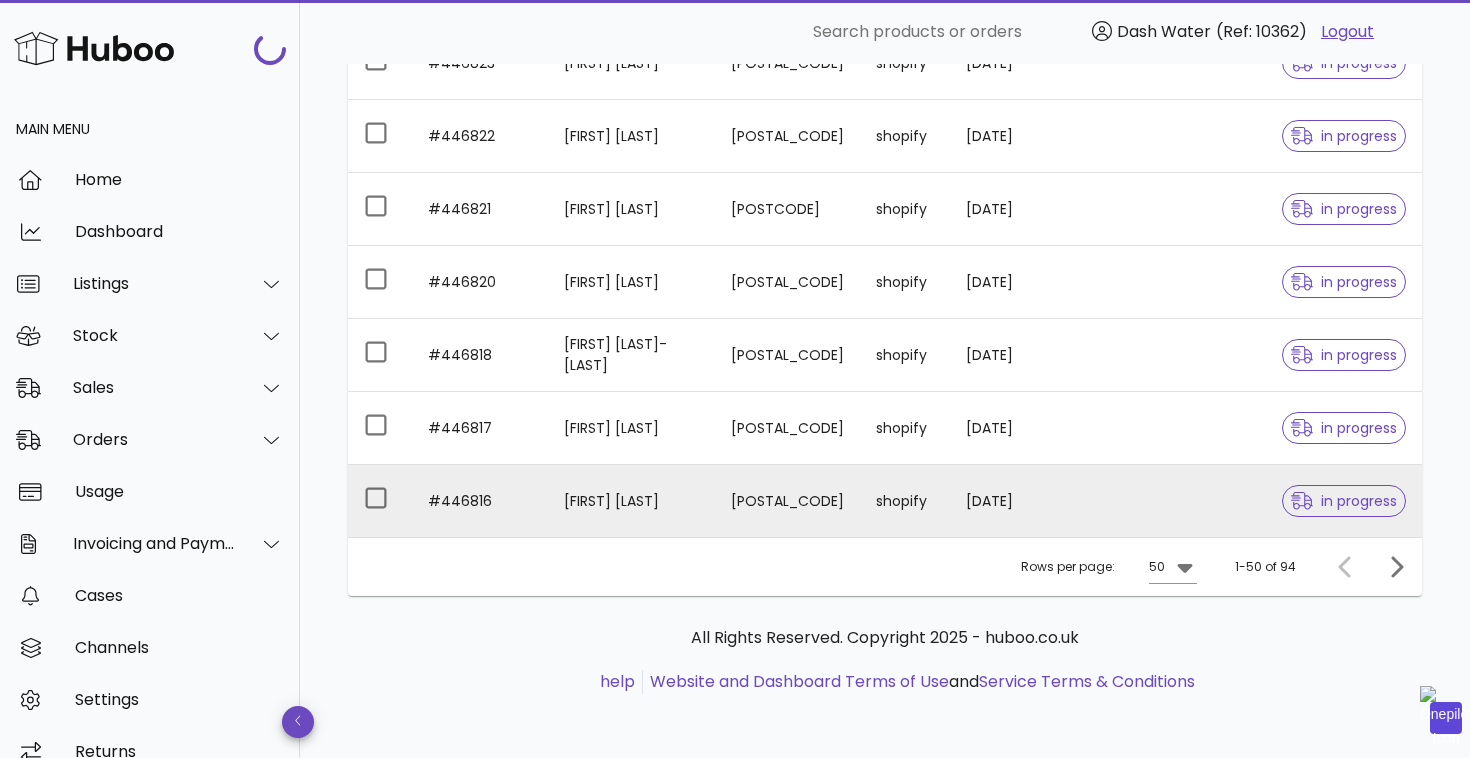 scroll, scrollTop: 0, scrollLeft: 0, axis: both 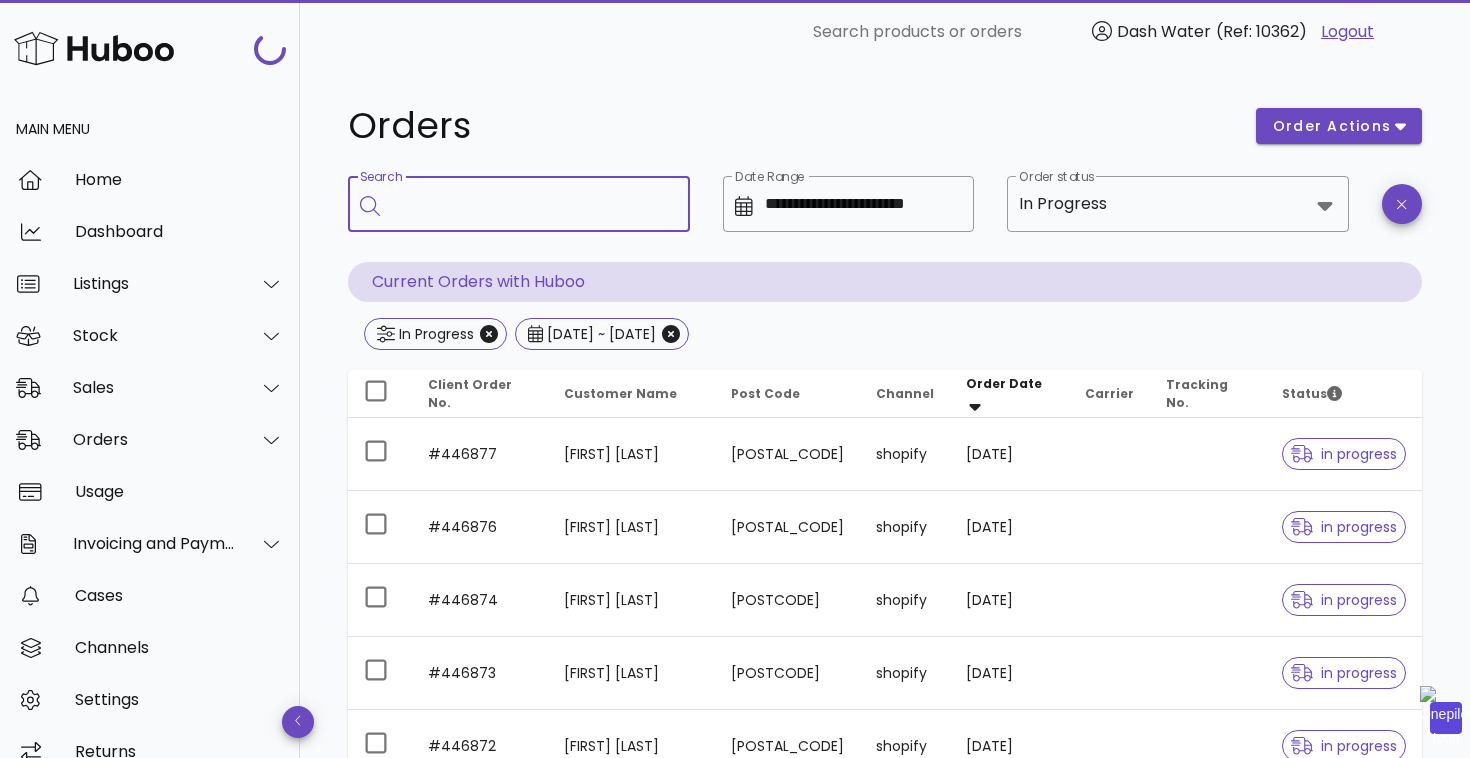 click on "Search" at bounding box center [533, 204] 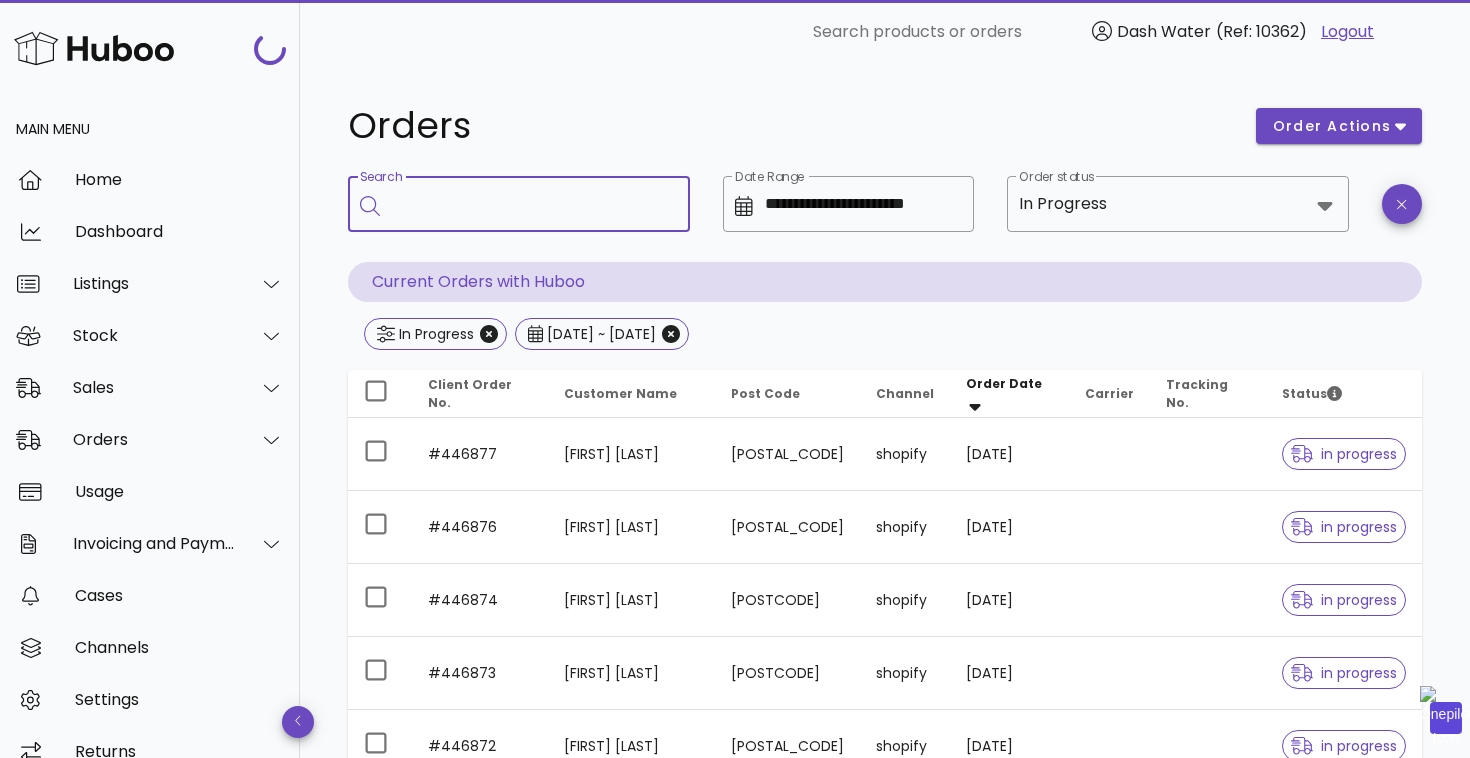 paste on "******" 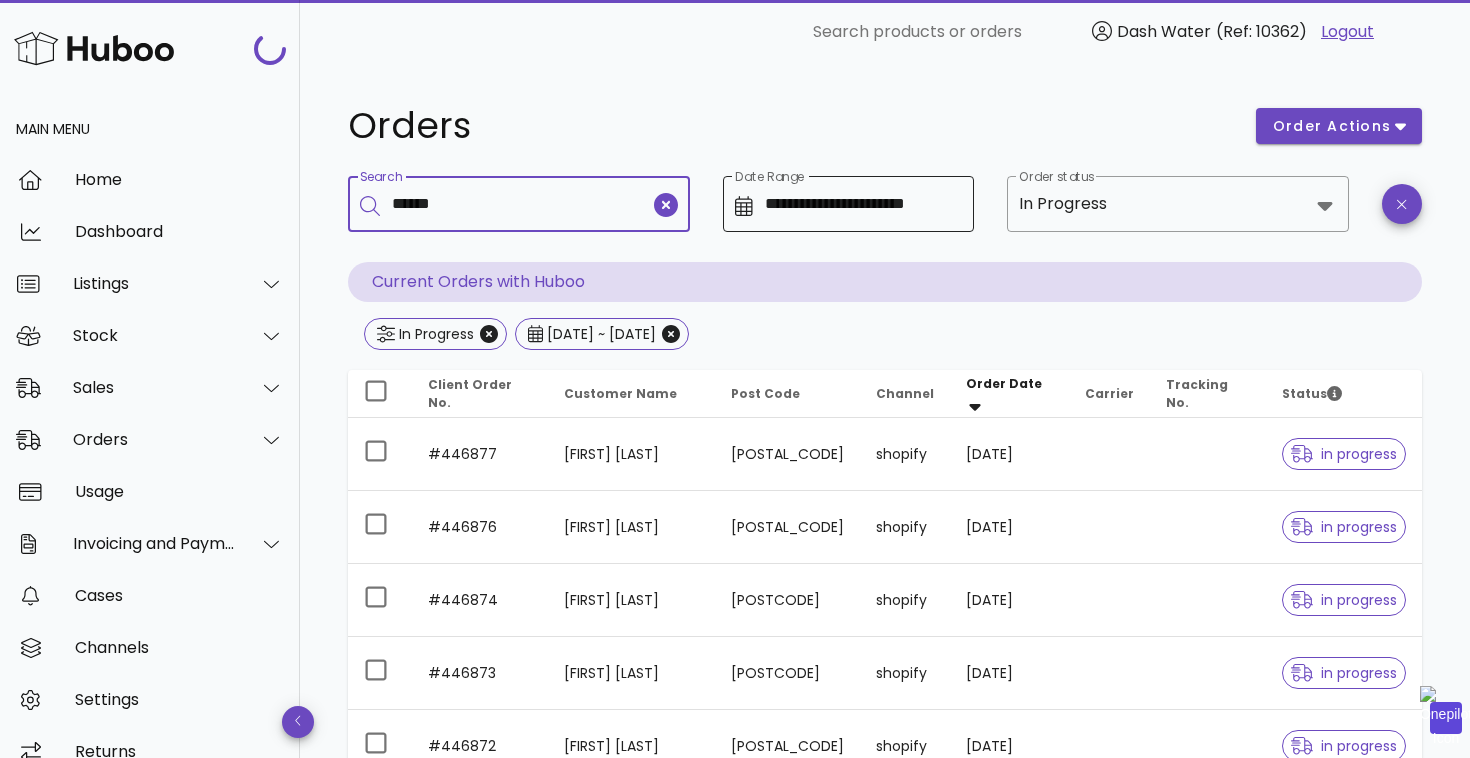type on "******" 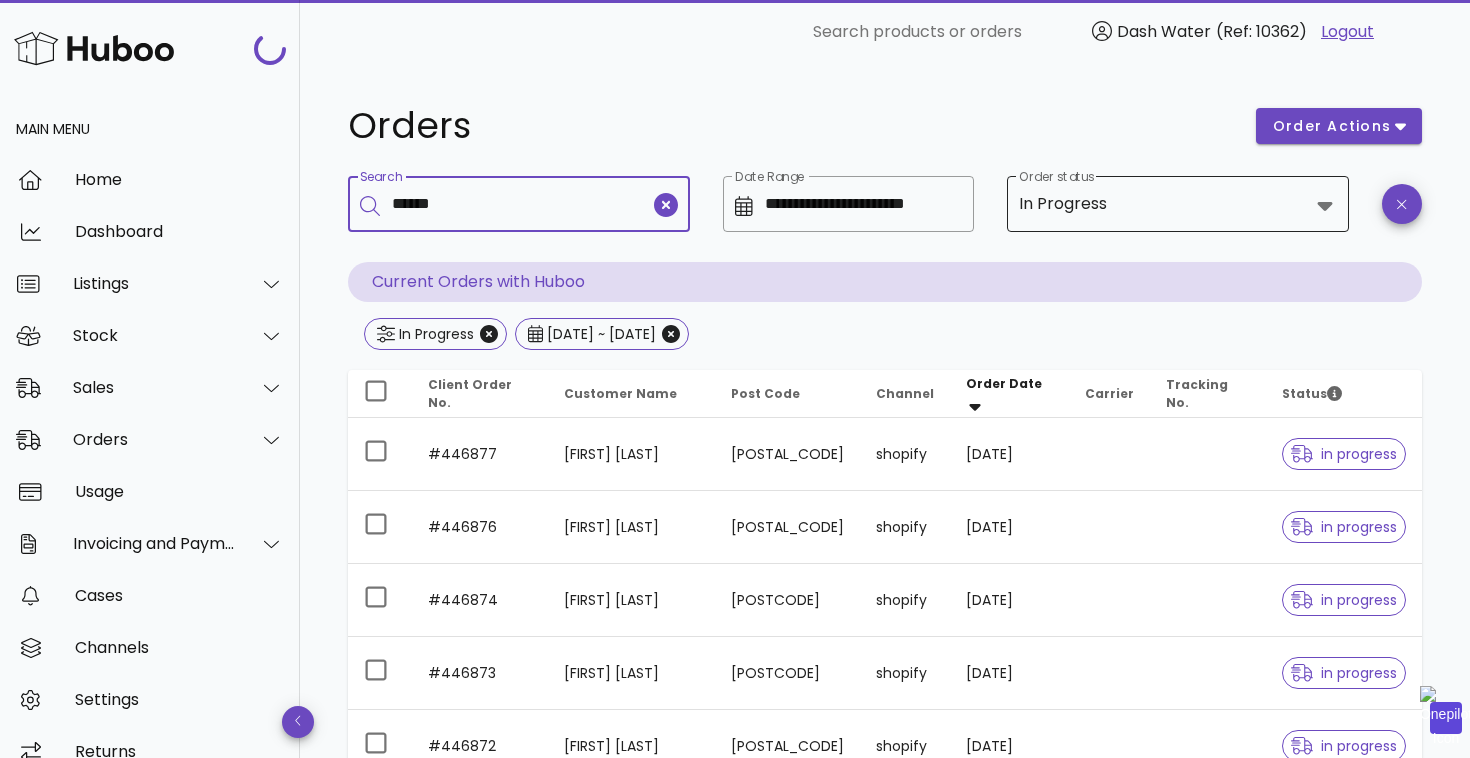 type 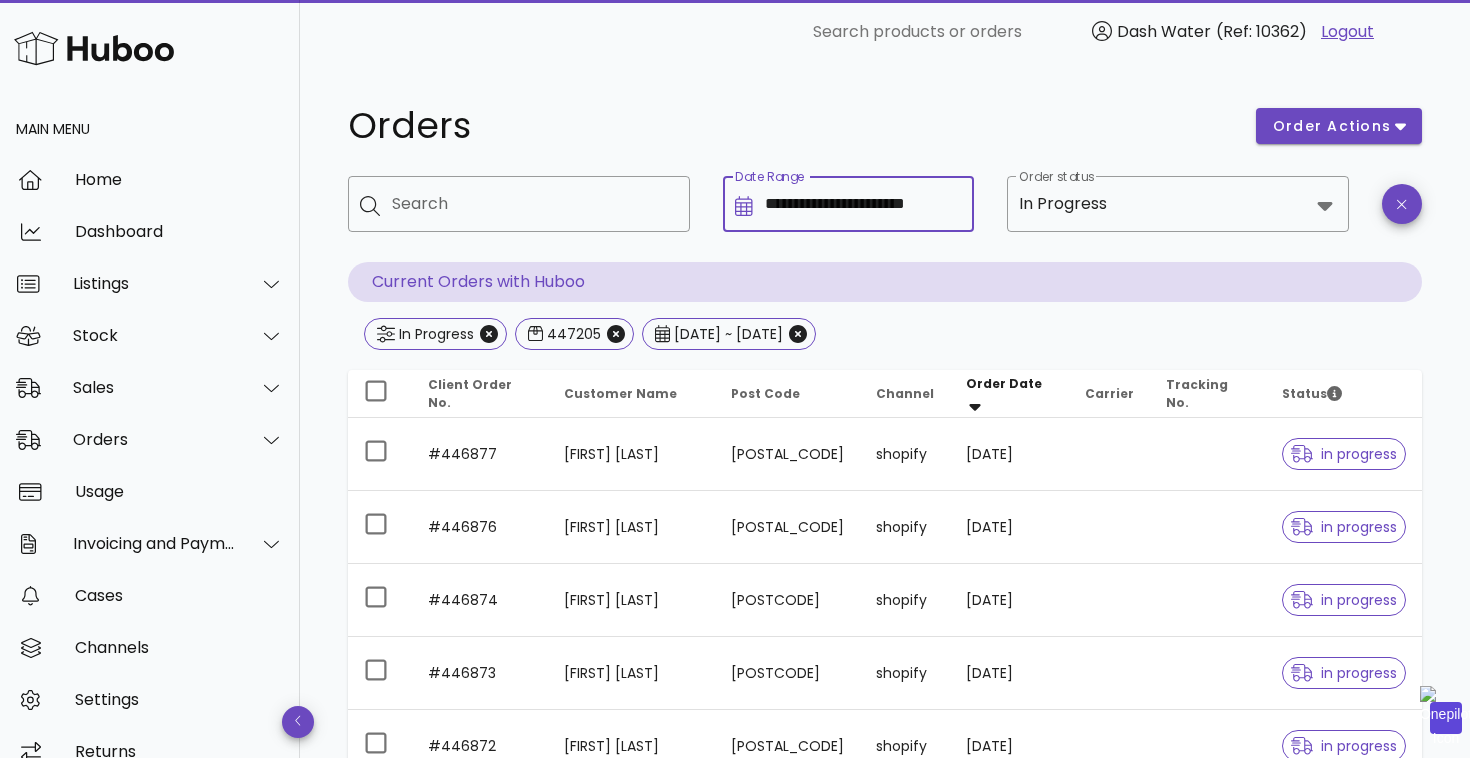 click on "**********" at bounding box center [863, 204] 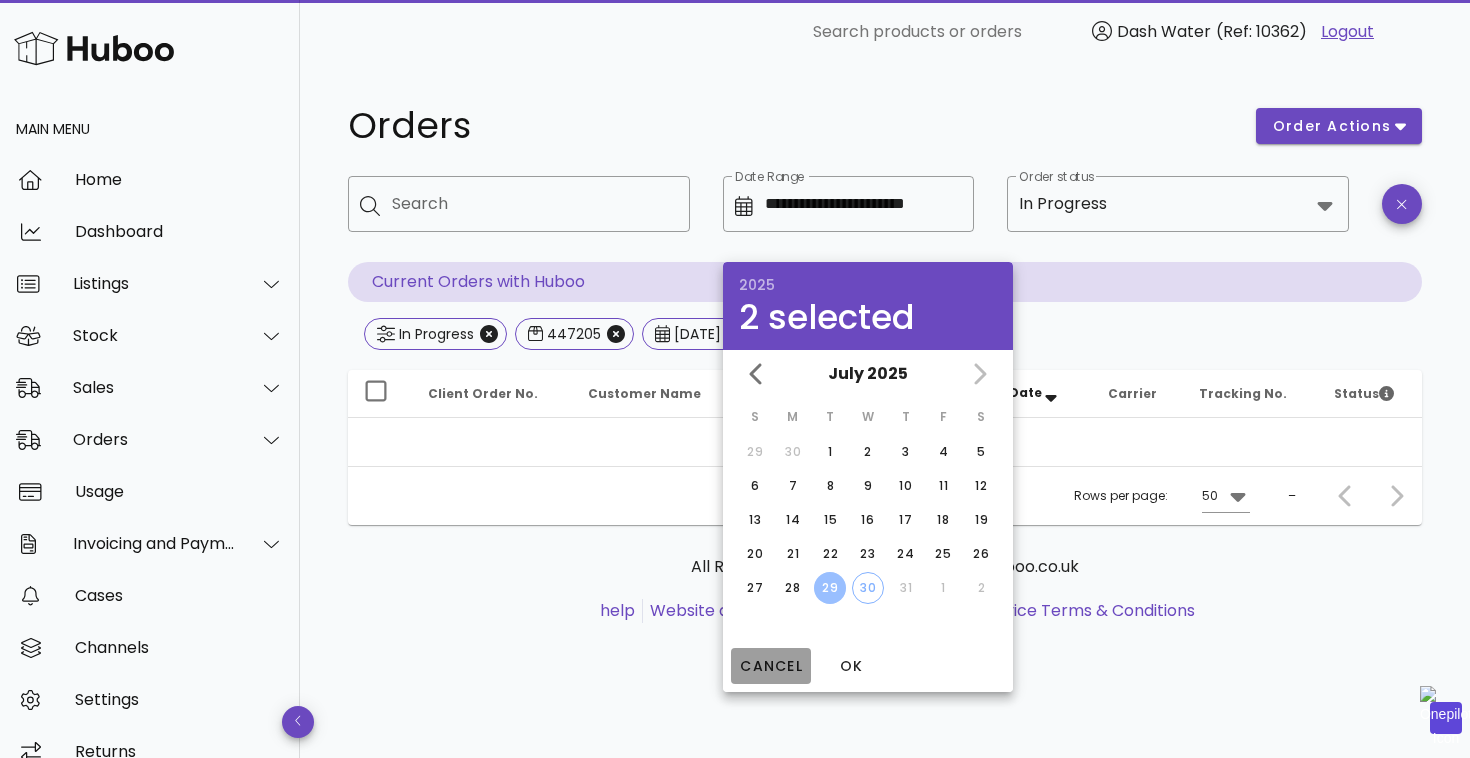 click on "Cancel" at bounding box center [771, 666] 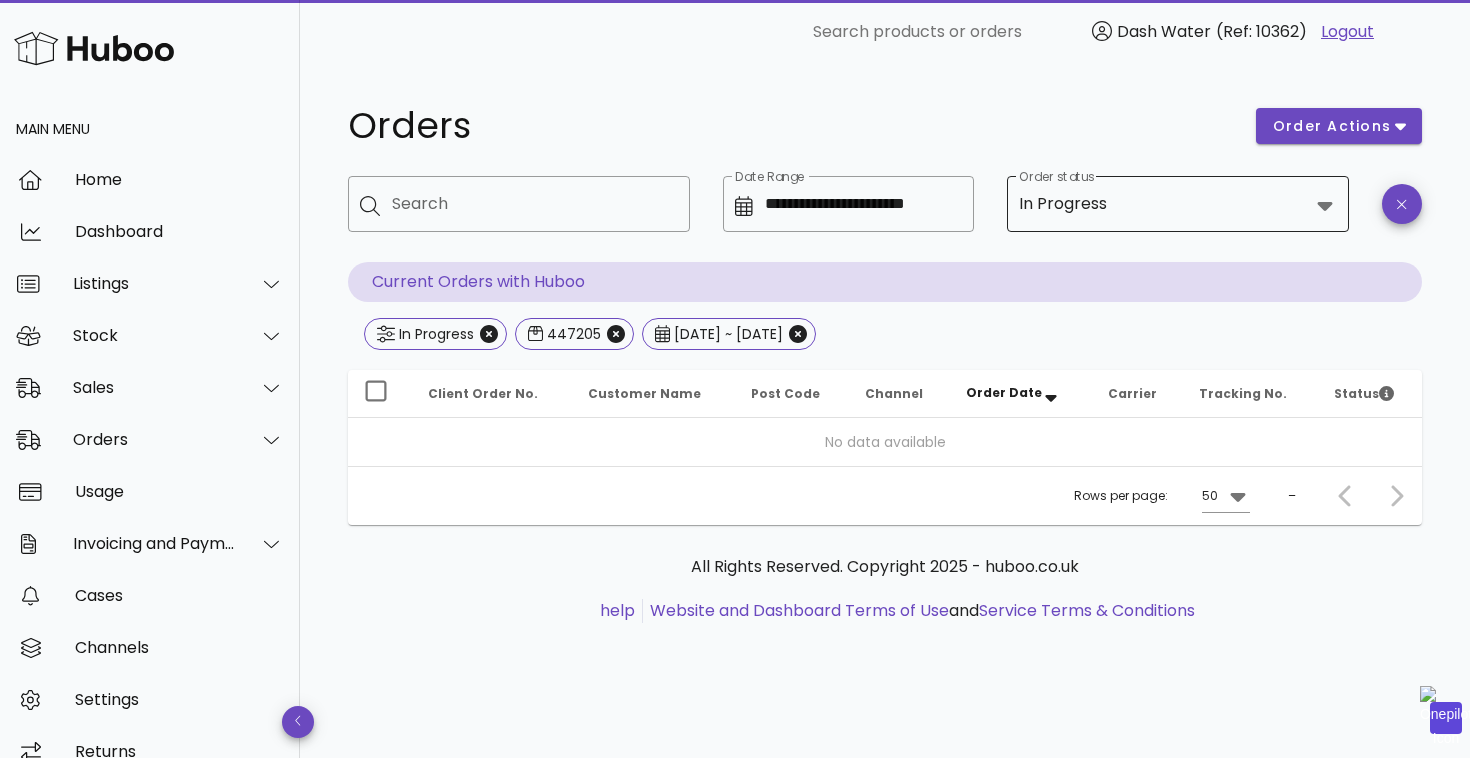 click on "Order status" at bounding box center [1210, 204] 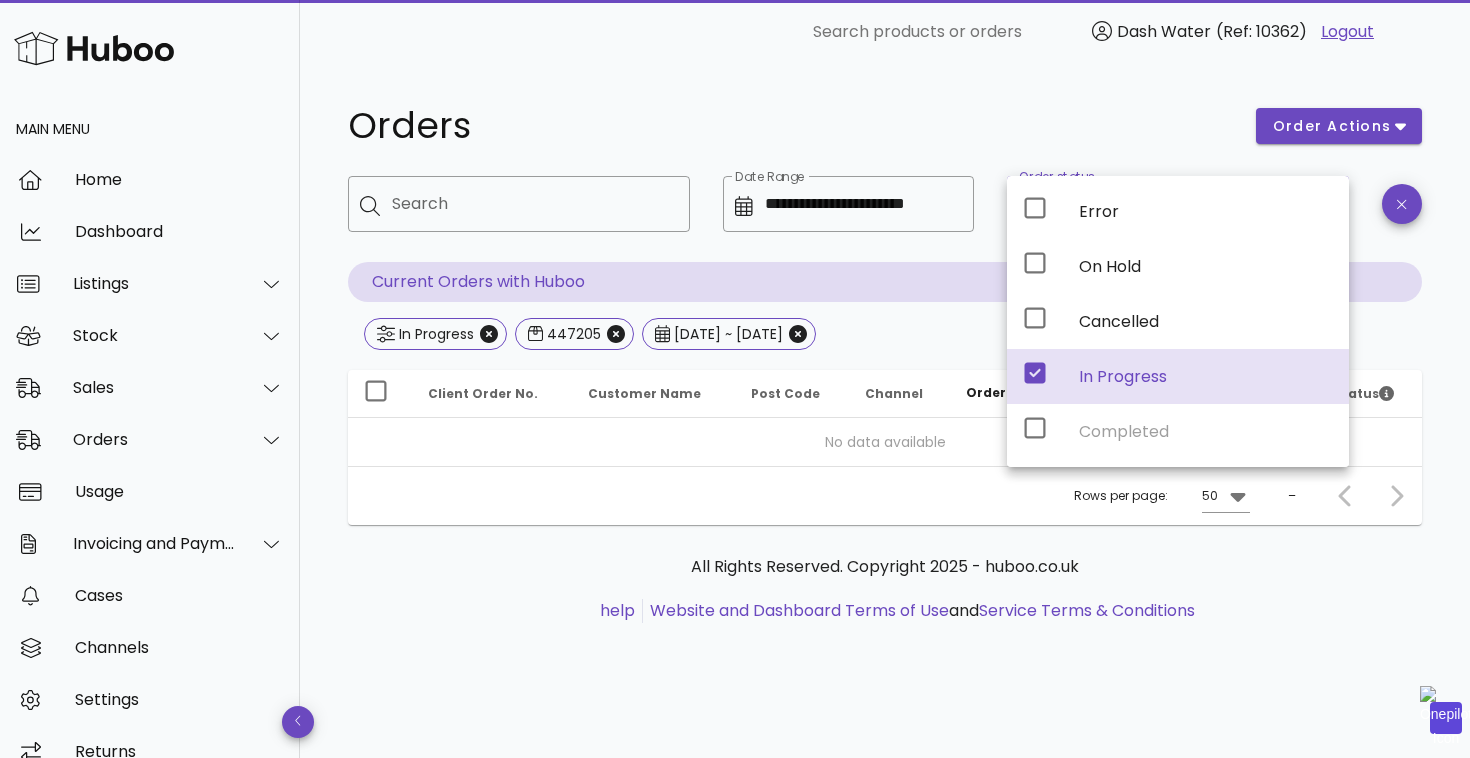 click on "Orders" at bounding box center [790, 126] 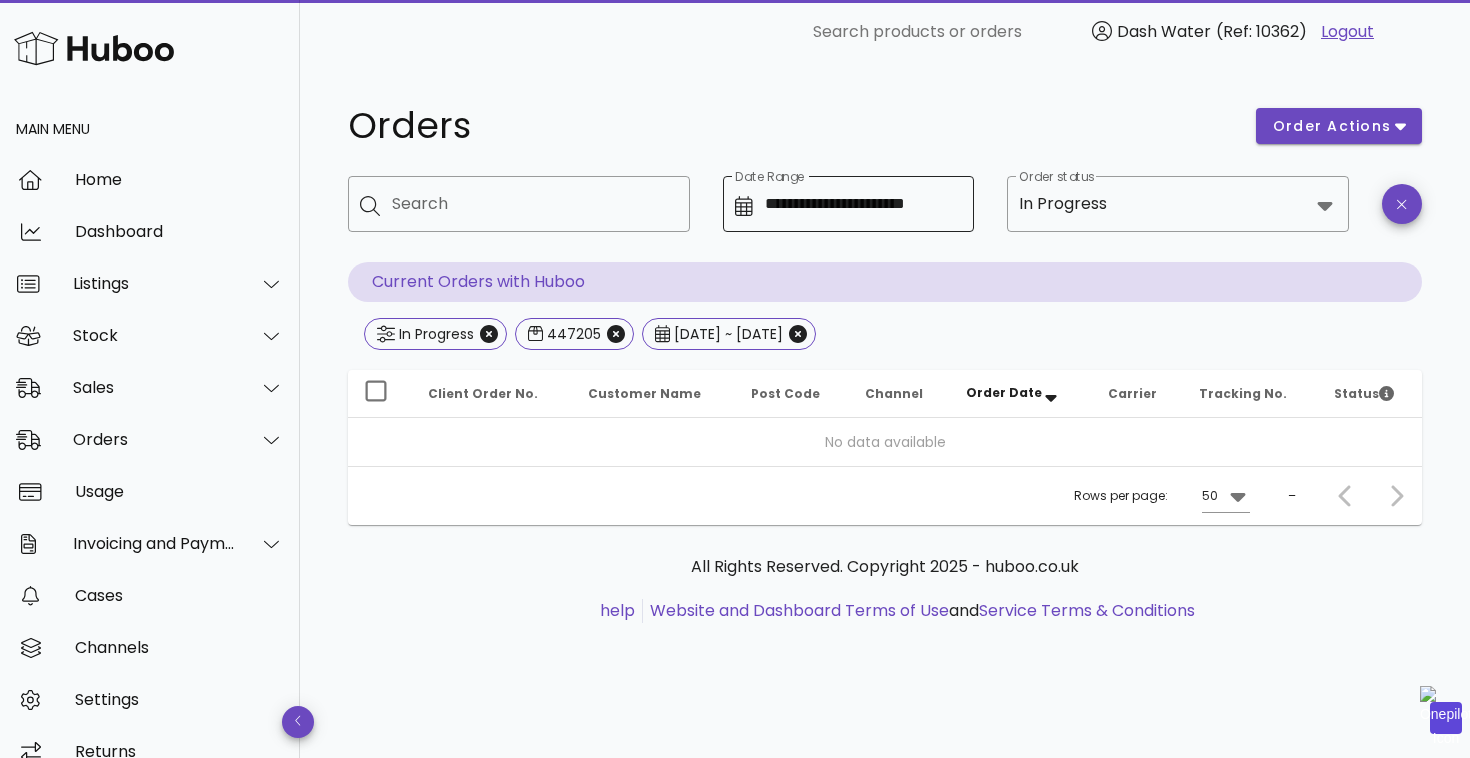 click on "**********" at bounding box center [863, 204] 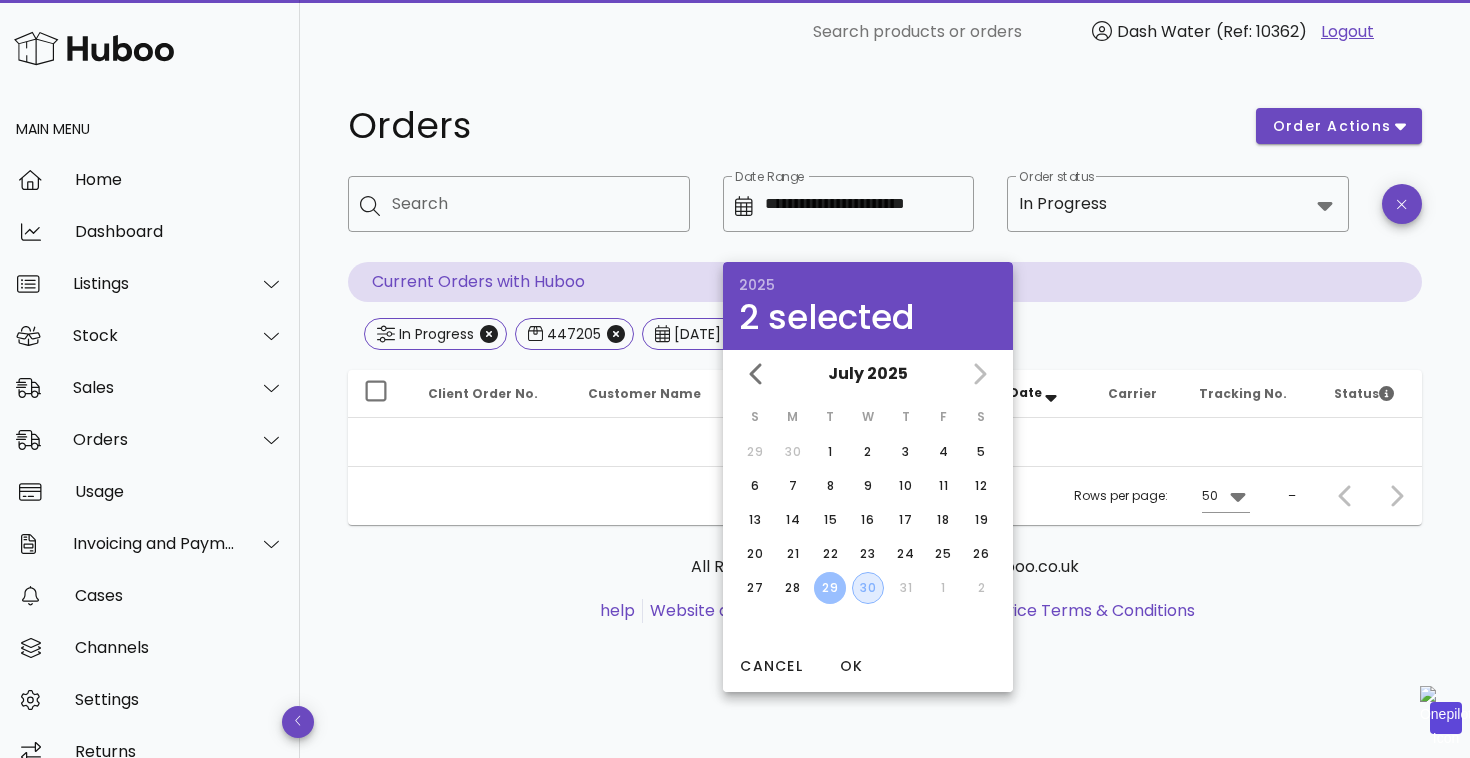 click on "30" at bounding box center [868, 588] 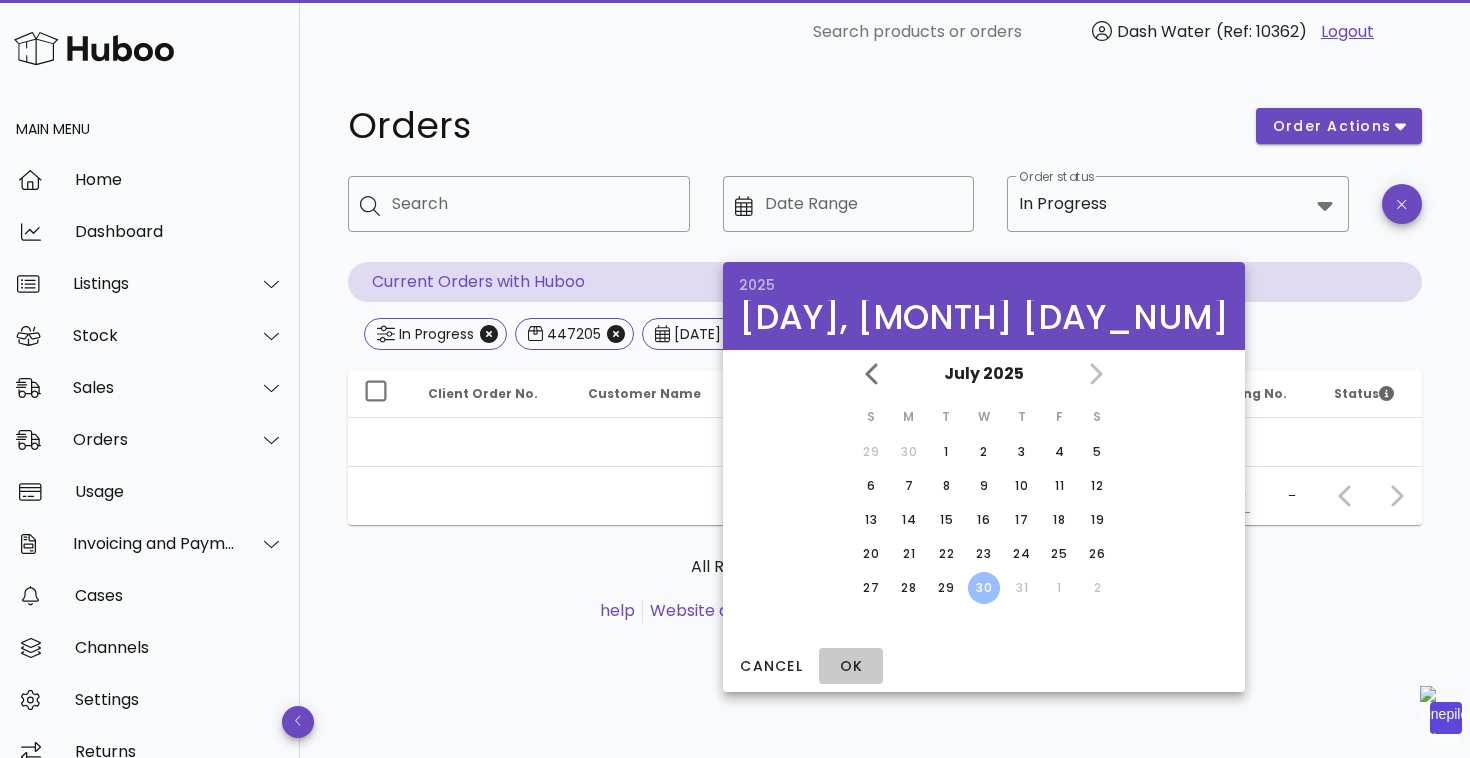 click on "OK" at bounding box center [851, 666] 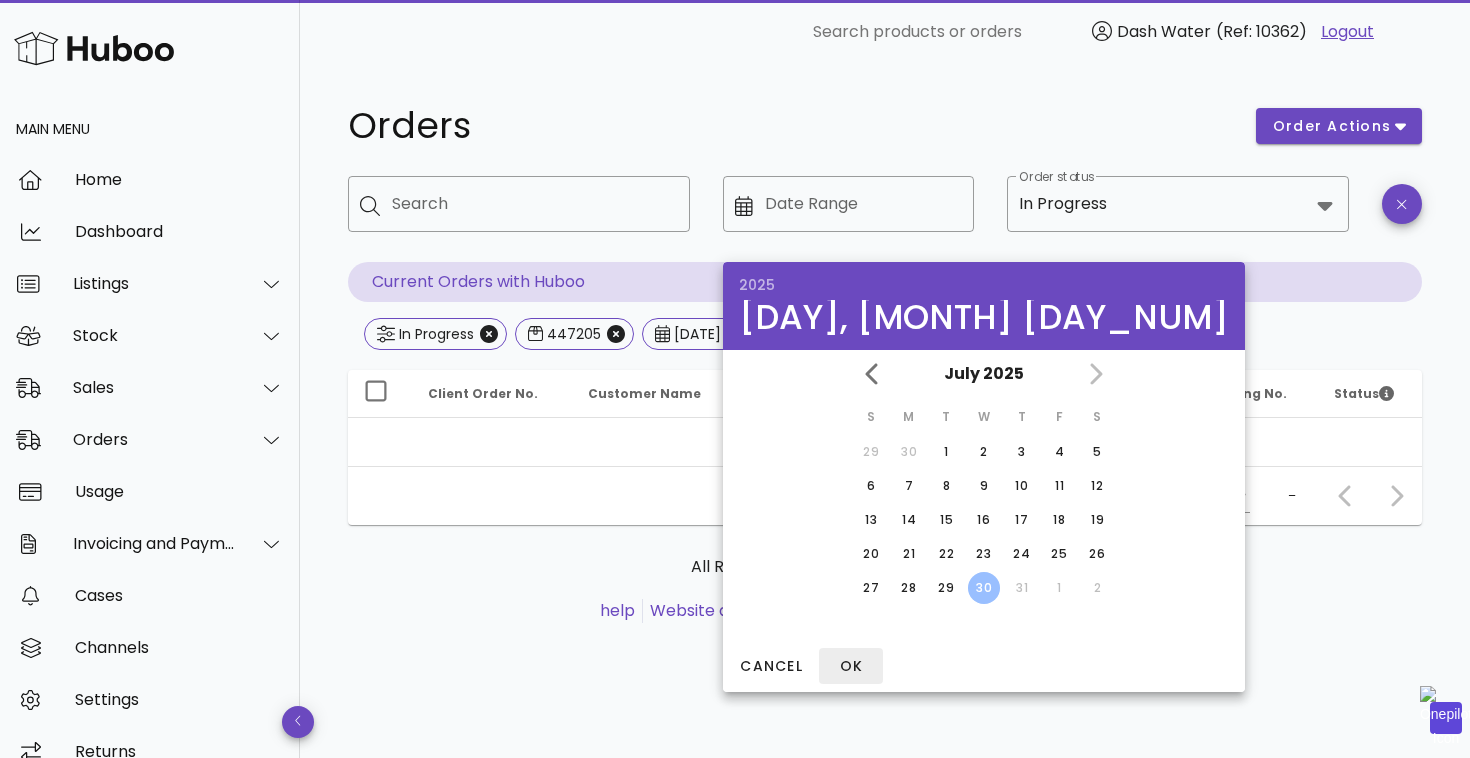 type on "**********" 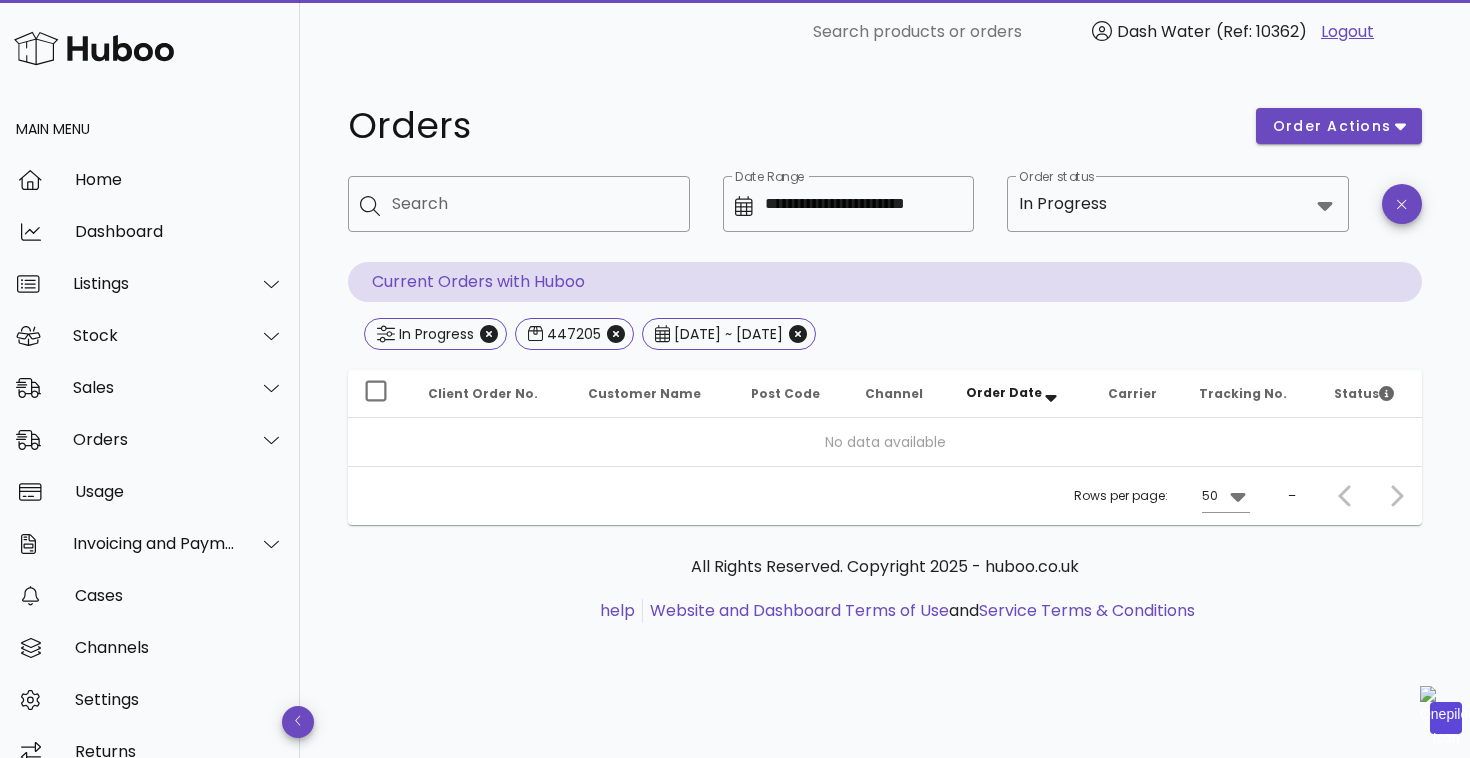 type 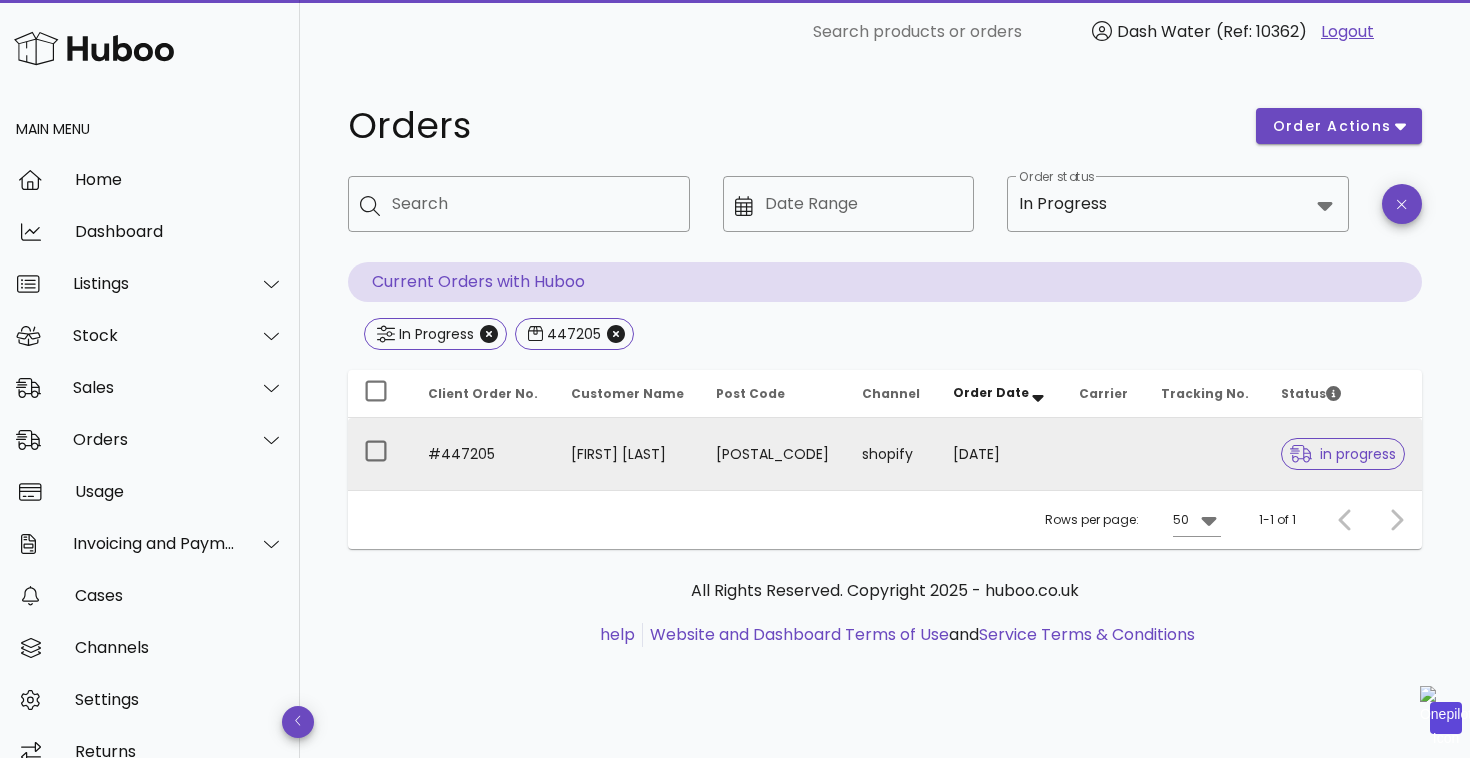 click on "[POSTCODE]" at bounding box center [773, 454] 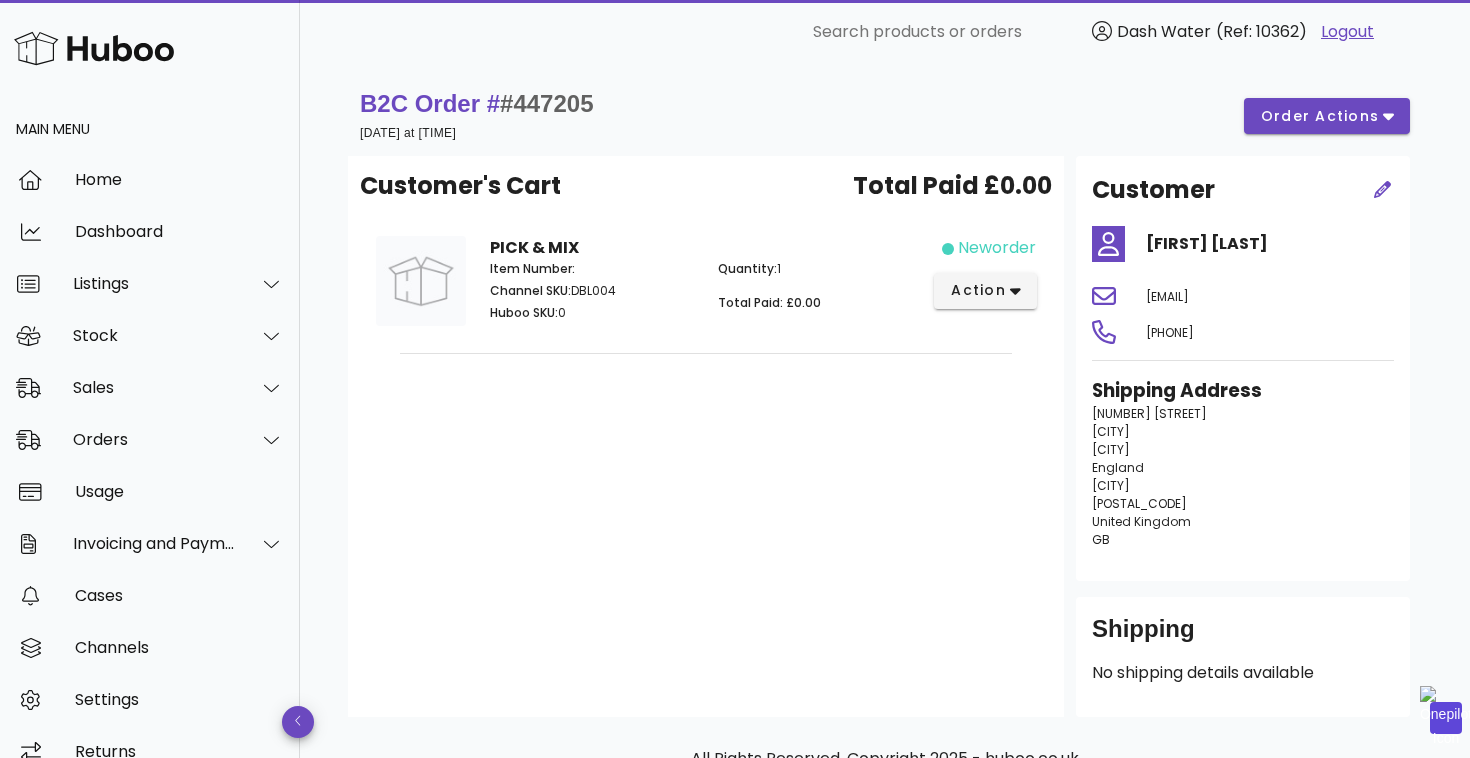 click on "neworder" at bounding box center (997, 248) 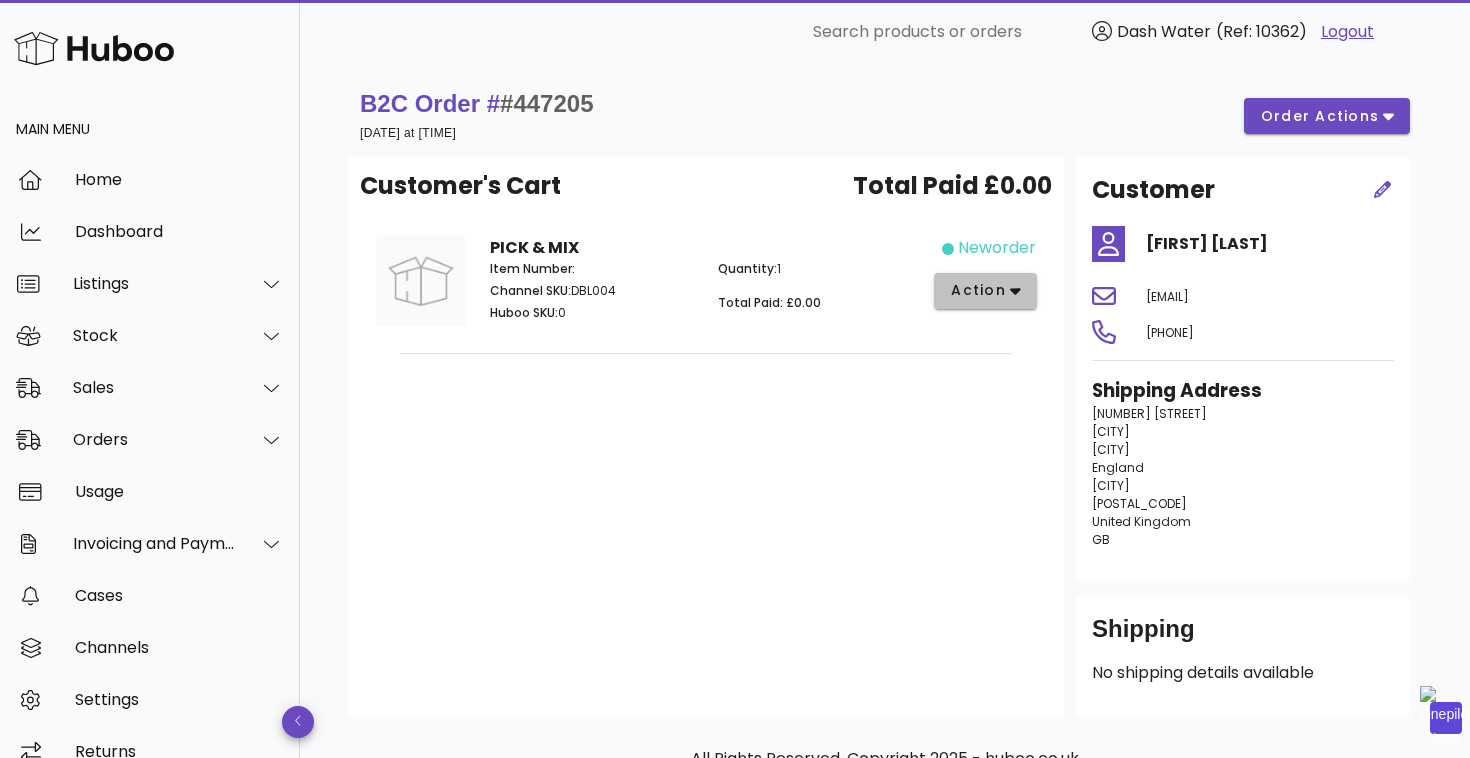 click on "action" at bounding box center (985, 291) 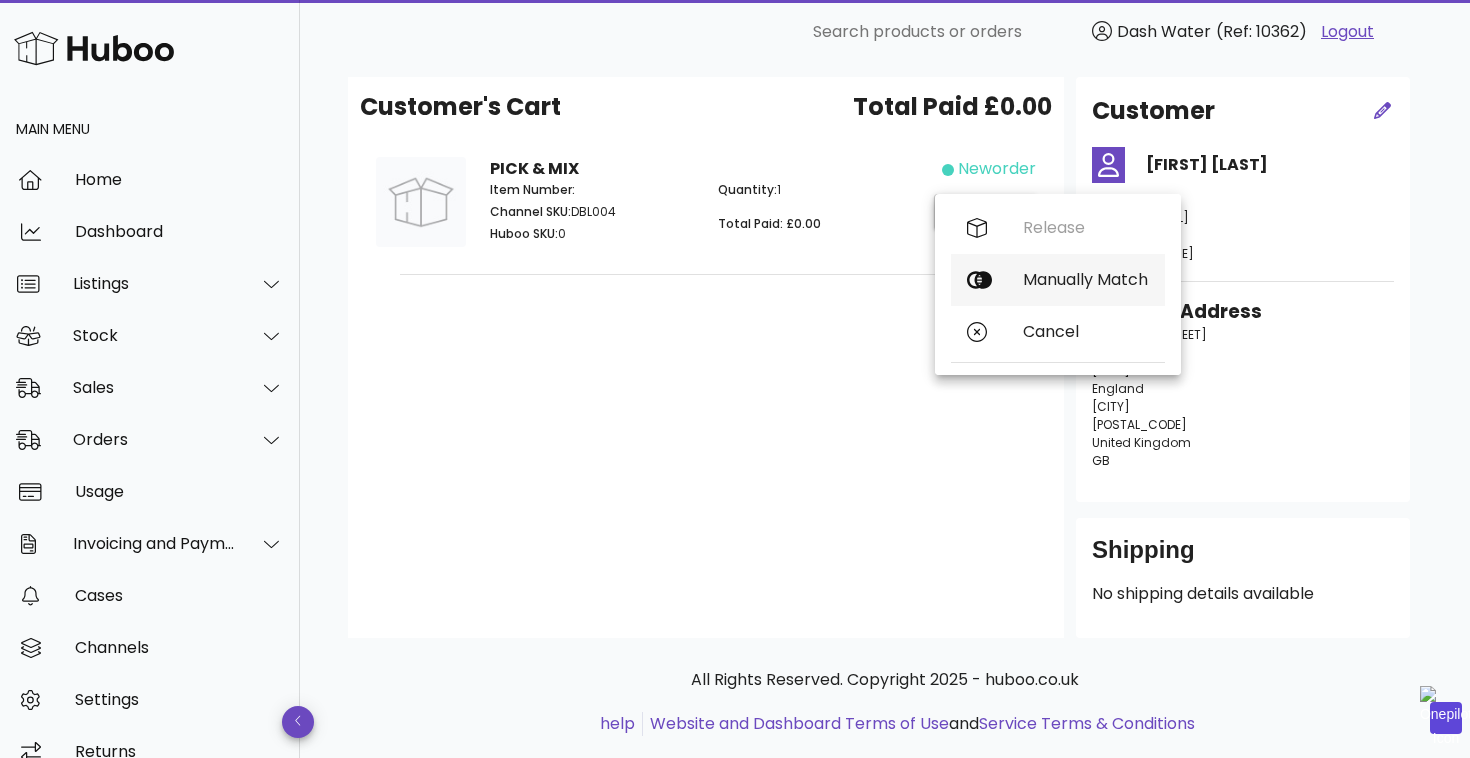 scroll, scrollTop: 121, scrollLeft: 0, axis: vertical 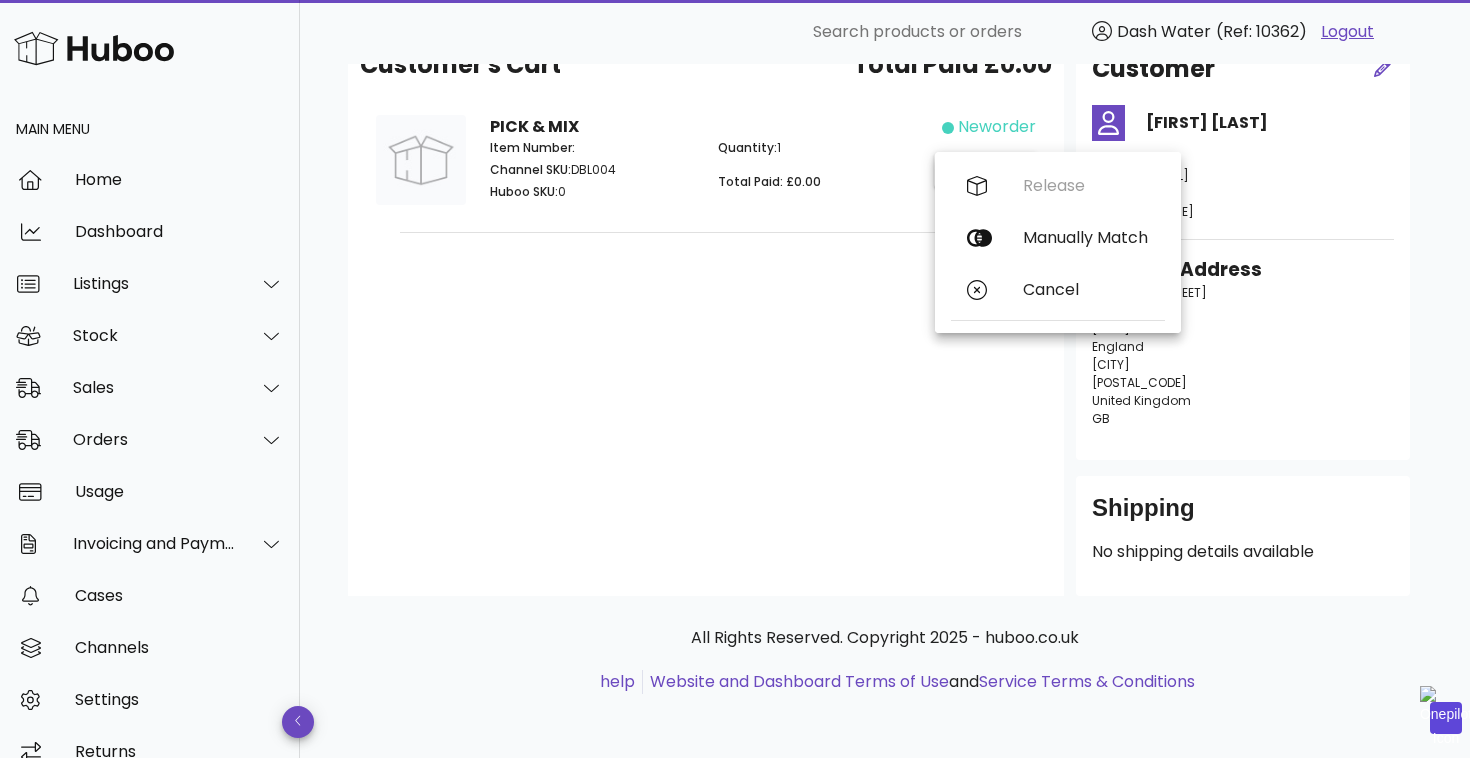click on "Customer's Cart Total Paid £0.00 PICK & MIX Item Number:    Channel SKU:  DBL004  Huboo SKU:  0  Quantity:  1 Total Paid: £0.00  neworder  action" at bounding box center (706, 315) 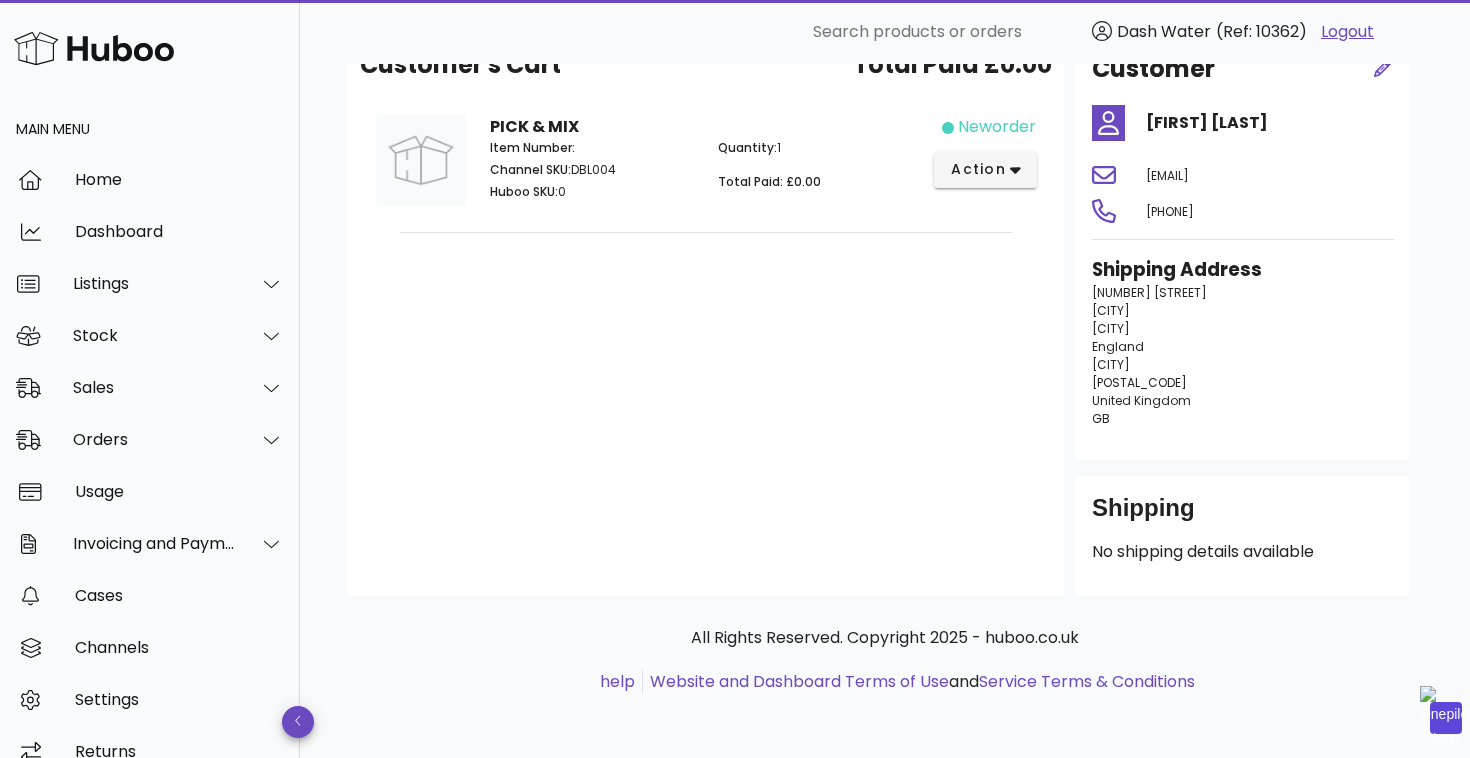 scroll, scrollTop: 0, scrollLeft: 0, axis: both 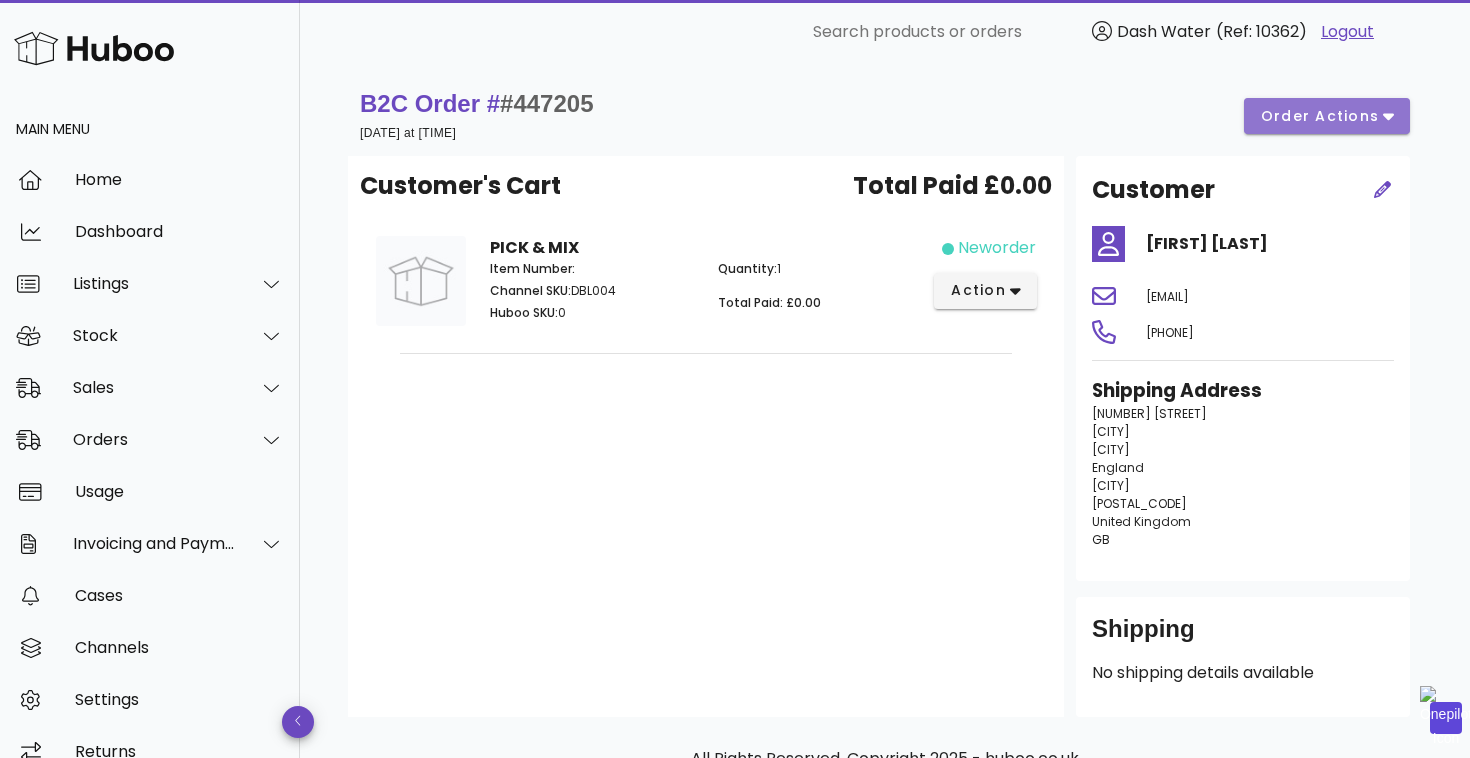 click on "order actions" at bounding box center [1320, 116] 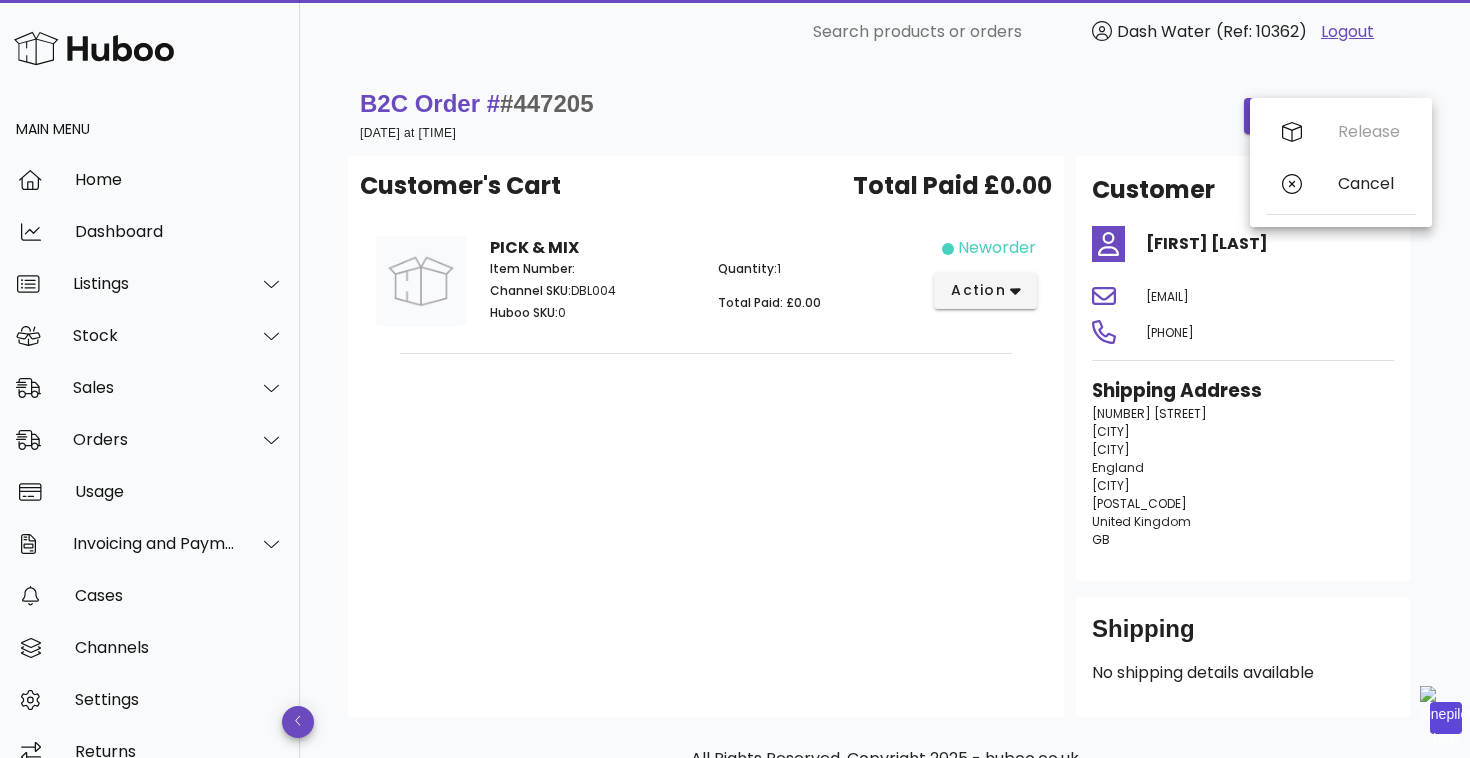 click on "Customer's Cart Total Paid £0.00 PICK & MIX Item Number:    Channel SKU:  DBL004  Huboo SKU:  0  Quantity:  1 Total Paid: £0.00  neworder  action" at bounding box center [706, 436] 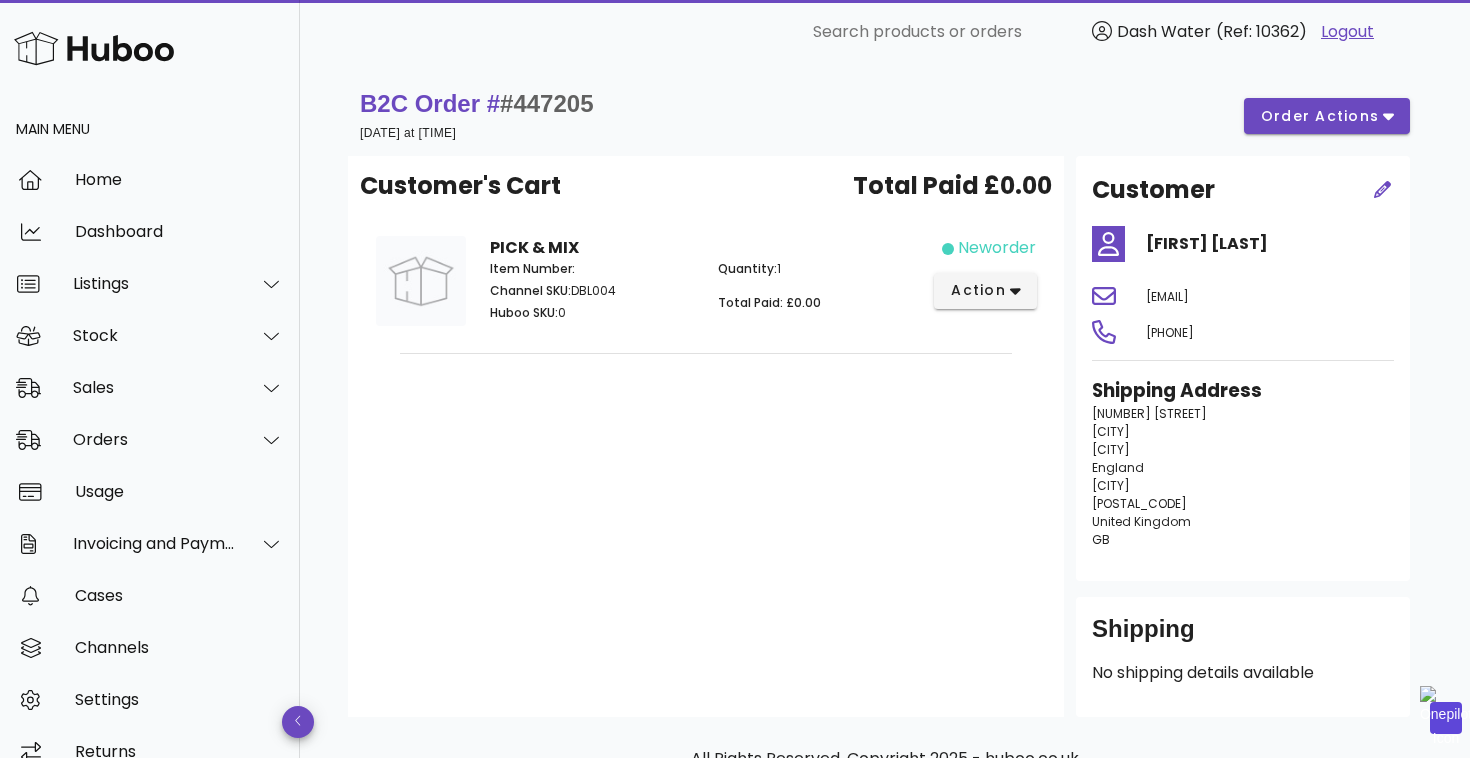 click on "Item Number:    Channel SKU:  DBL004  Huboo SKU:  0" at bounding box center (592, 294) 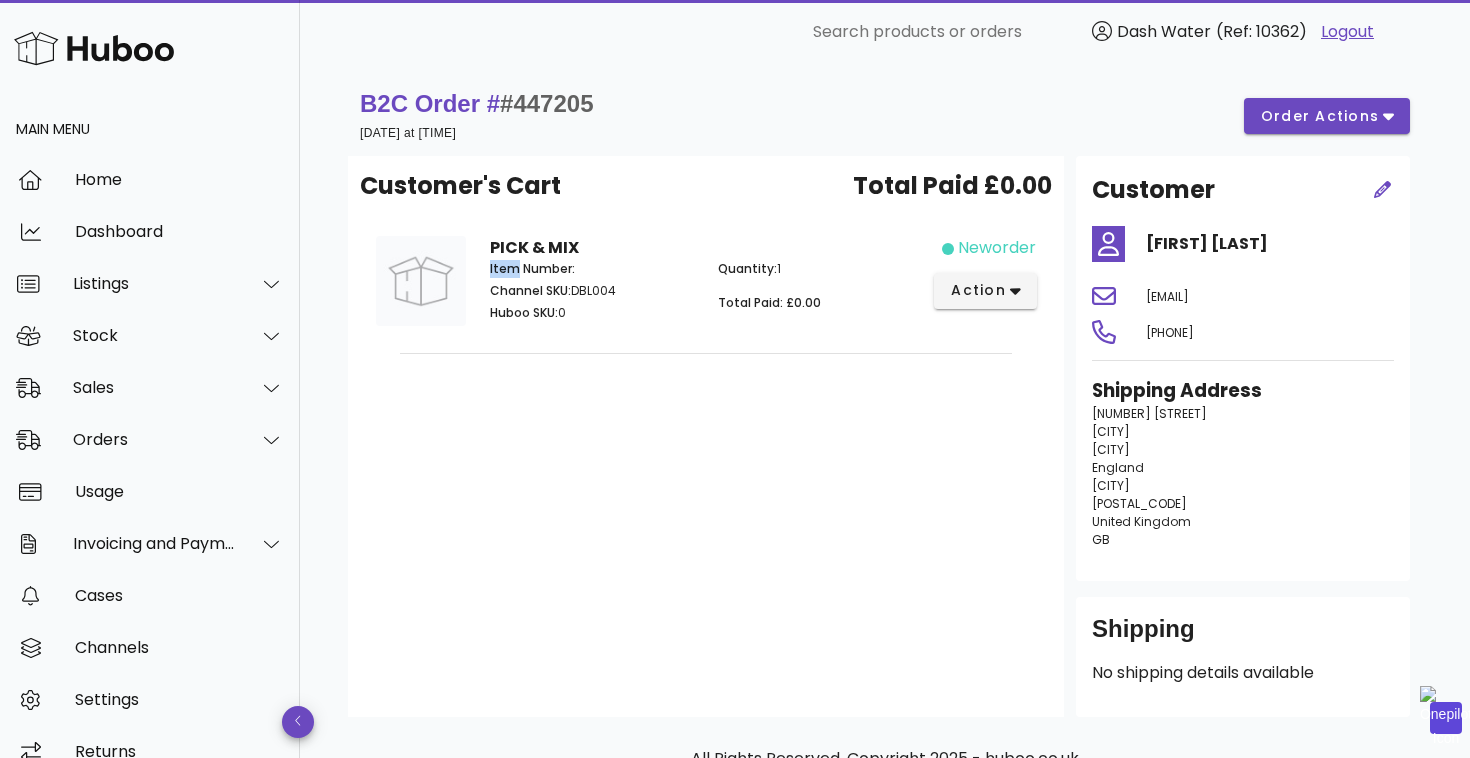 click on "Item Number:    Channel SKU:  DBL004  Huboo SKU:  0" at bounding box center [592, 294] 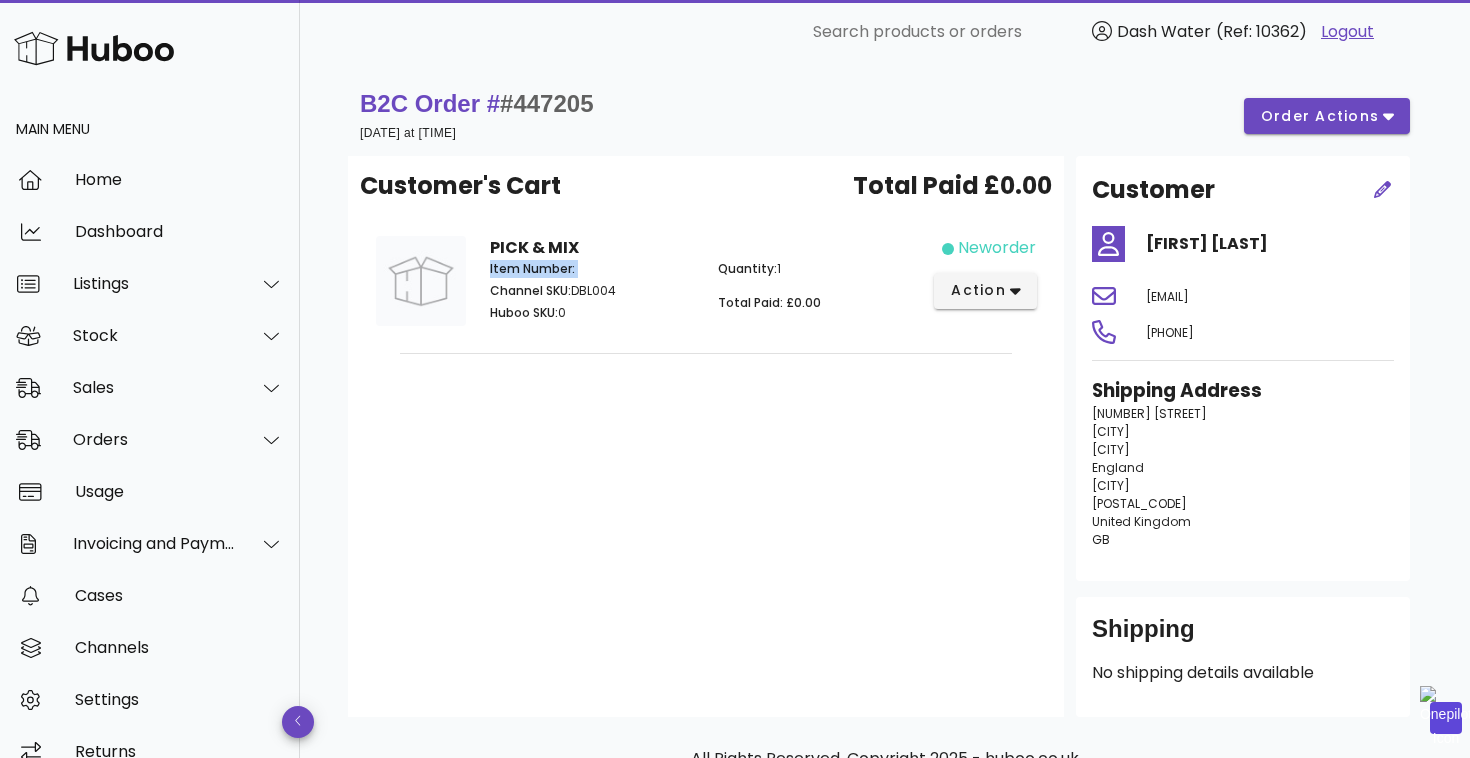 click on "Item Number:    Channel SKU:  DBL004  Huboo SKU:  0" at bounding box center (592, 294) 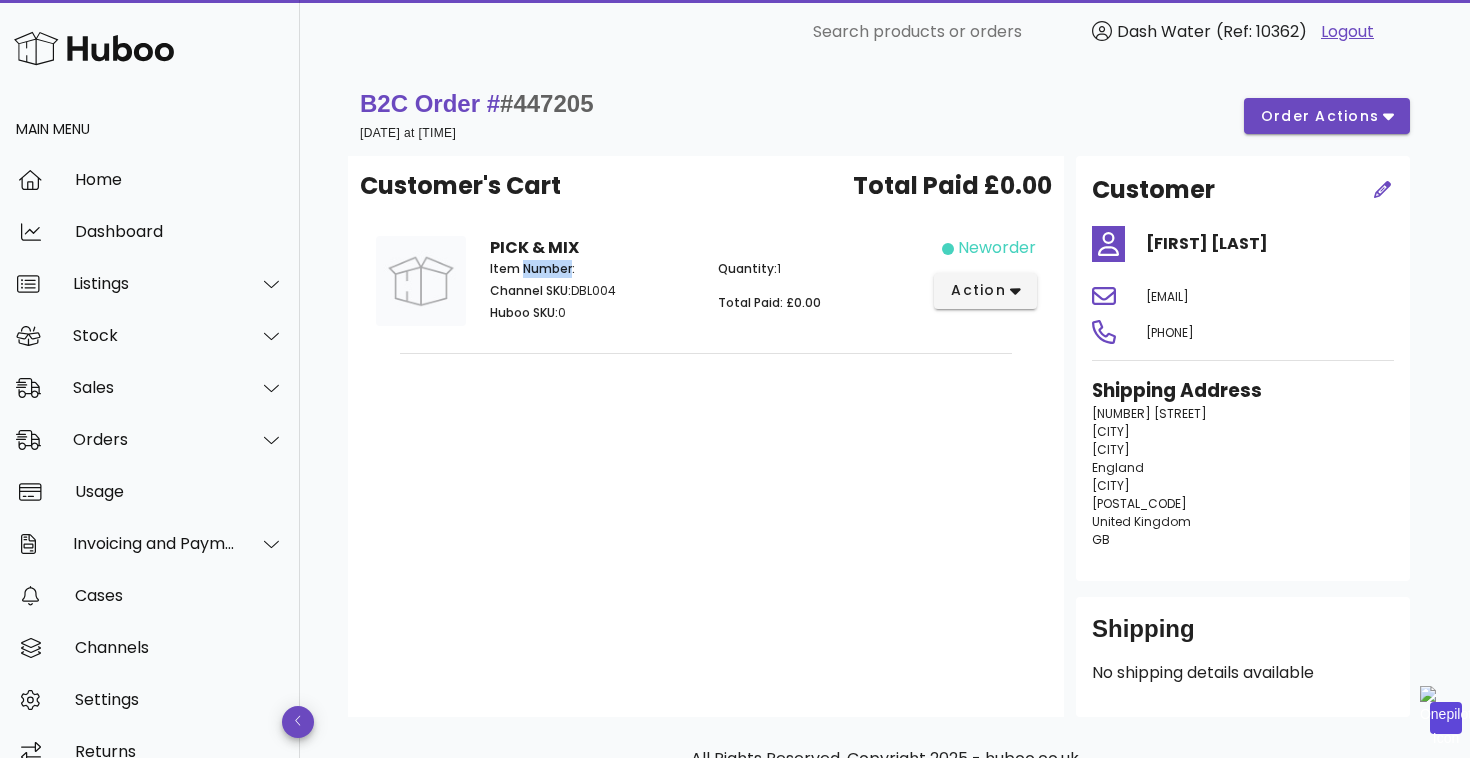 click on "Item Number:" at bounding box center [532, 268] 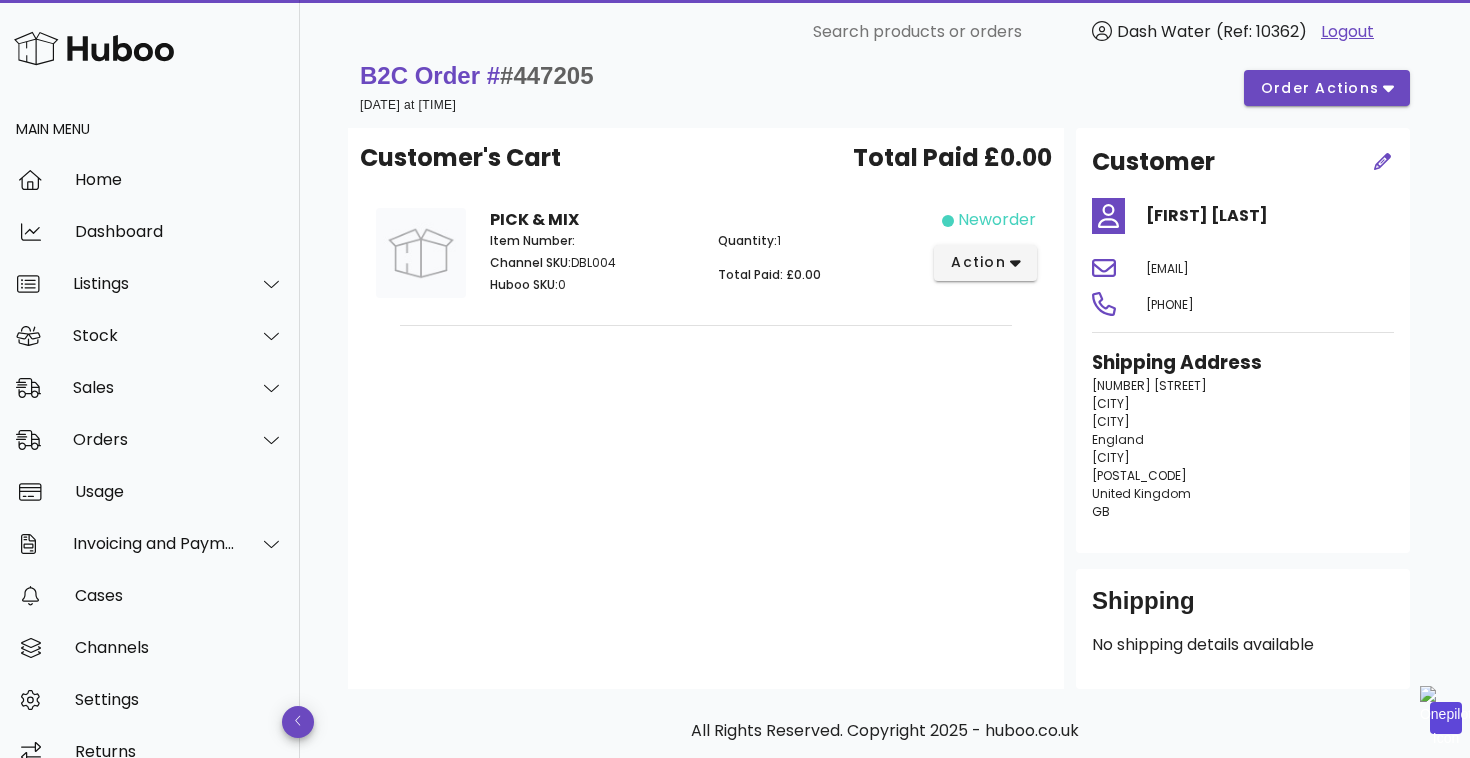 scroll, scrollTop: 0, scrollLeft: 0, axis: both 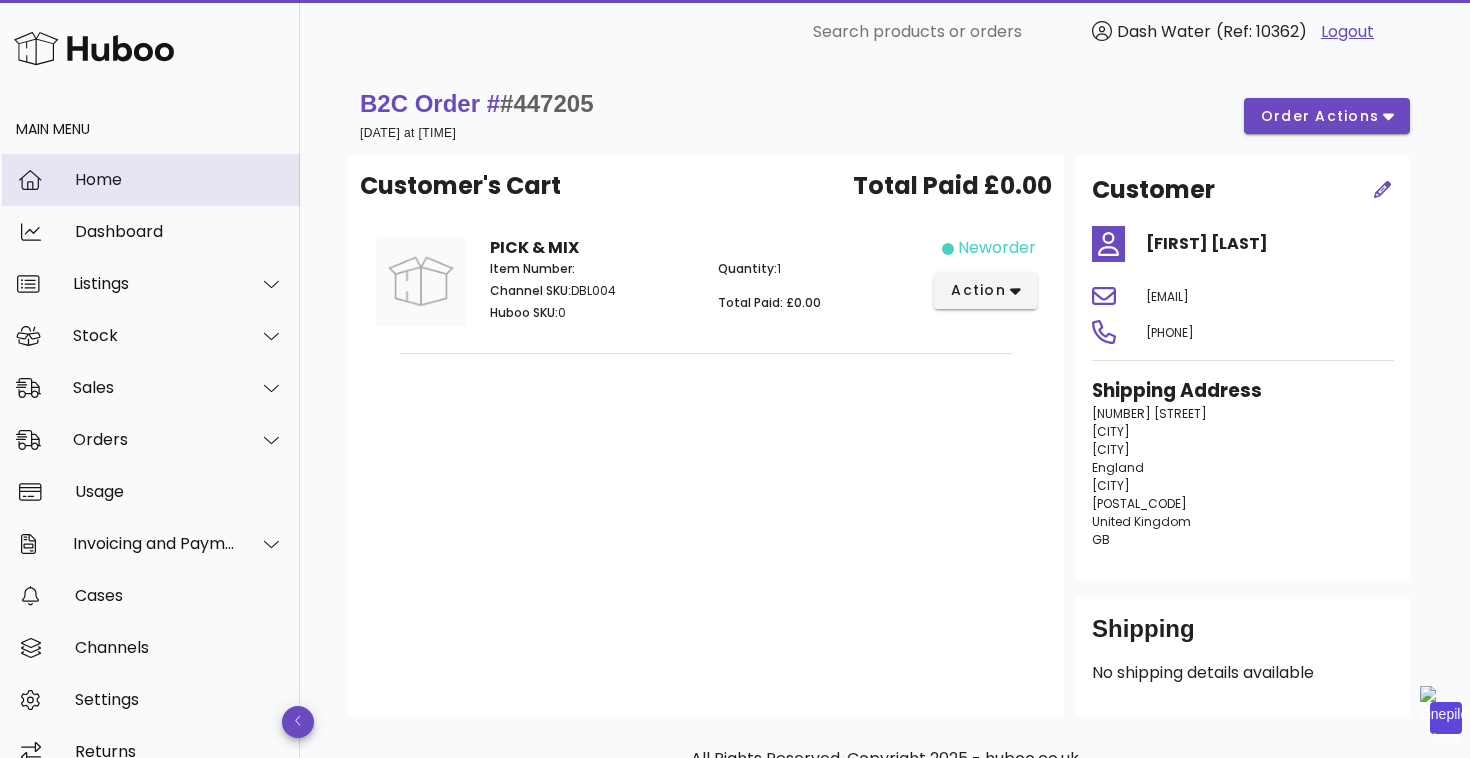 click on "Home" at bounding box center (179, 179) 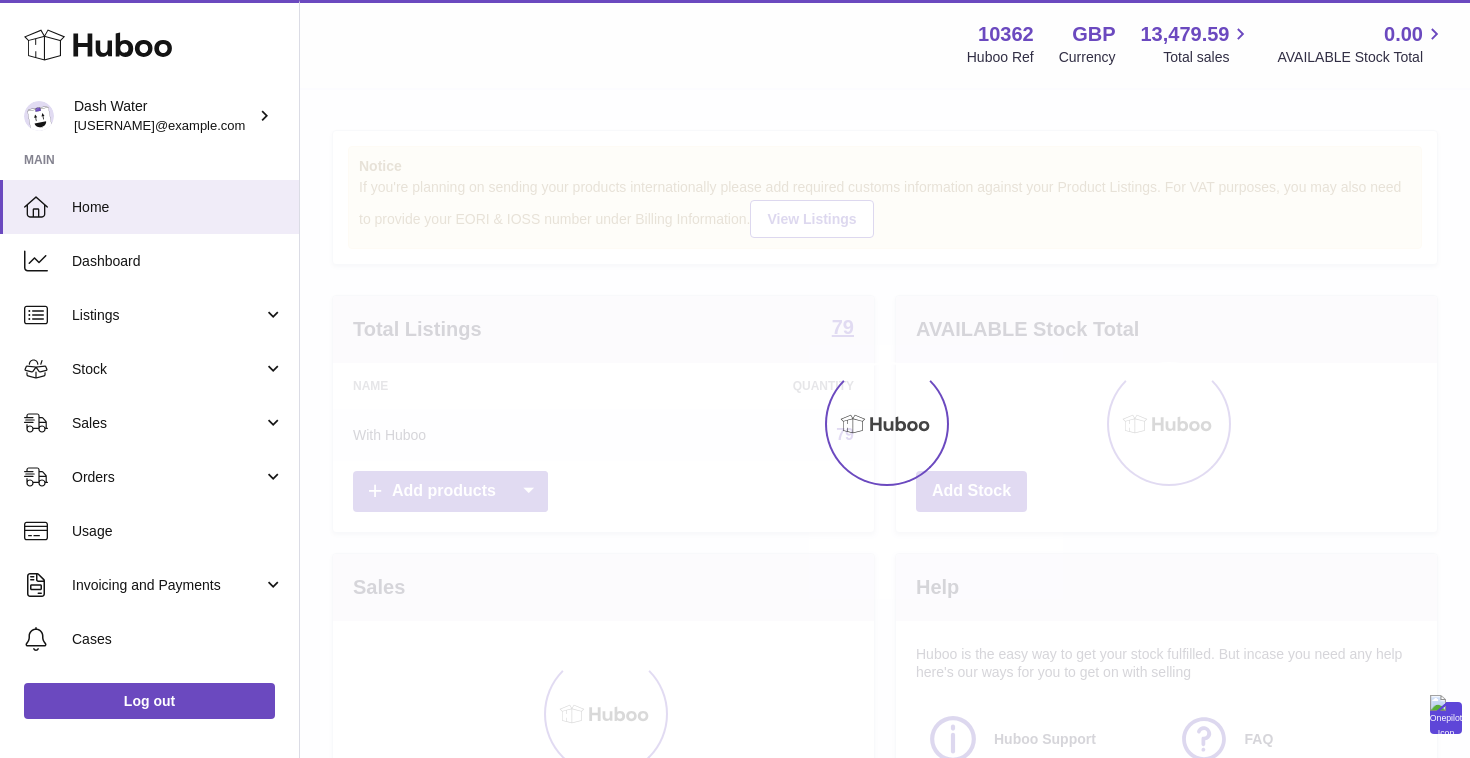 scroll, scrollTop: 0, scrollLeft: 0, axis: both 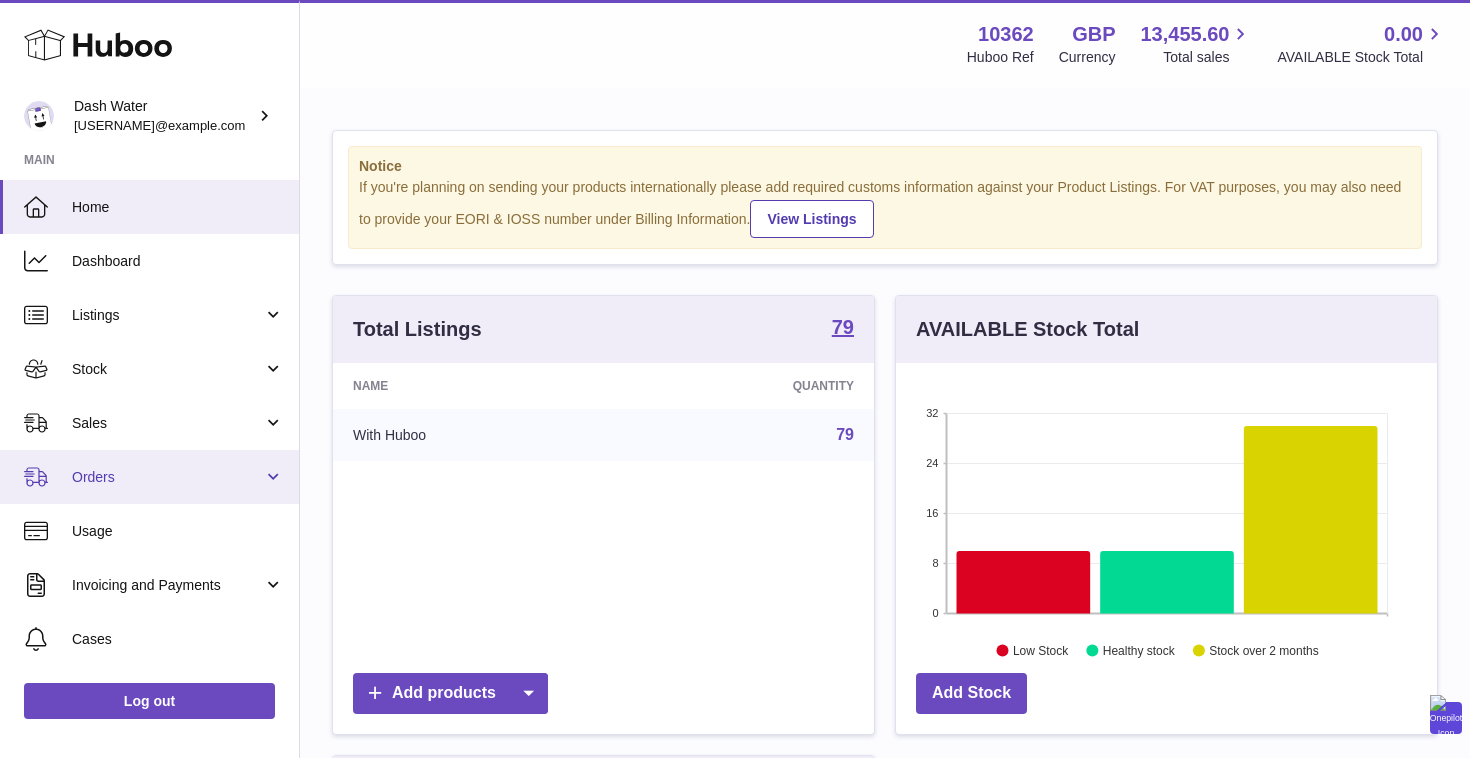 click on "Orders" at bounding box center [149, 477] 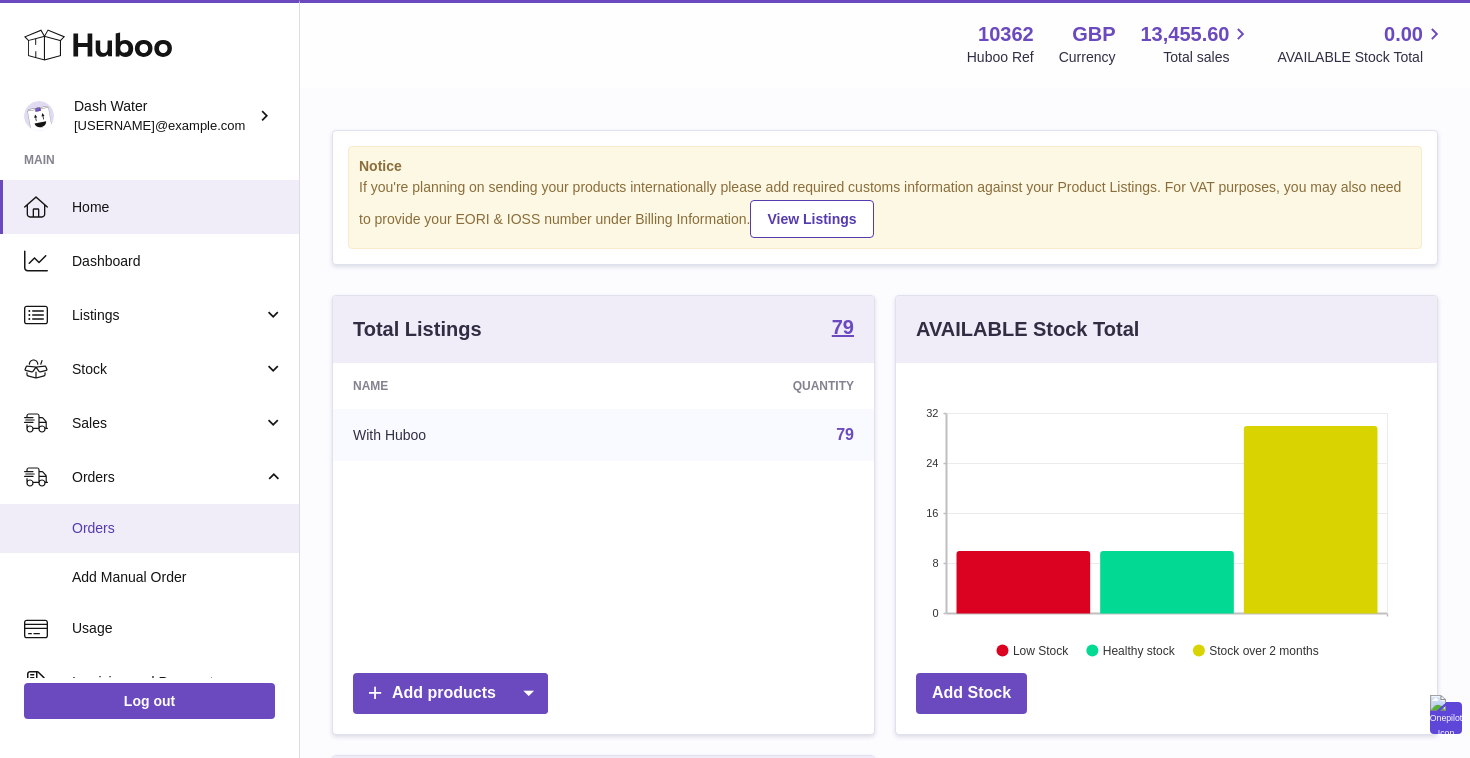 click on "Orders" at bounding box center [178, 528] 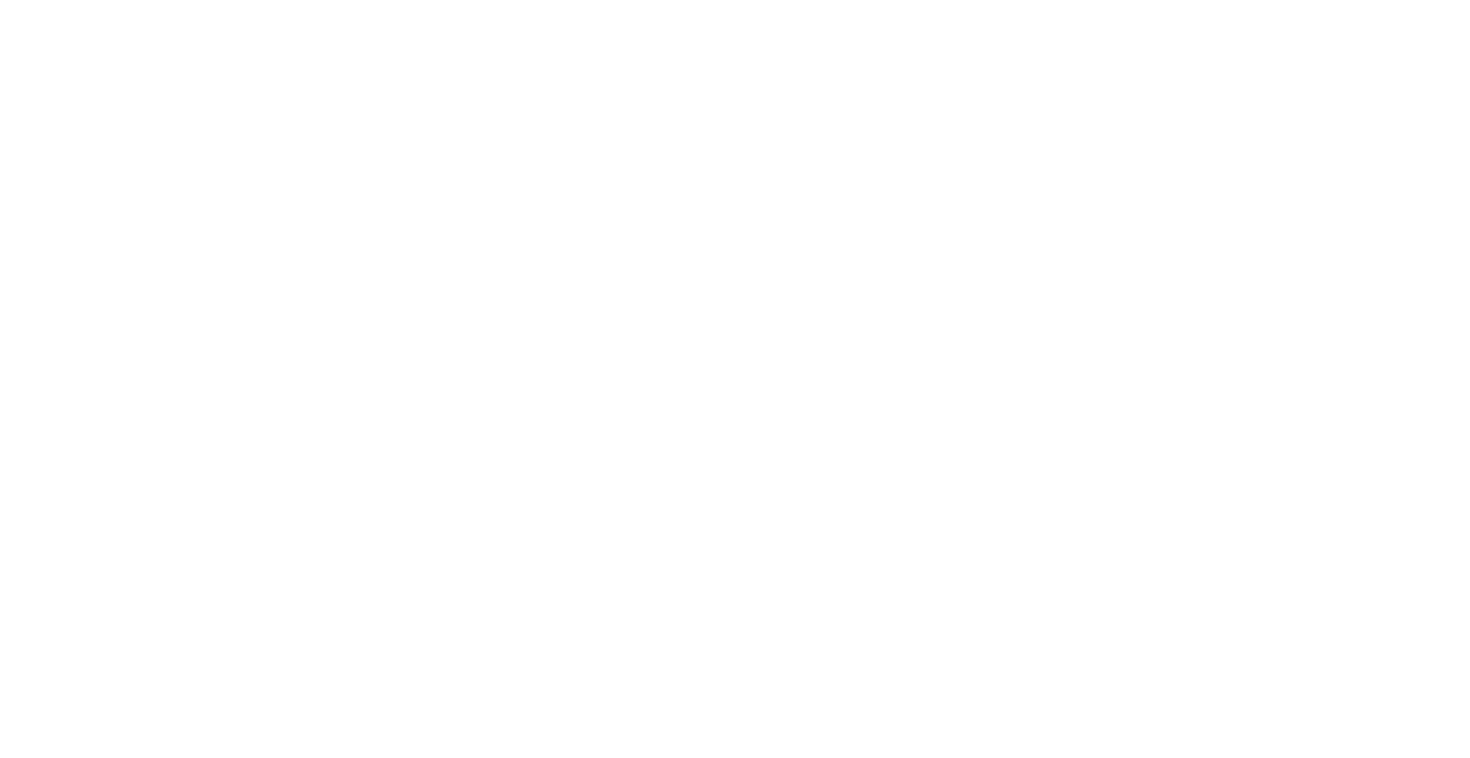 scroll, scrollTop: 0, scrollLeft: 0, axis: both 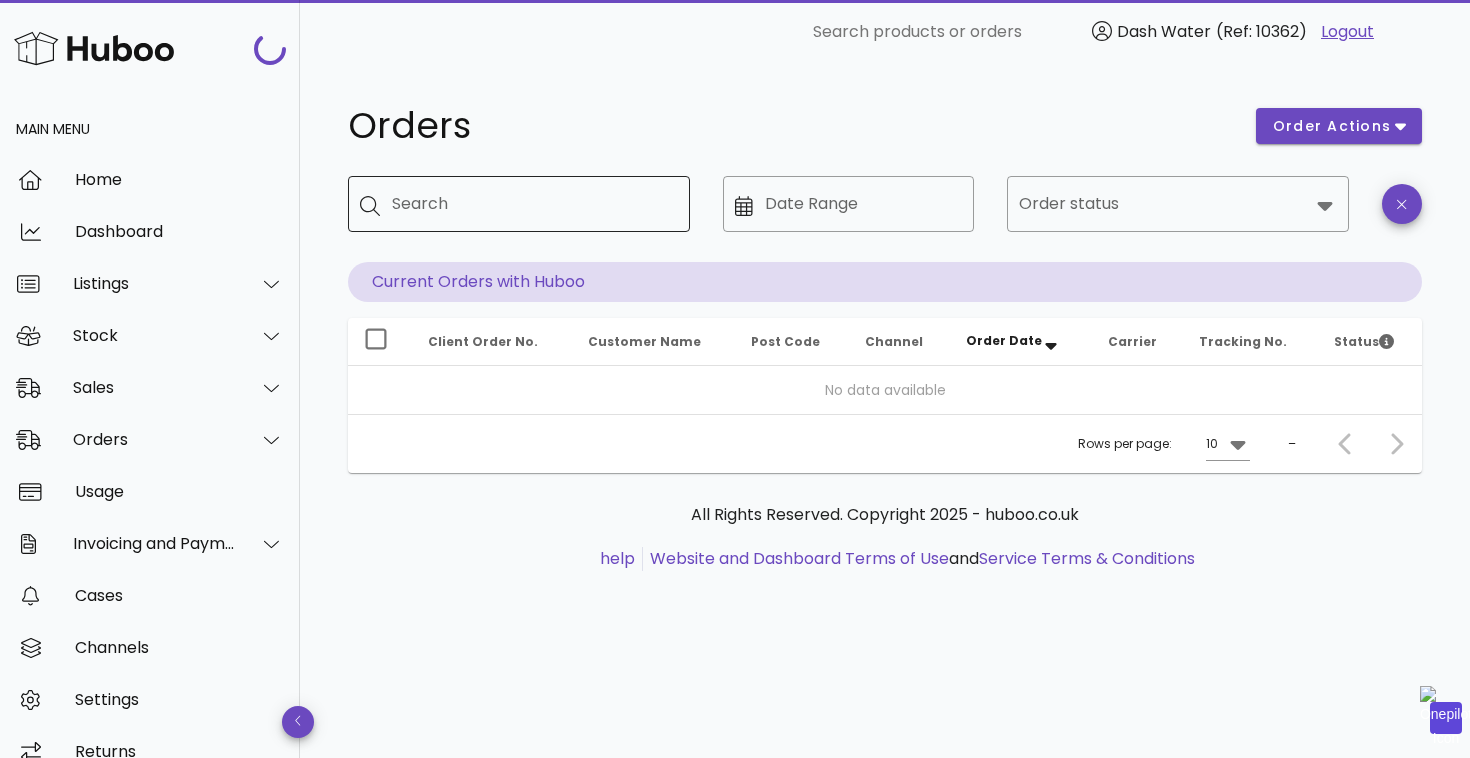 click on "Search" at bounding box center [533, 204] 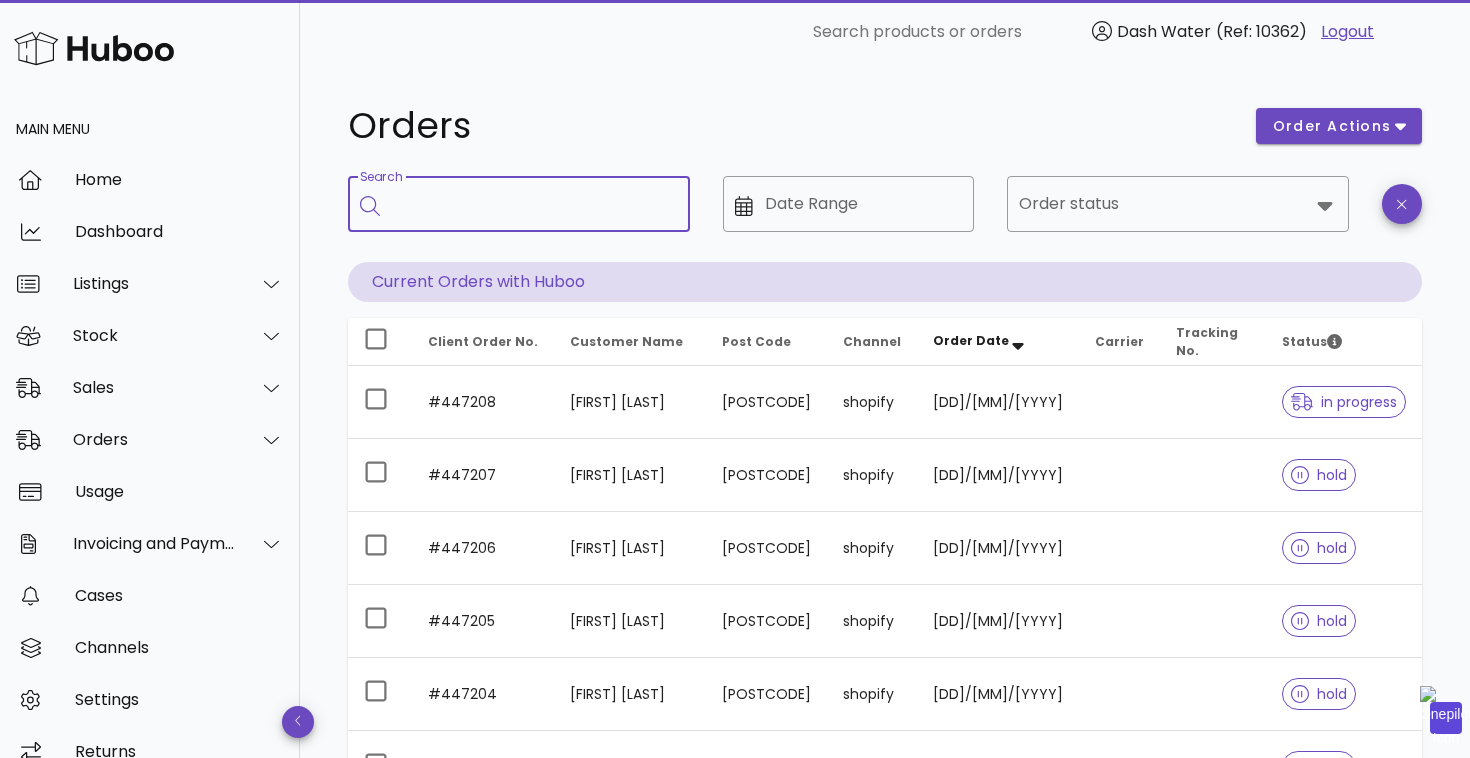 paste on "******" 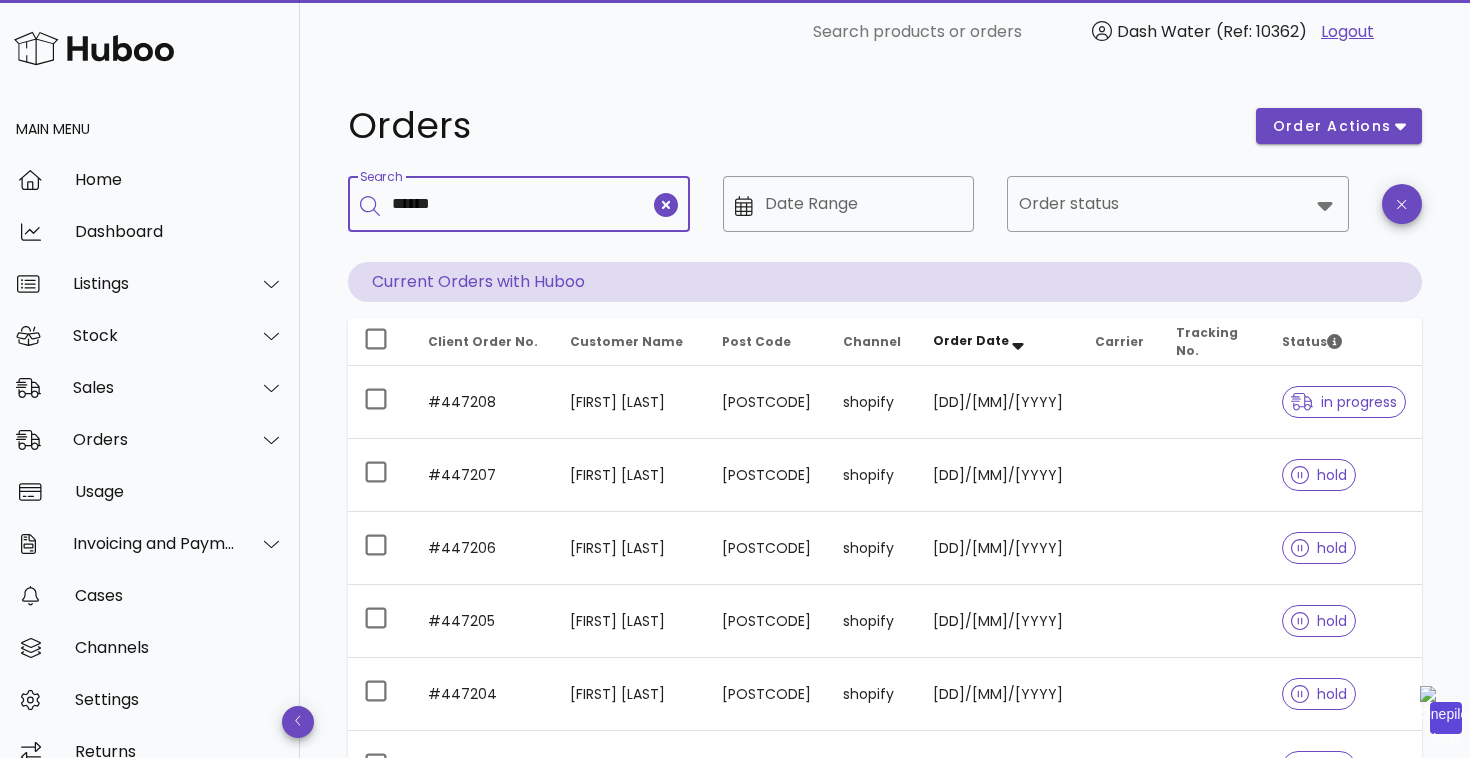 type on "******" 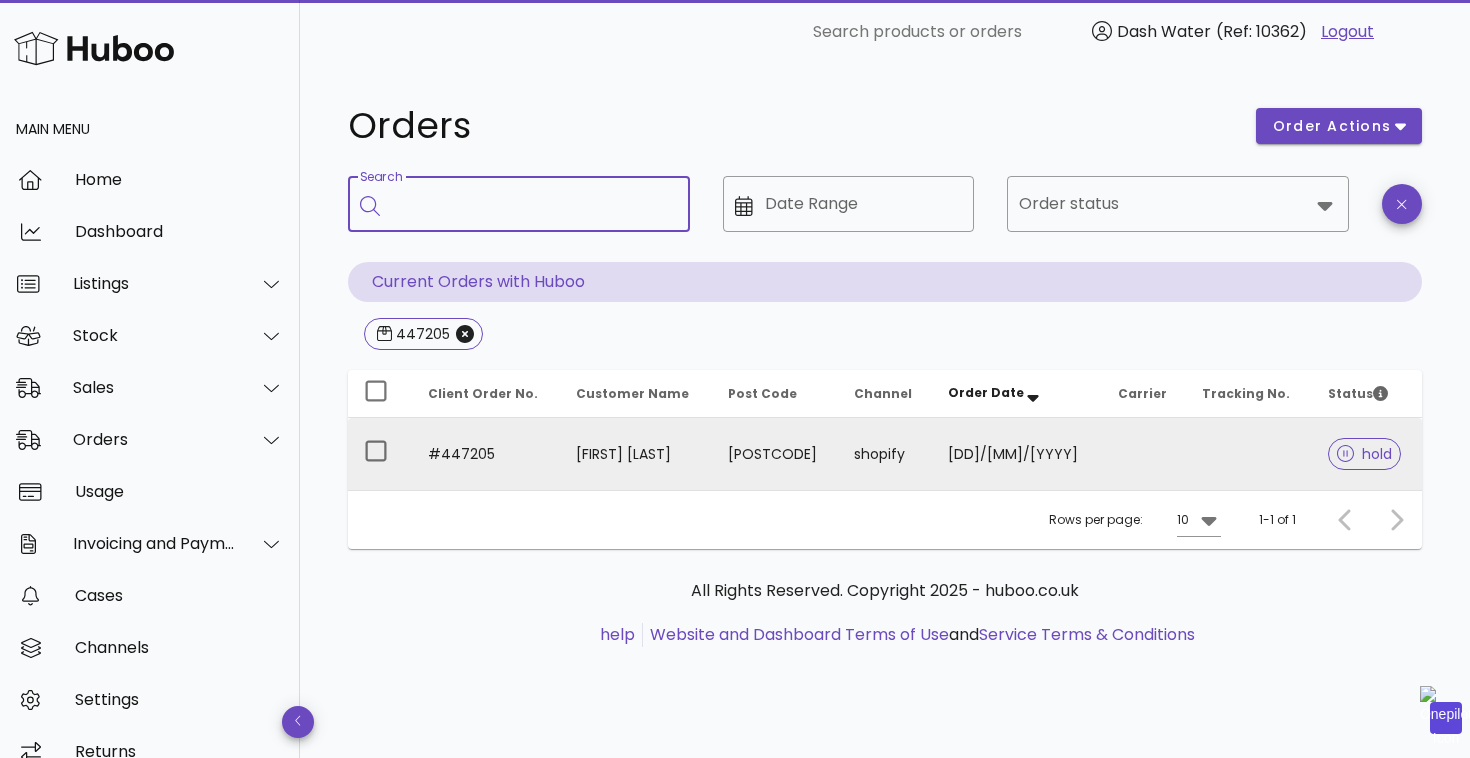 click on "[DD]/[MM]/[YYYY]" at bounding box center (1016, 454) 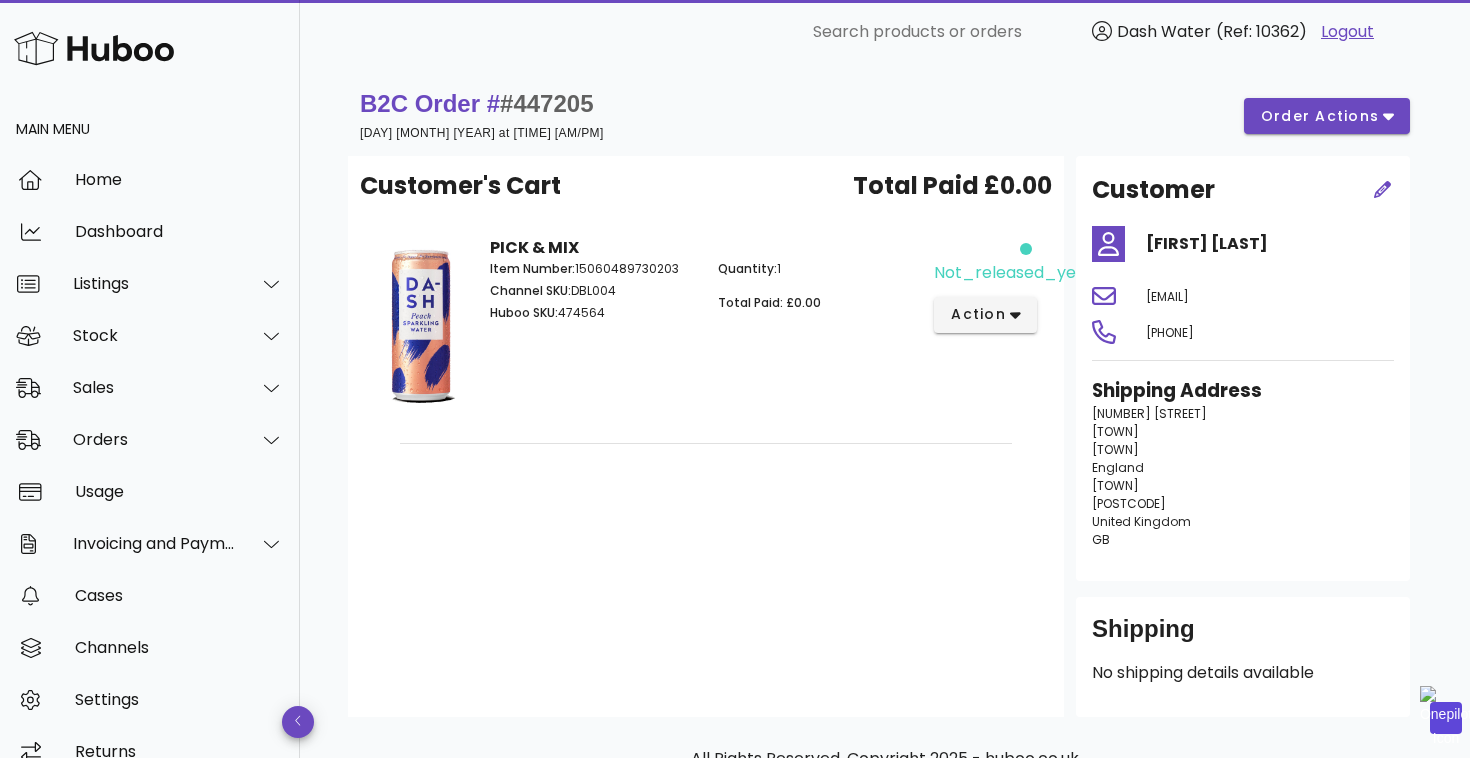 click on "not_released_yet" at bounding box center [1008, 273] 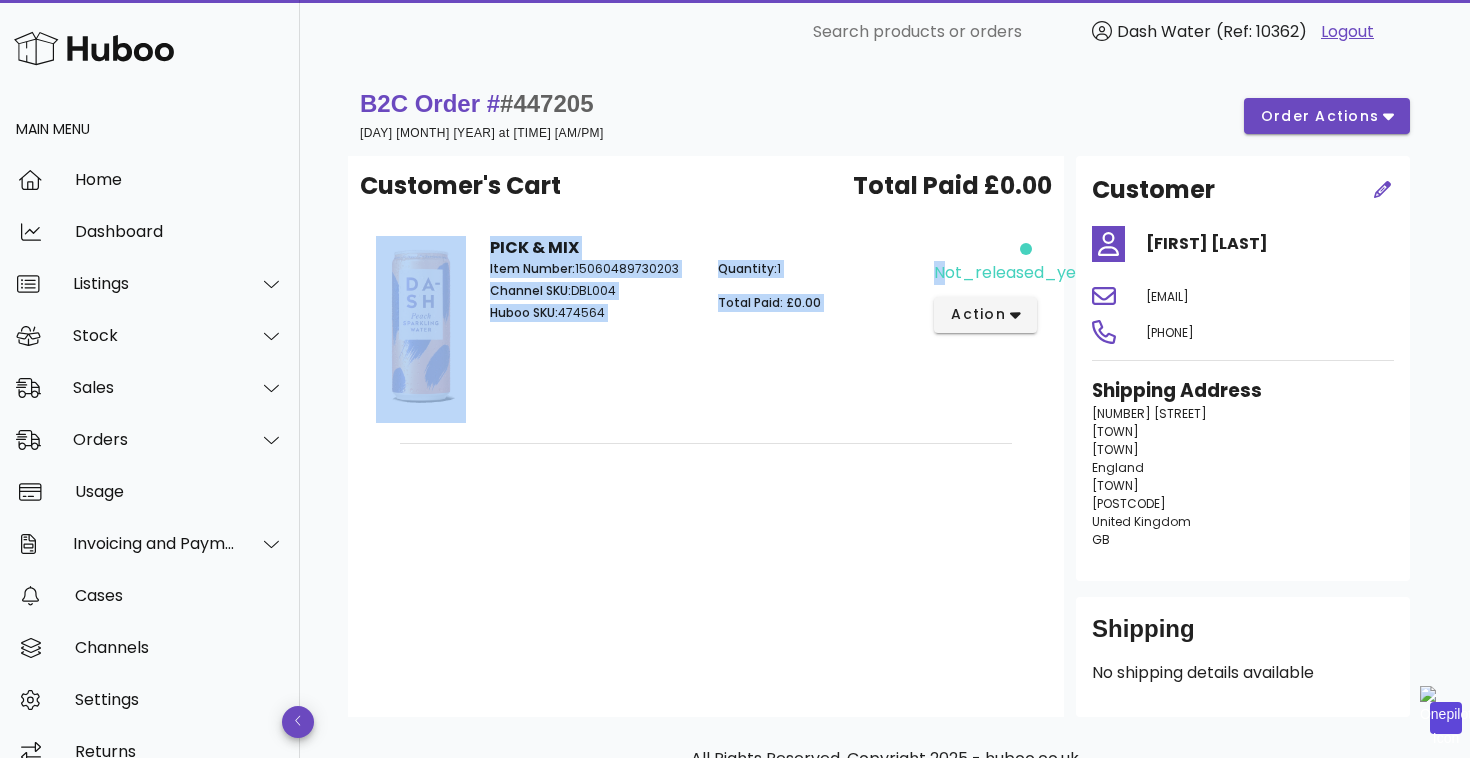 click on "not_released_yet" at bounding box center (1008, 273) 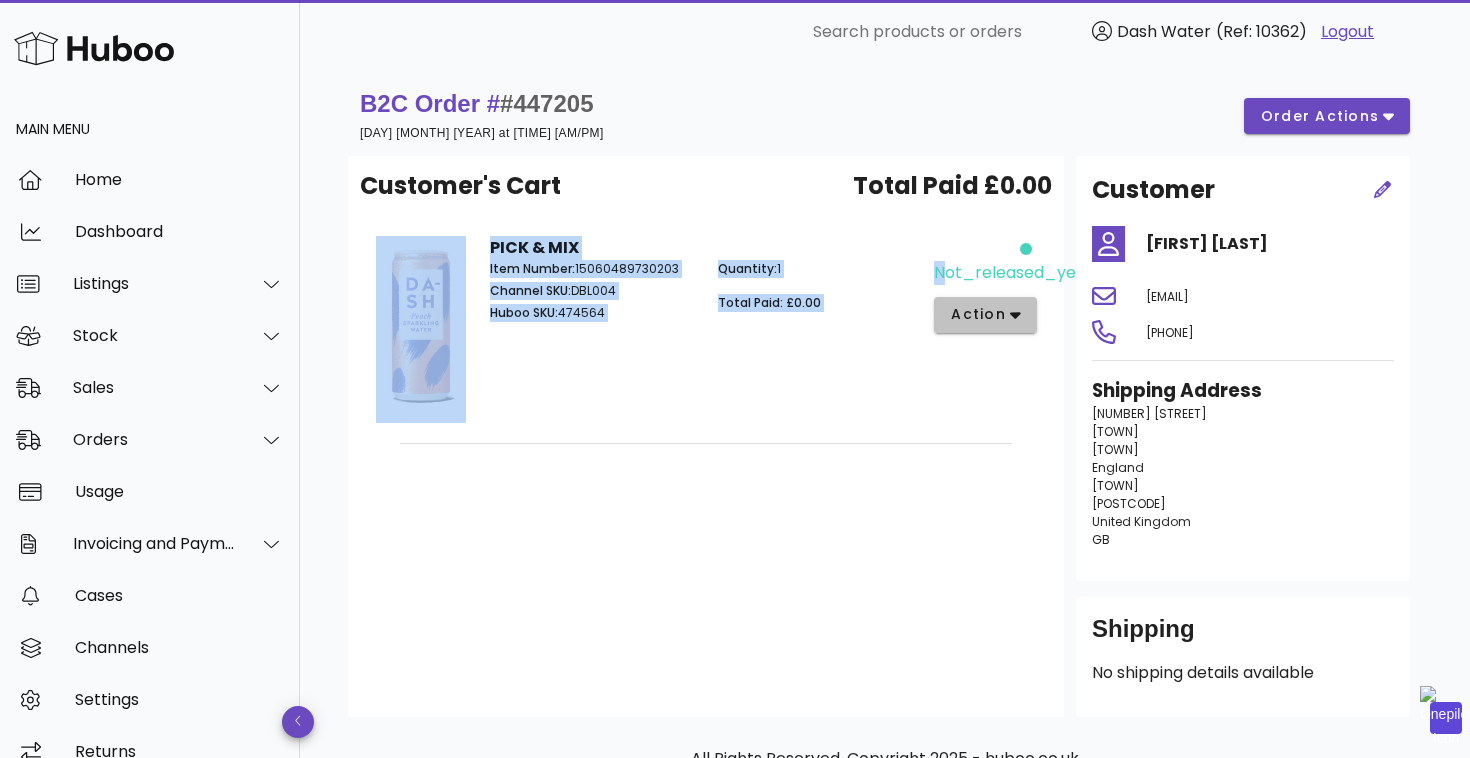 click on "action" at bounding box center (985, 315) 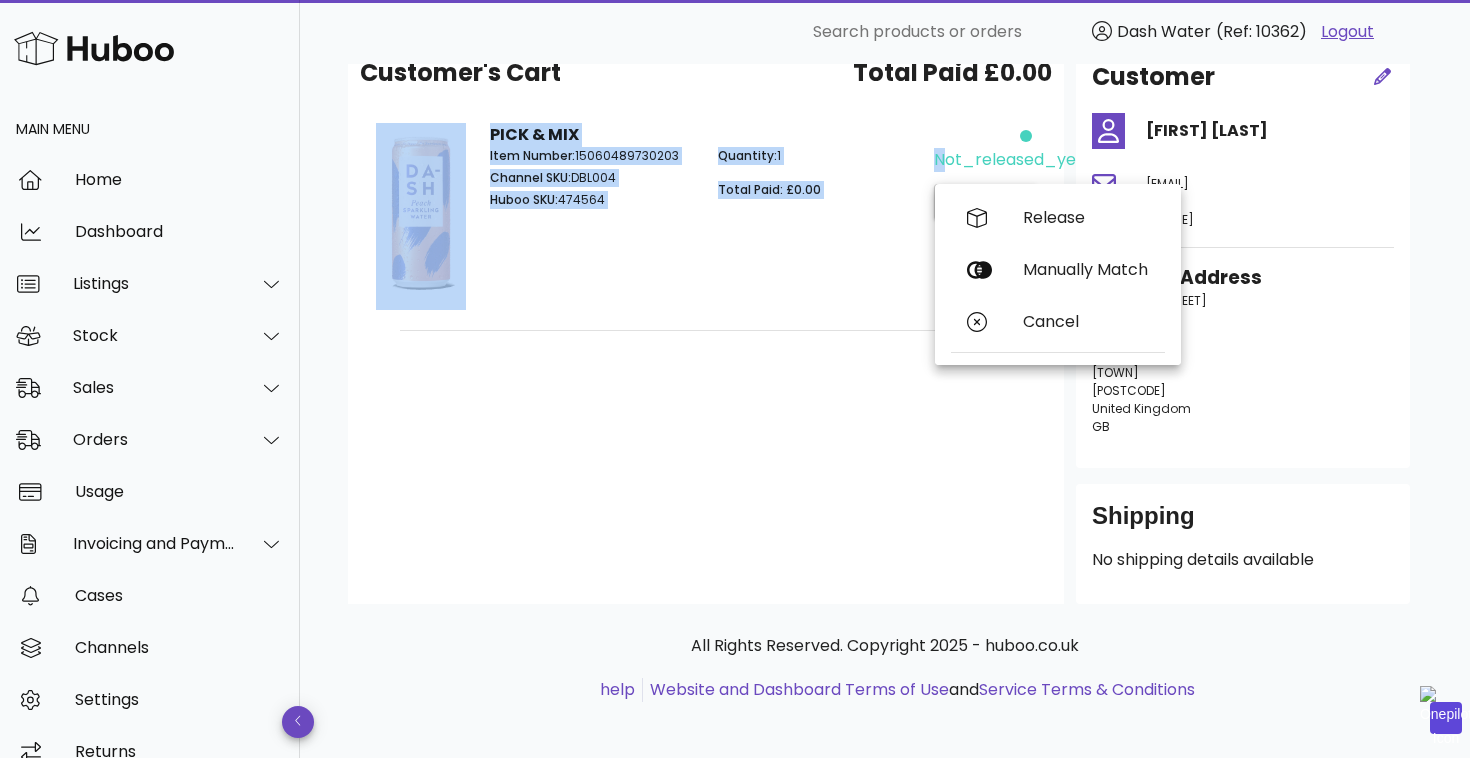 scroll, scrollTop: 121, scrollLeft: 0, axis: vertical 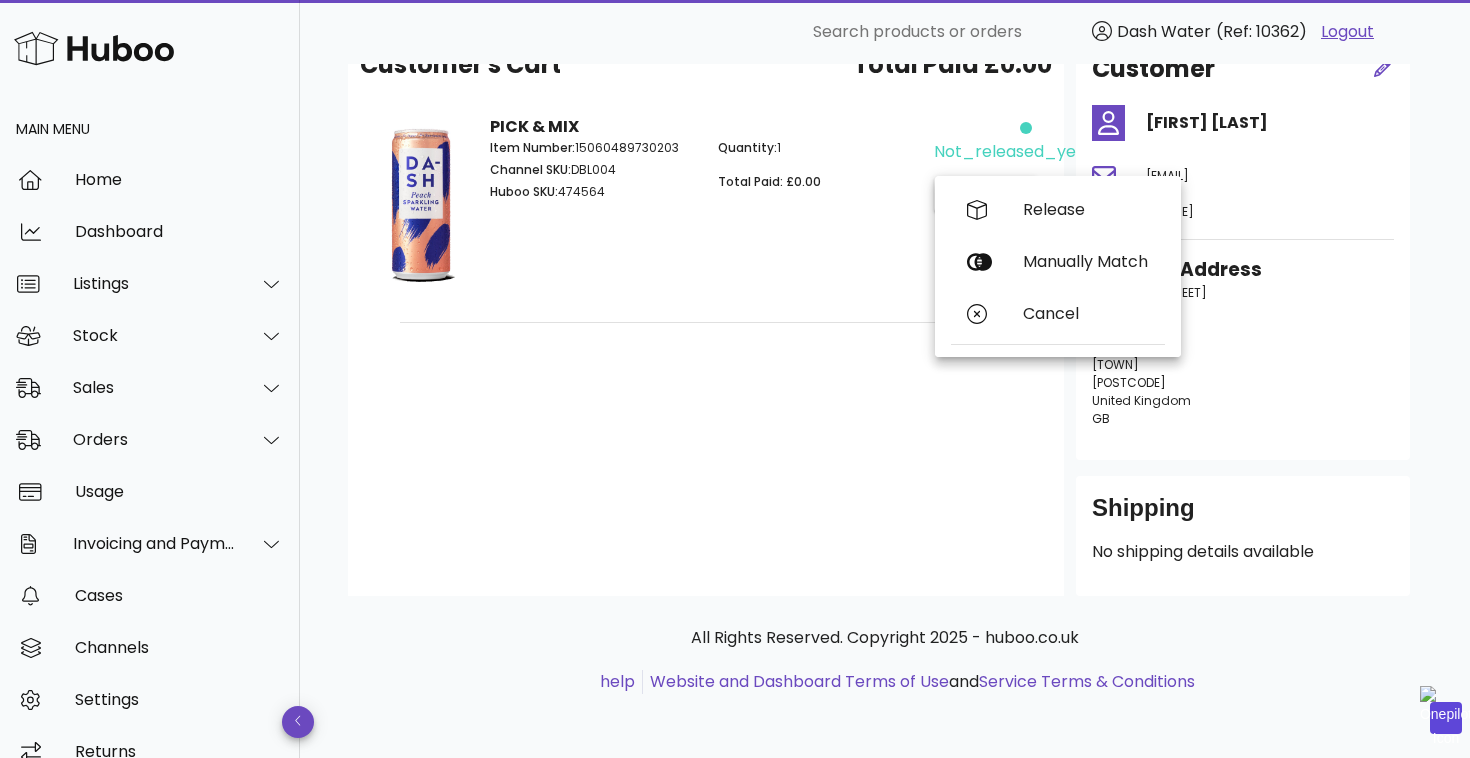 click on "Customer's Cart Total Paid £0.00 PICK & MIX Item Number:  15060489730203  Channel SKU:  DBL004  Huboo SKU:  474564  Quantity:  1 Total Paid: £0.00  not_released_yet  action" at bounding box center (706, 315) 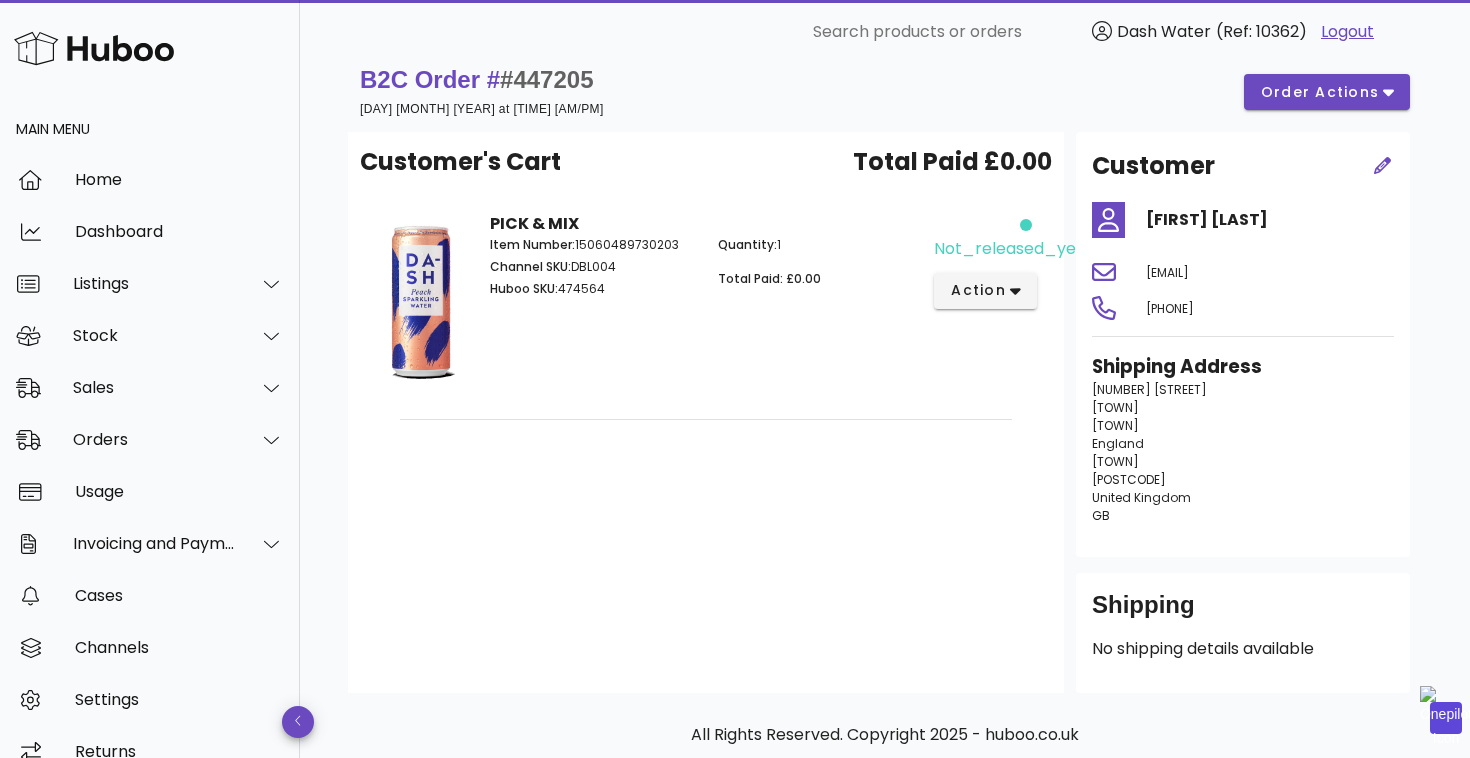 scroll, scrollTop: 0, scrollLeft: 0, axis: both 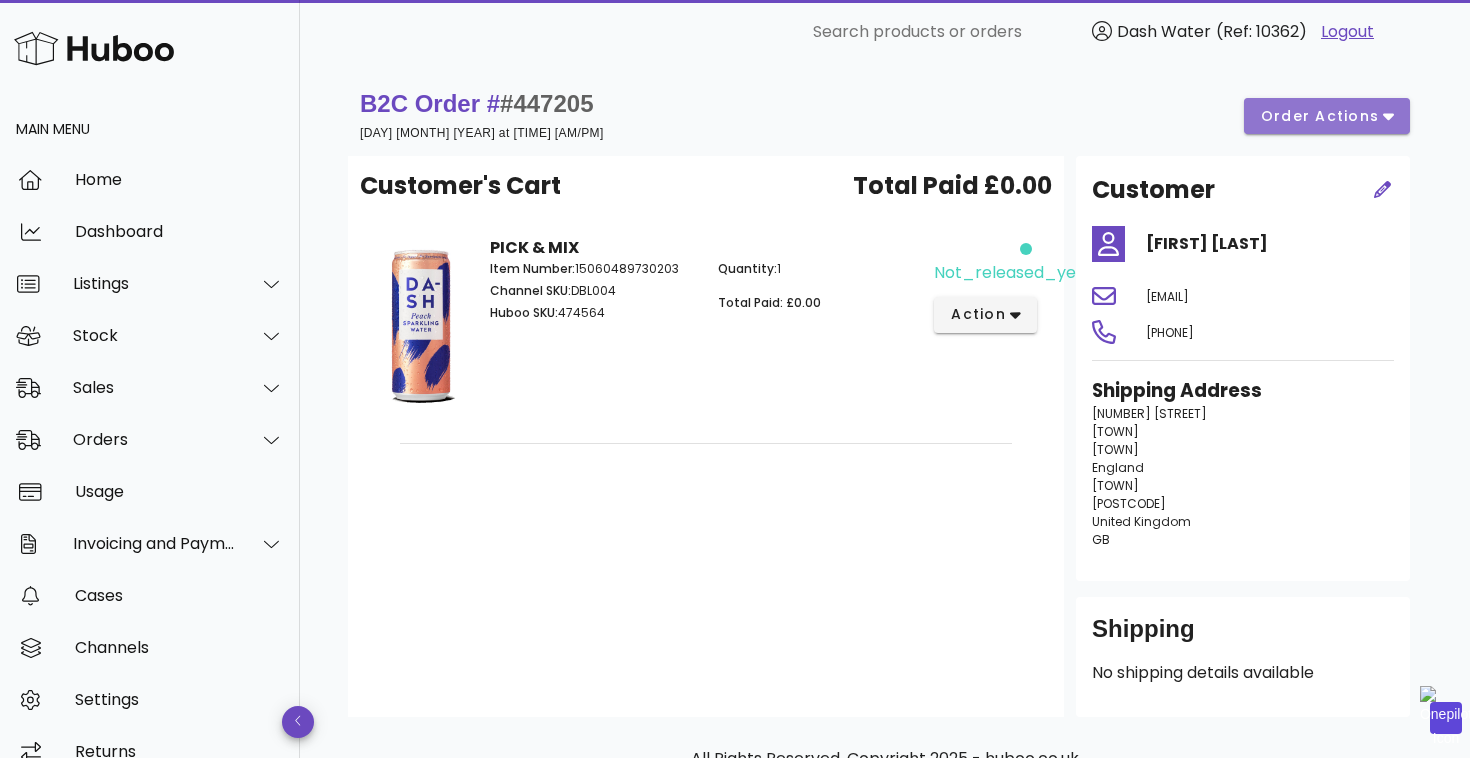 click on "order actions" at bounding box center (1320, 116) 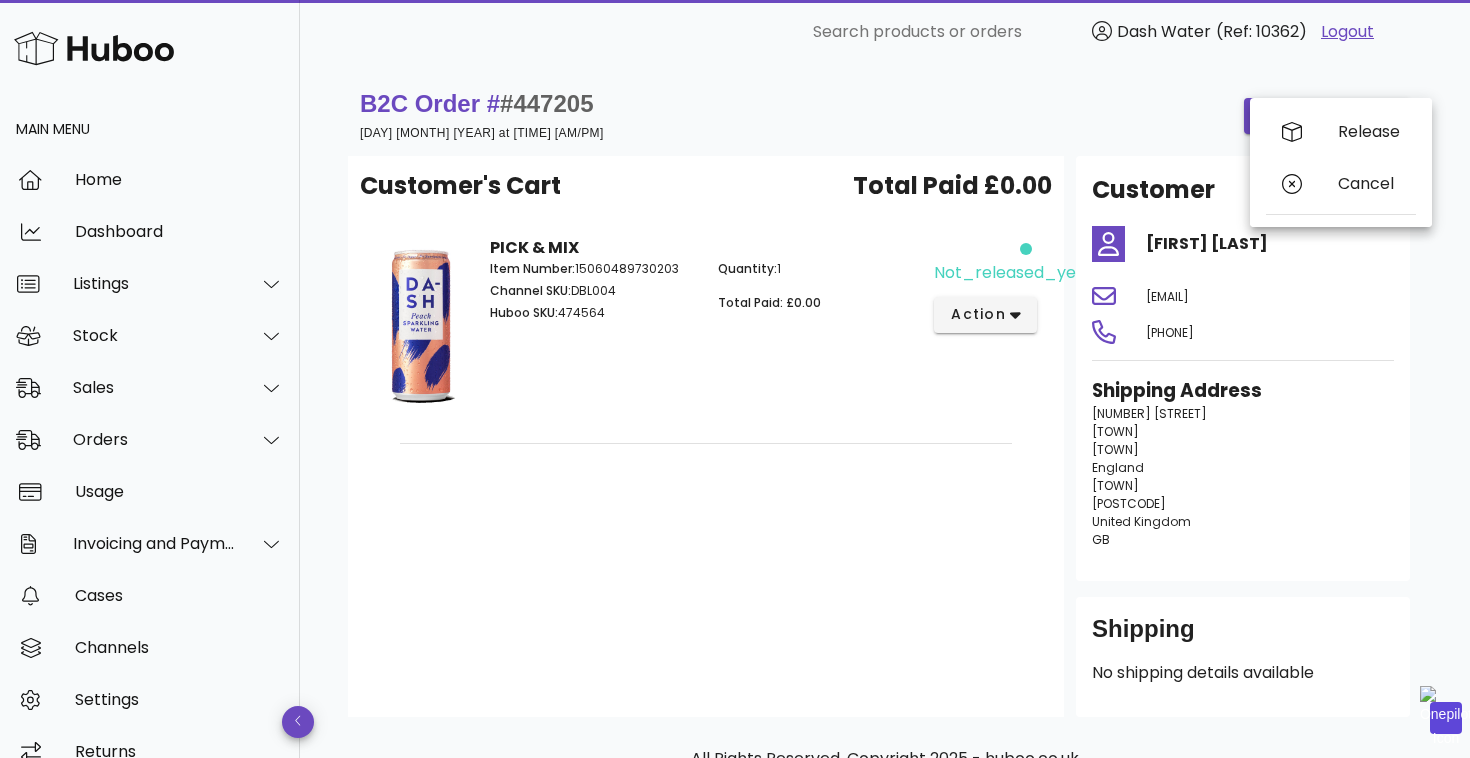 click on "Customer's Cart Total Paid £0.00 PICK & MIX Item Number:  15060489730203  Channel SKU:  DBL004  Huboo SKU:  474564  Quantity:  1 Total Paid: £0.00  not_released_yet  action" at bounding box center [706, 436] 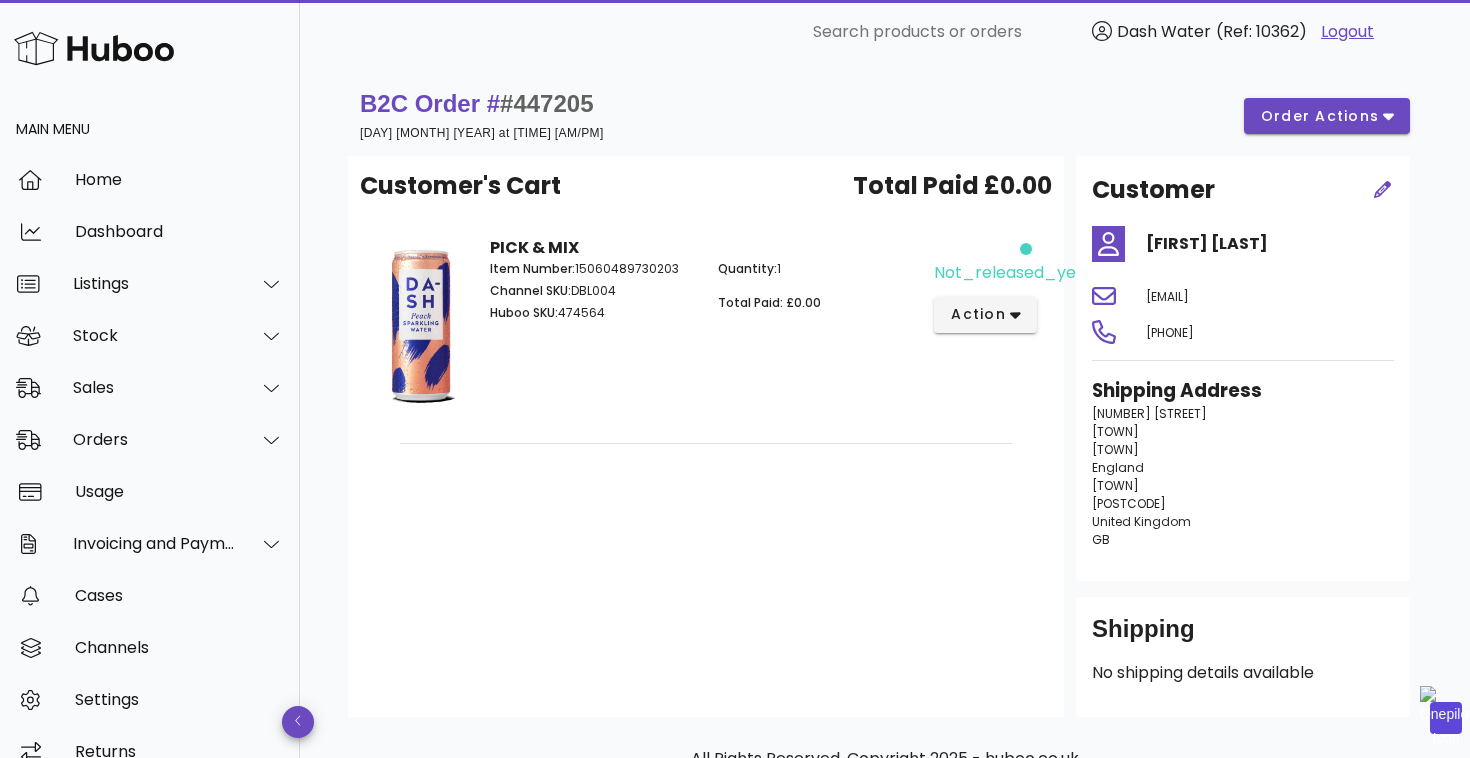 click on "B2C Order #  #447205" at bounding box center [477, 103] 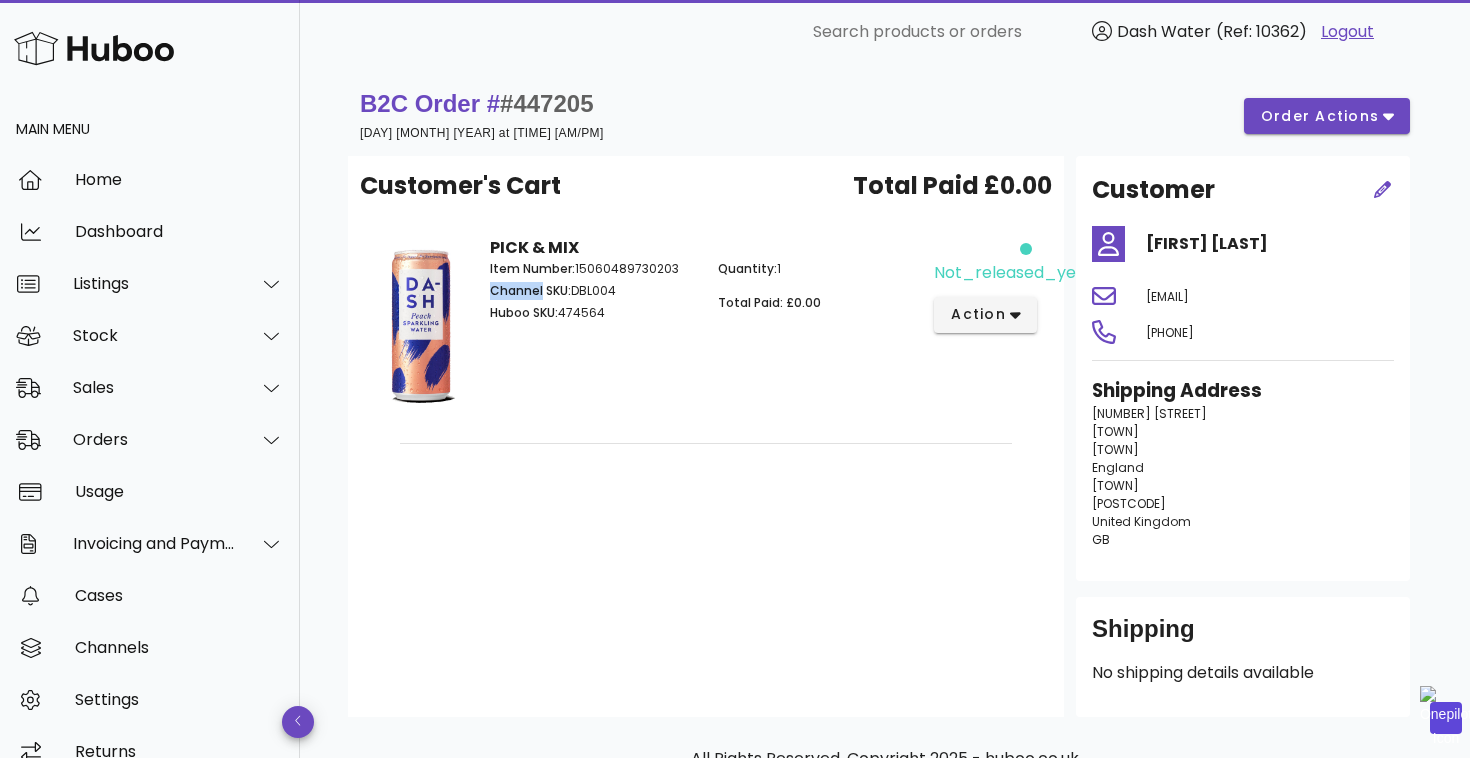 click on "Channel SKU:" at bounding box center [530, 290] 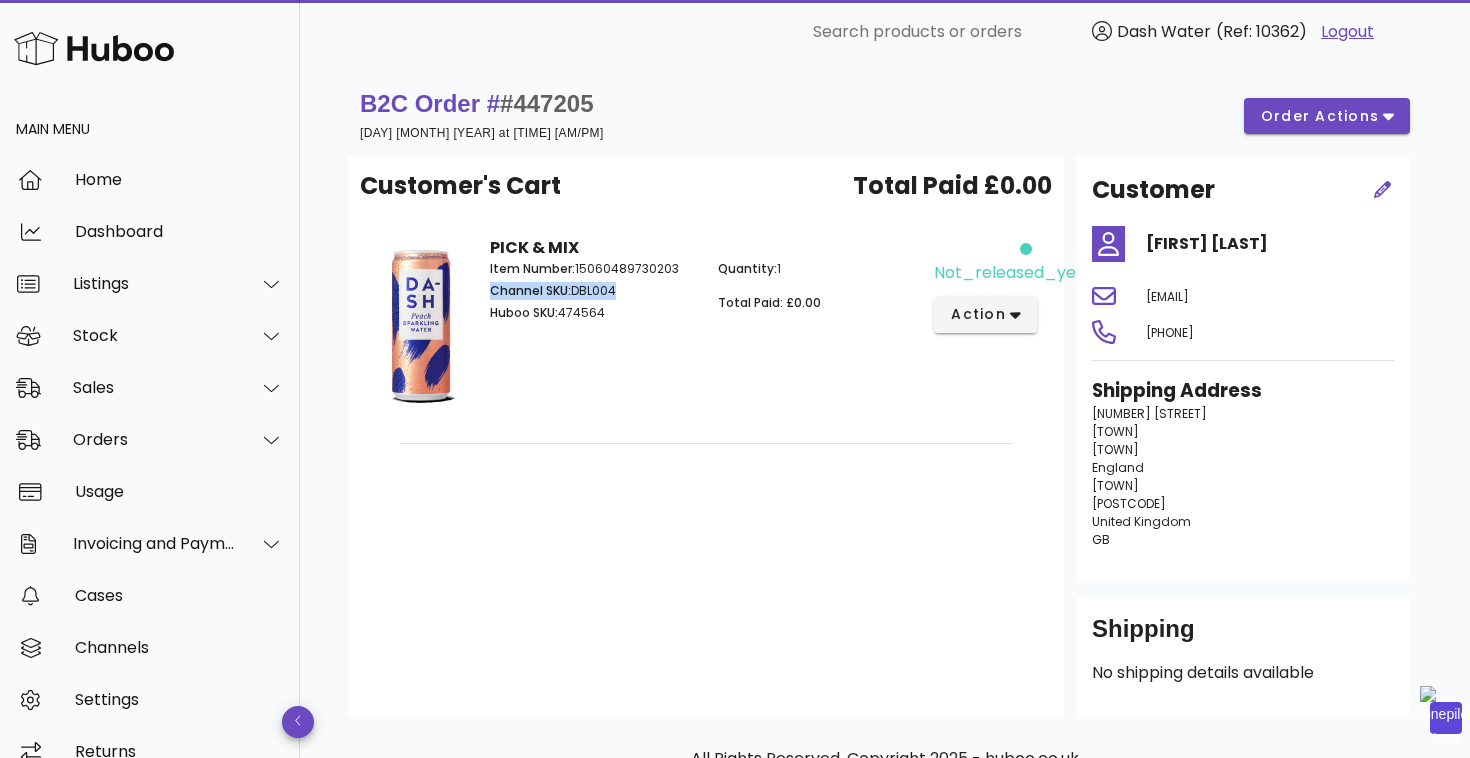 click on "Channel SKU:" at bounding box center [530, 290] 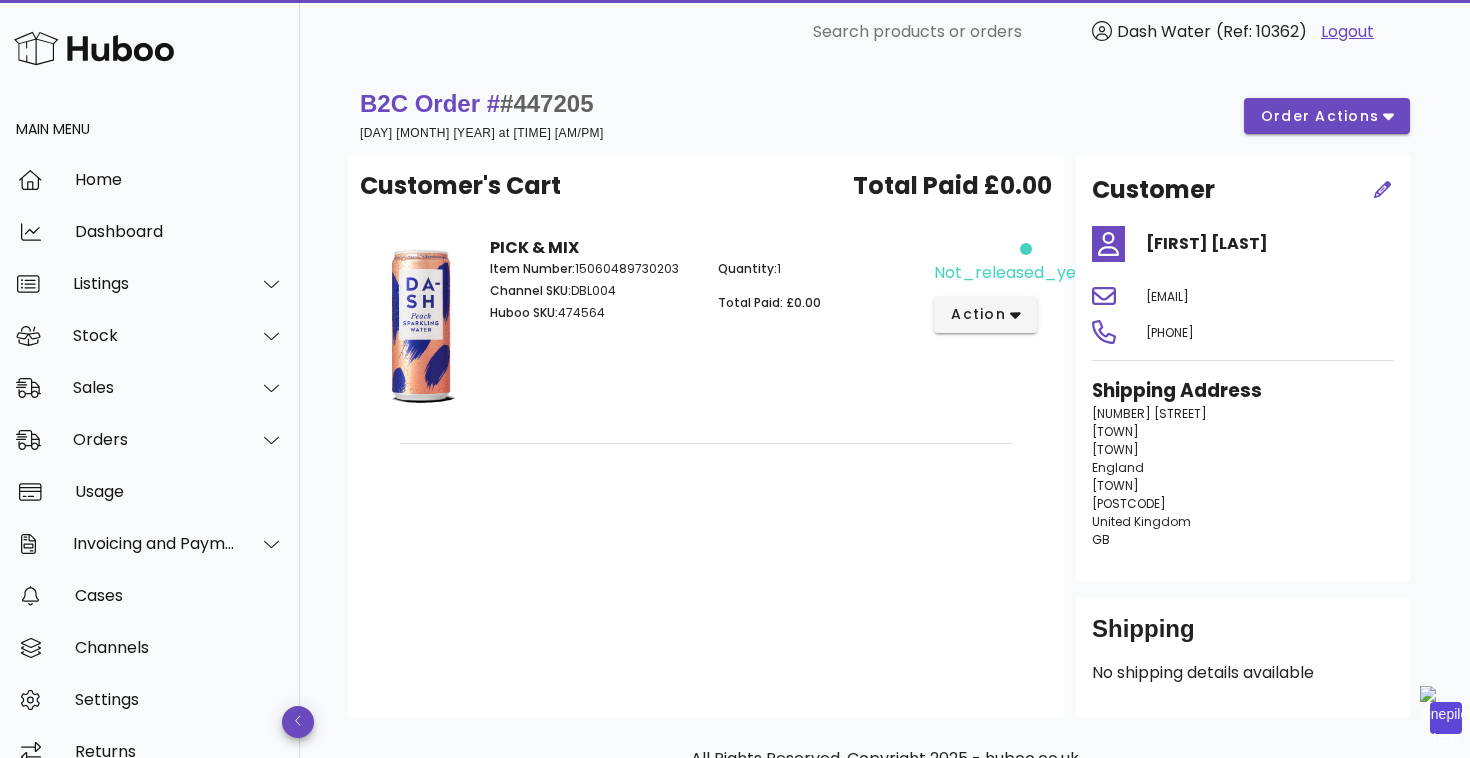 click on "Item Number:  15060489730203  Channel SKU:  DBL004  Huboo SKU:  474564" at bounding box center [592, 294] 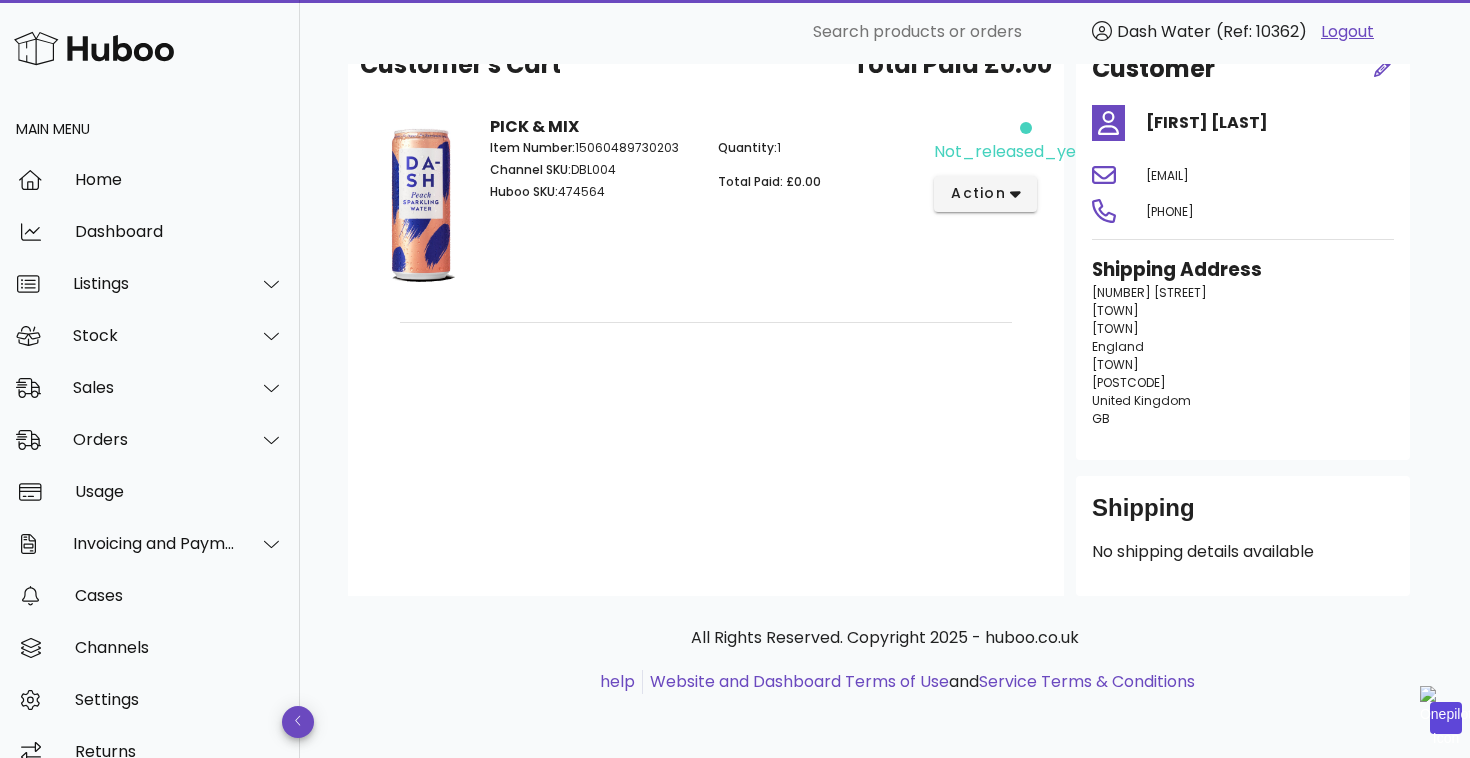 scroll, scrollTop: 0, scrollLeft: 0, axis: both 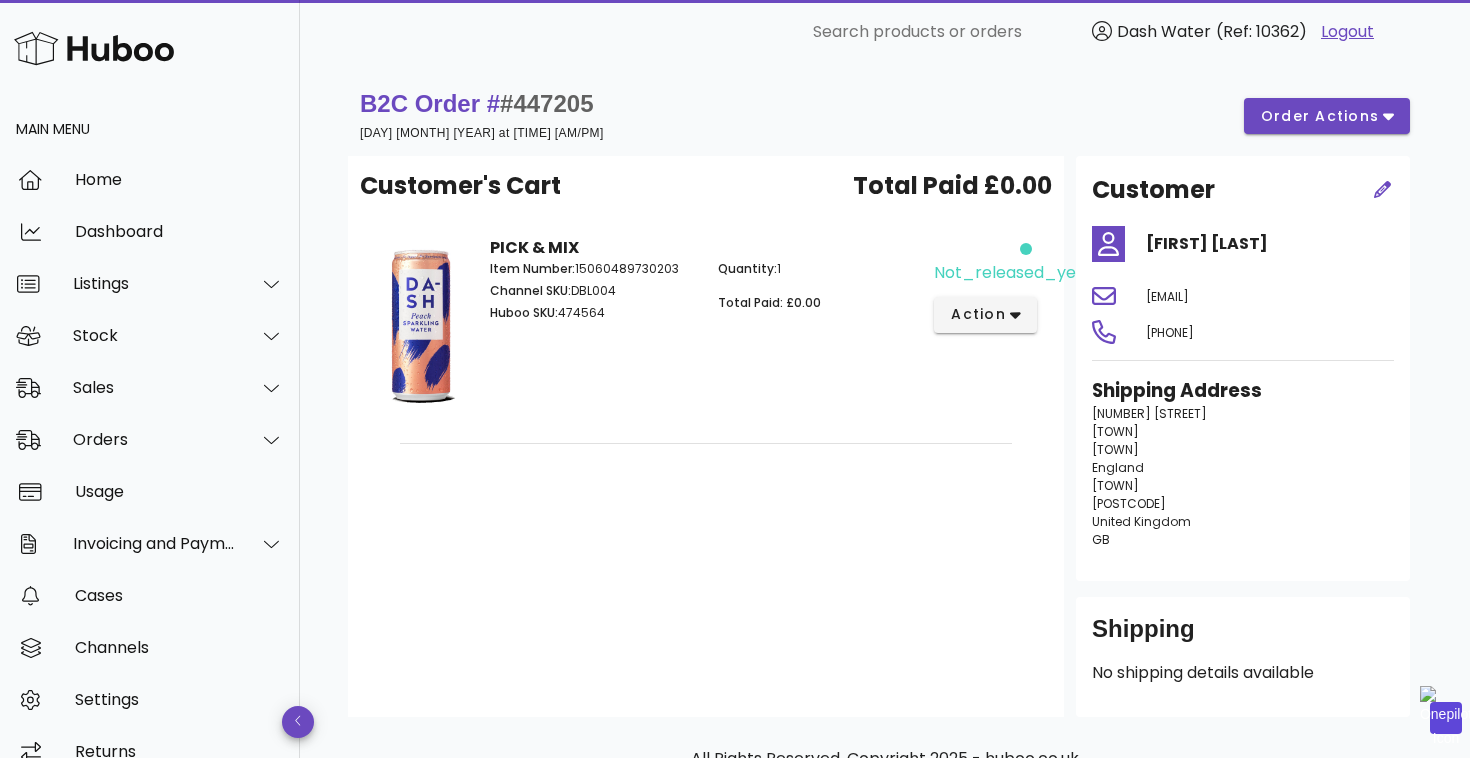click on "not_released_yet" at bounding box center (1008, 273) 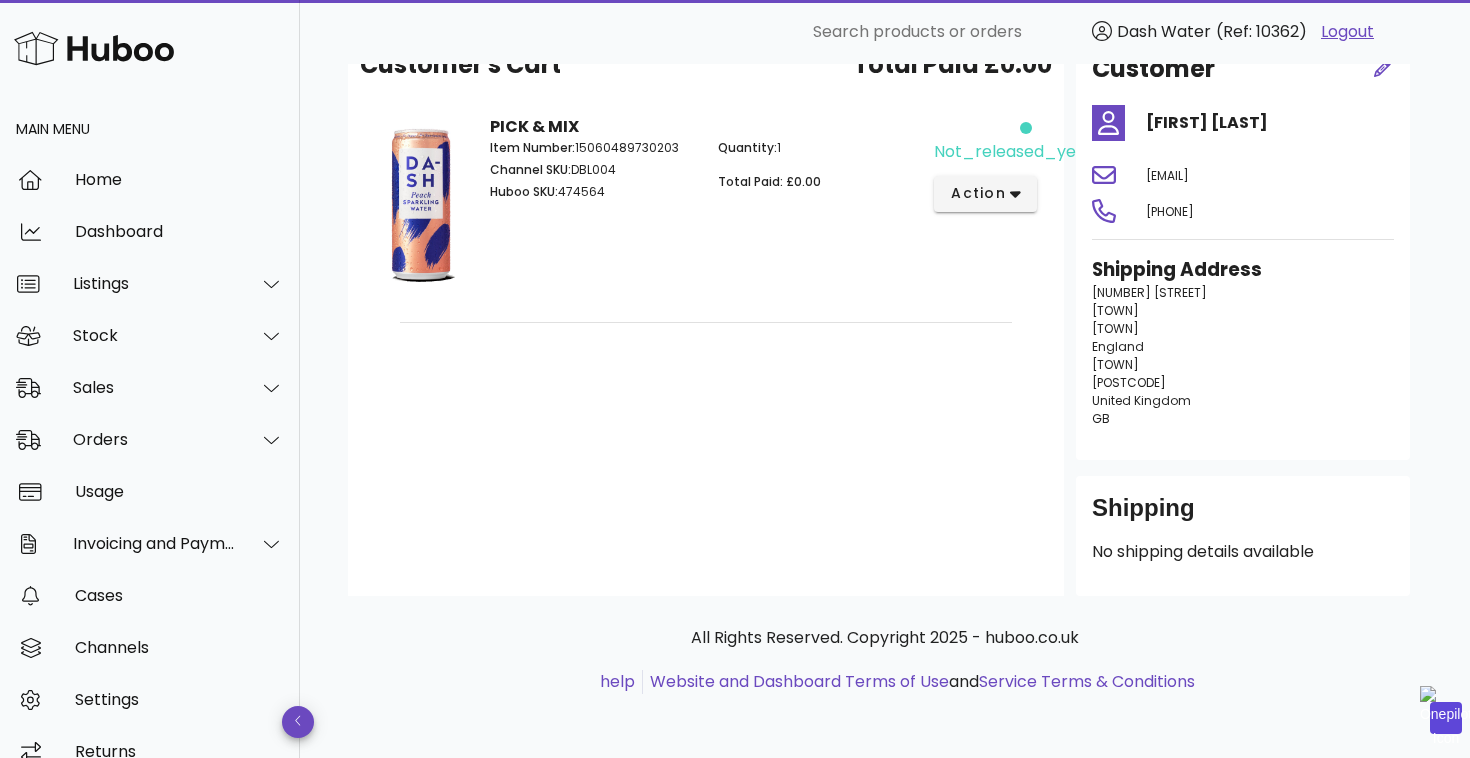 scroll, scrollTop: 0, scrollLeft: 0, axis: both 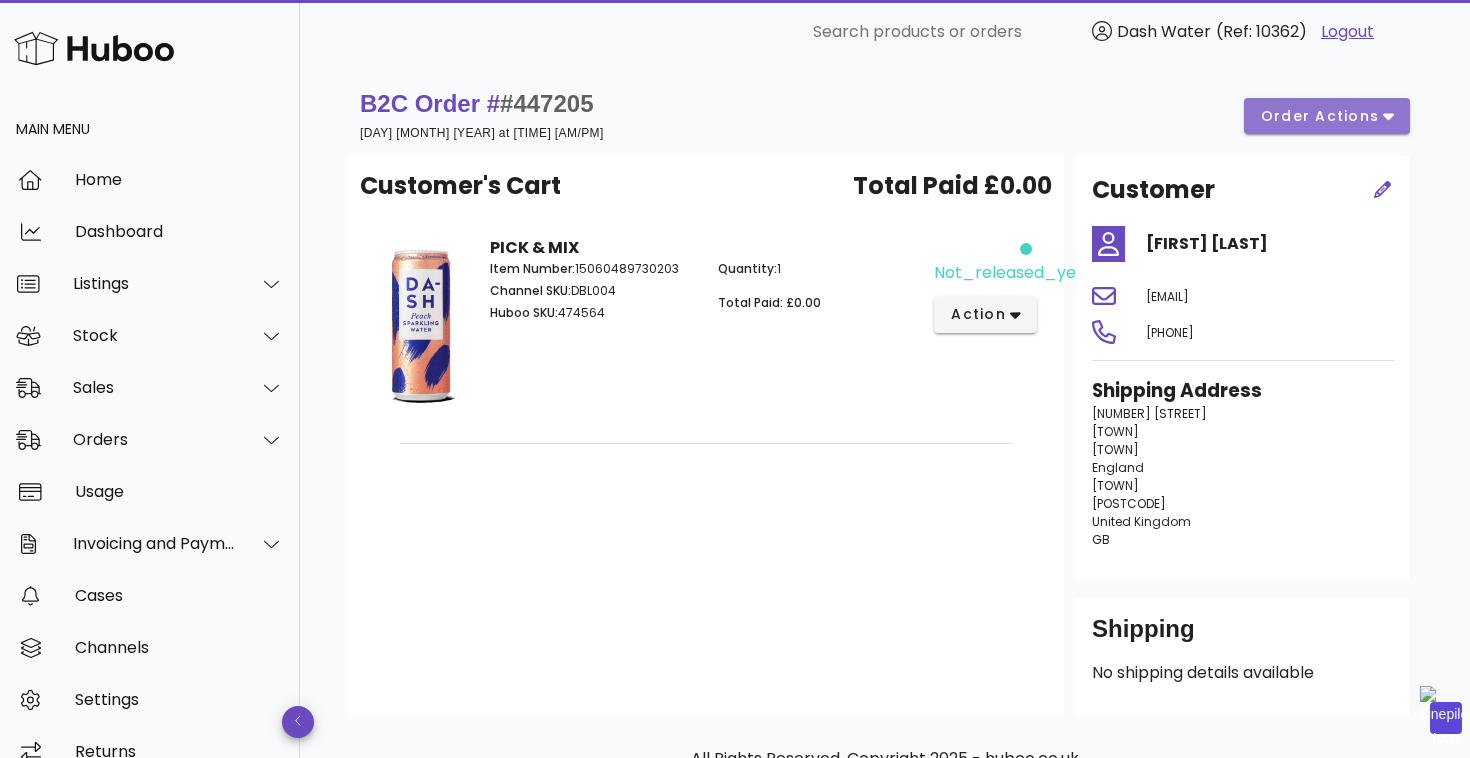 click on "order actions" at bounding box center (1320, 116) 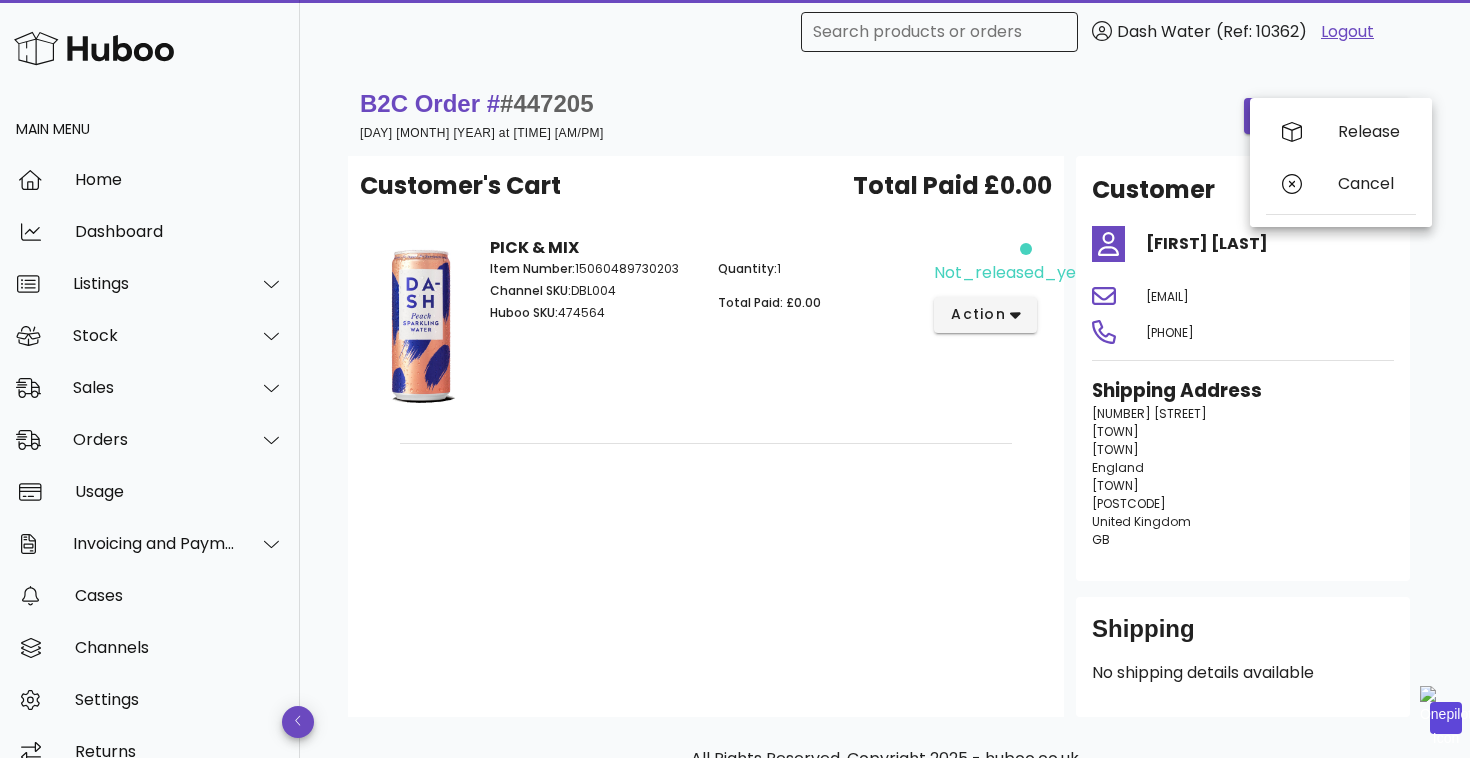 click on "Search products or orders" at bounding box center [939, 32] 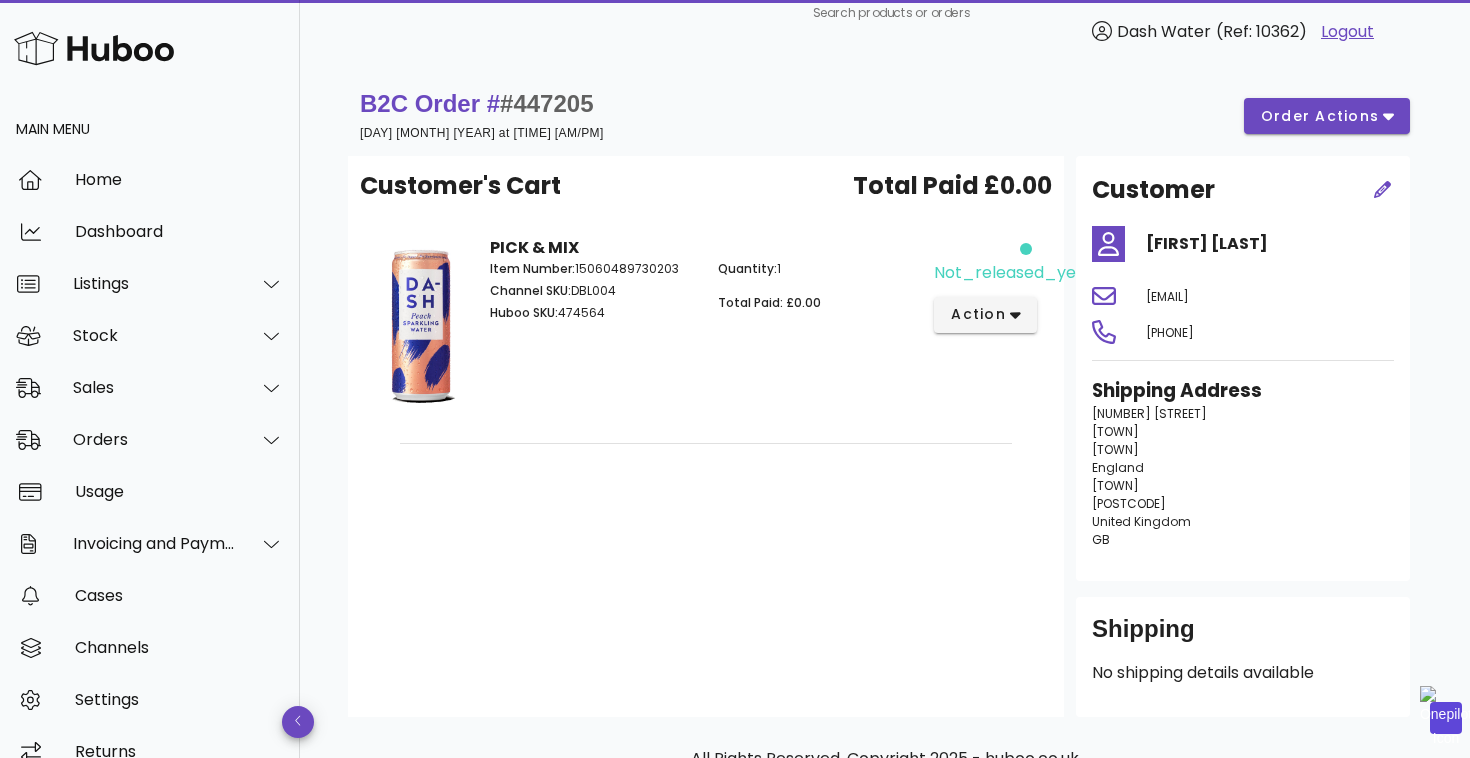 click on "Customer's Cart Total Paid £0.00 PICK & MIX Item Number:  15060489730203  Channel SKU:  DBL004  Huboo SKU:  474564  Quantity:  1 Total Paid: £0.00  not_released_yet  action" at bounding box center (706, 436) 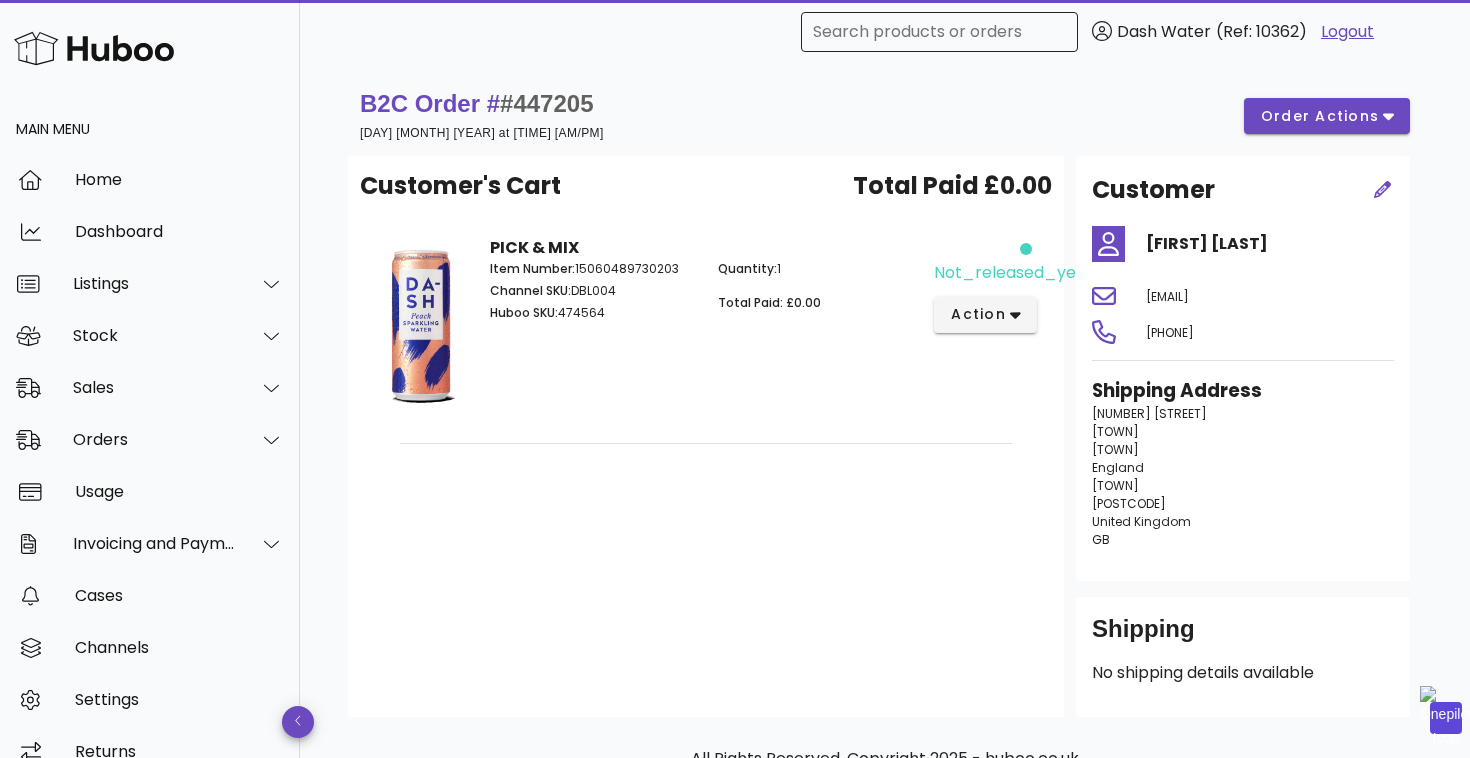 click on "Search products or orders" at bounding box center (939, 32) 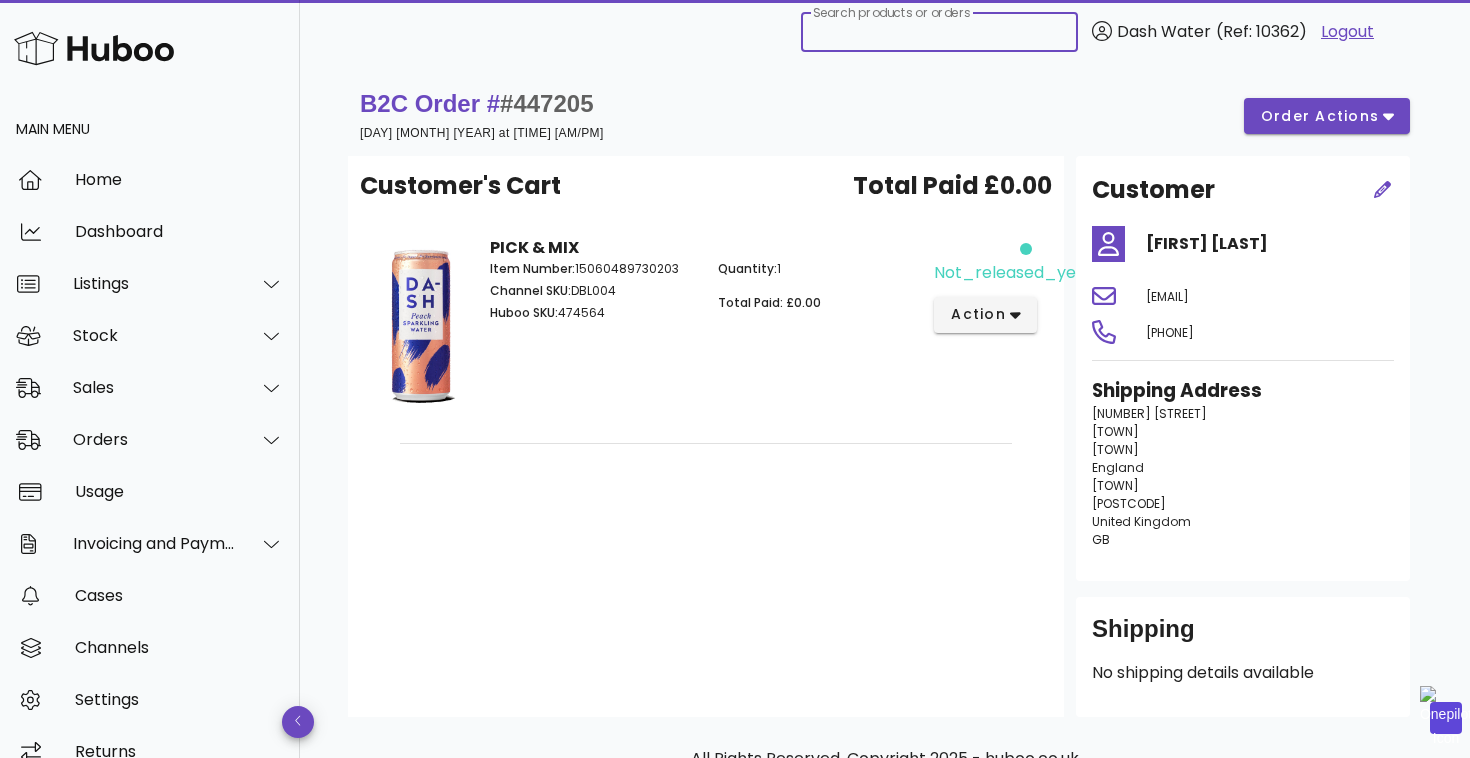 paste on "******" 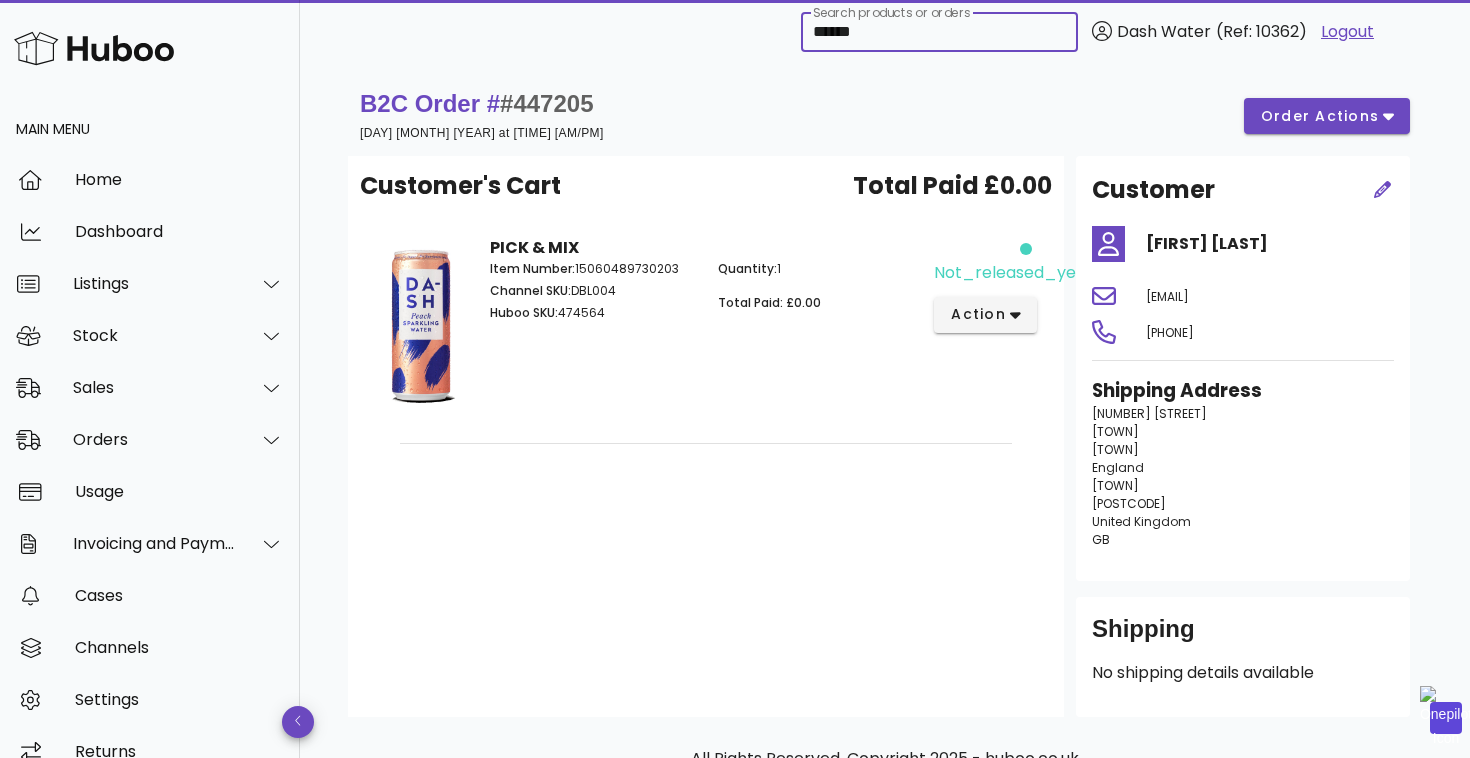 type on "******" 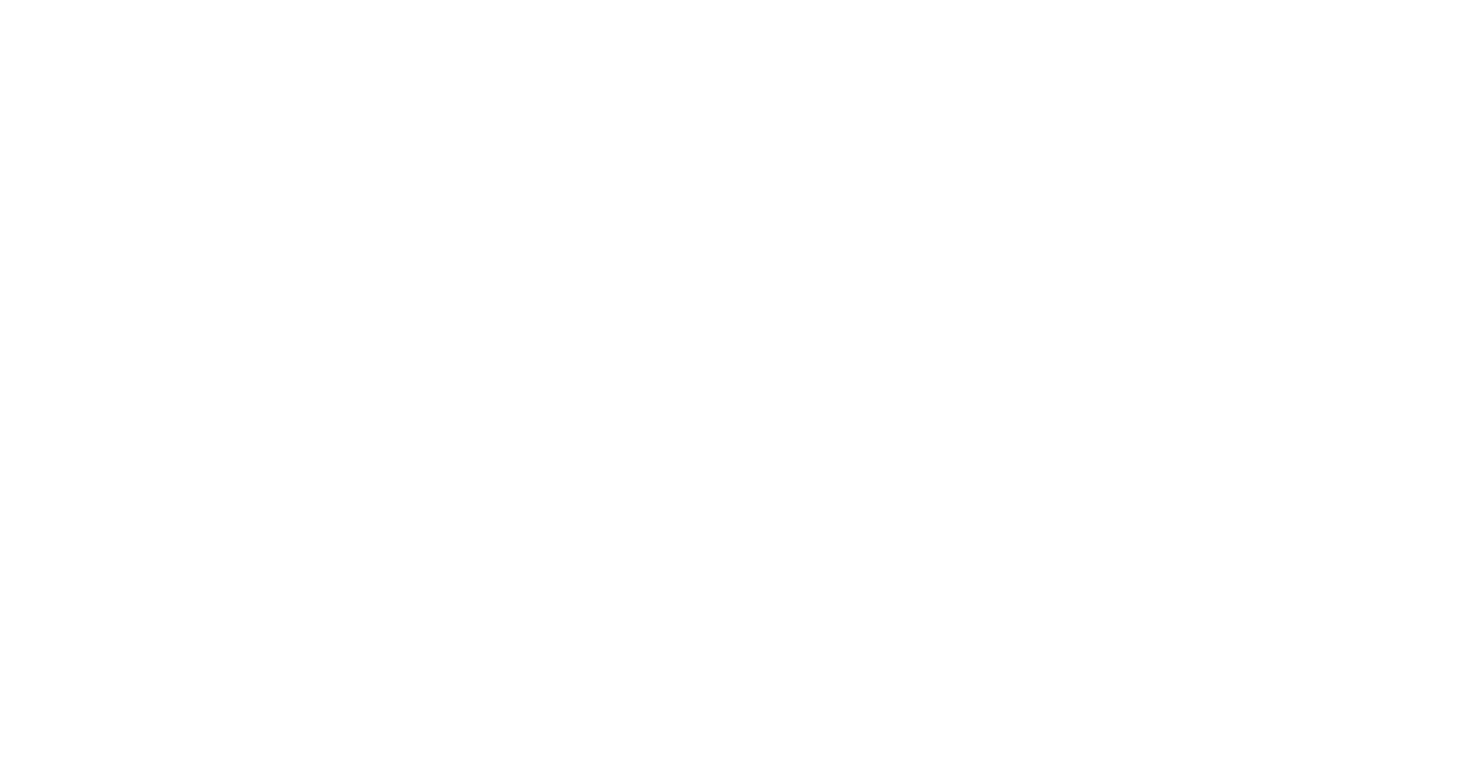 scroll, scrollTop: 0, scrollLeft: 0, axis: both 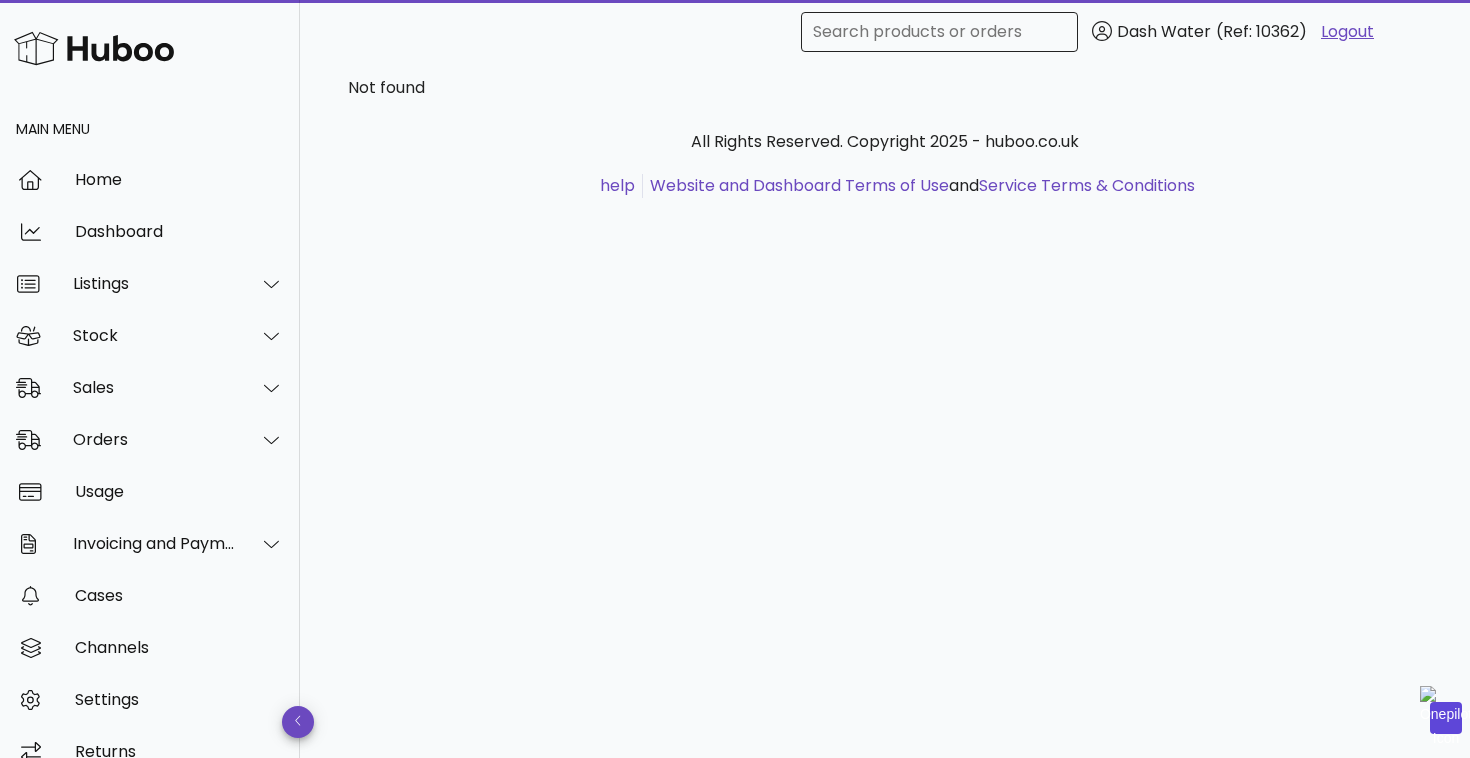 click on "Search products or orders" at bounding box center [939, 32] 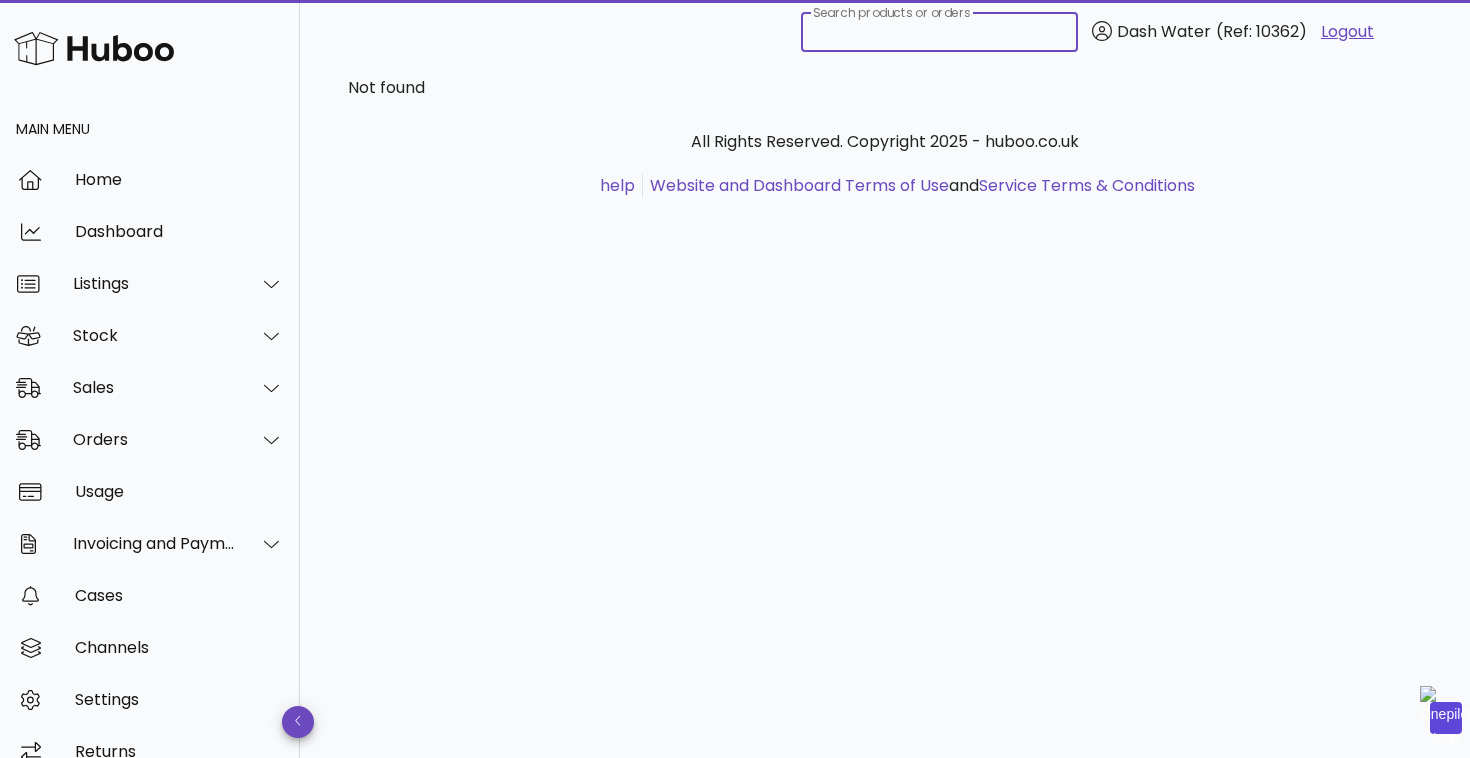 paste on "******" 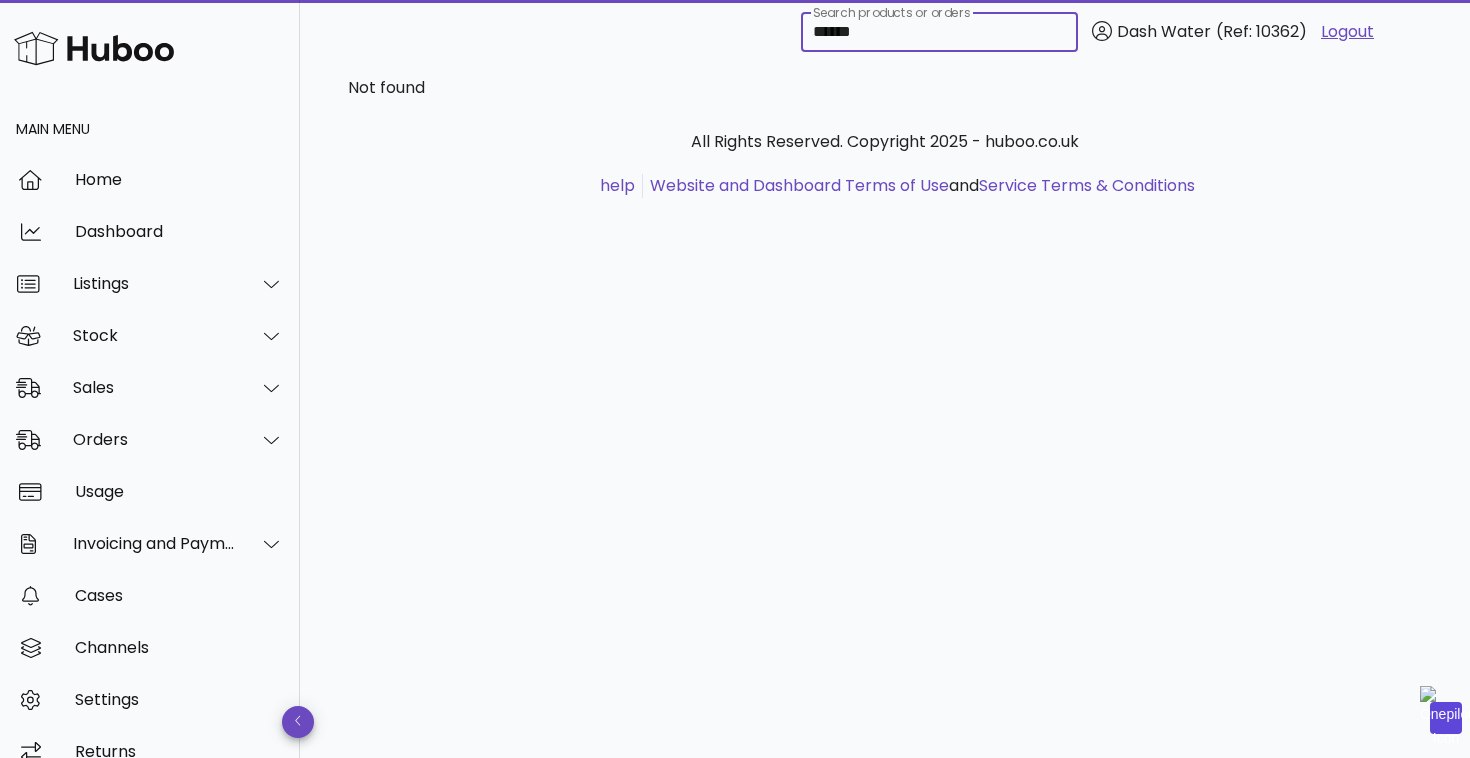 type on "******" 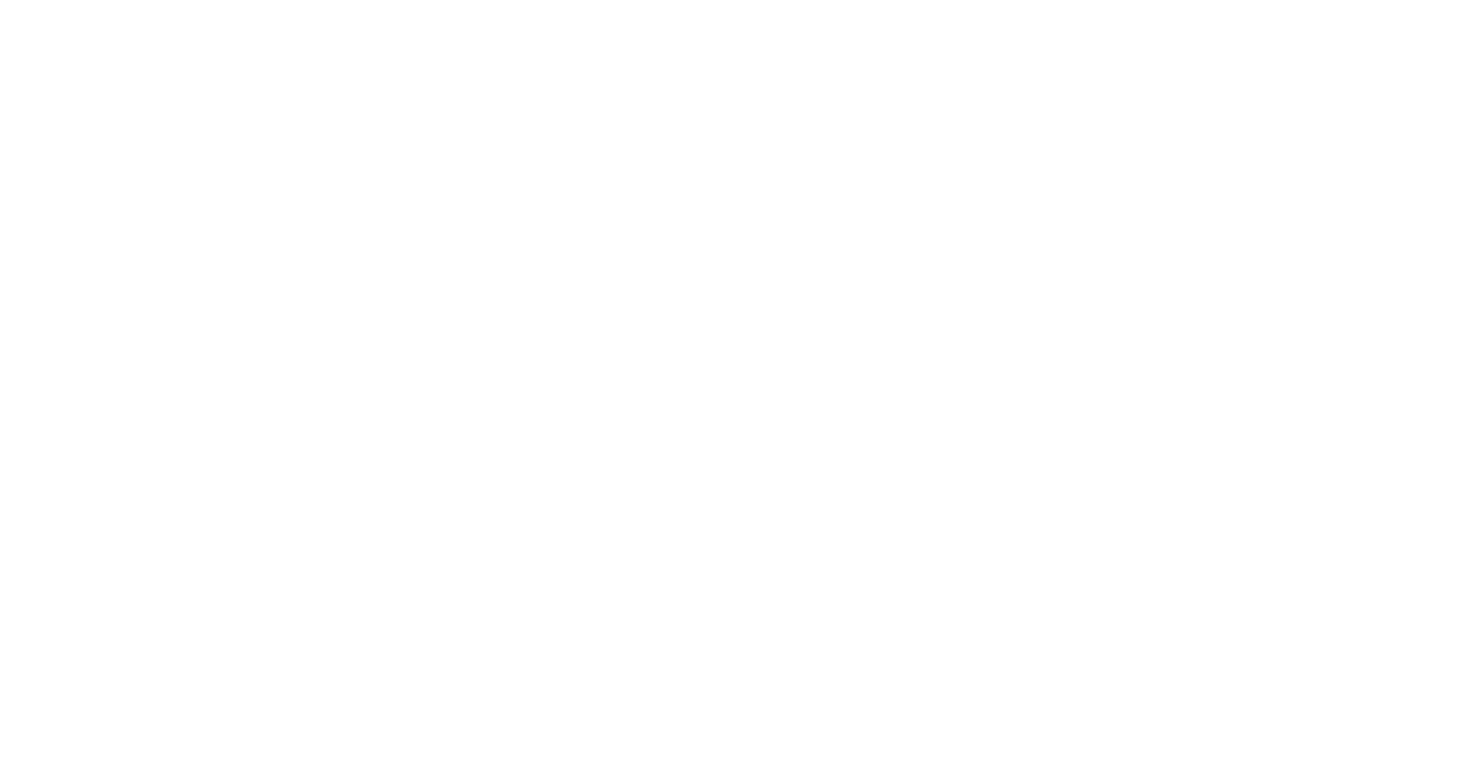 scroll, scrollTop: 0, scrollLeft: 0, axis: both 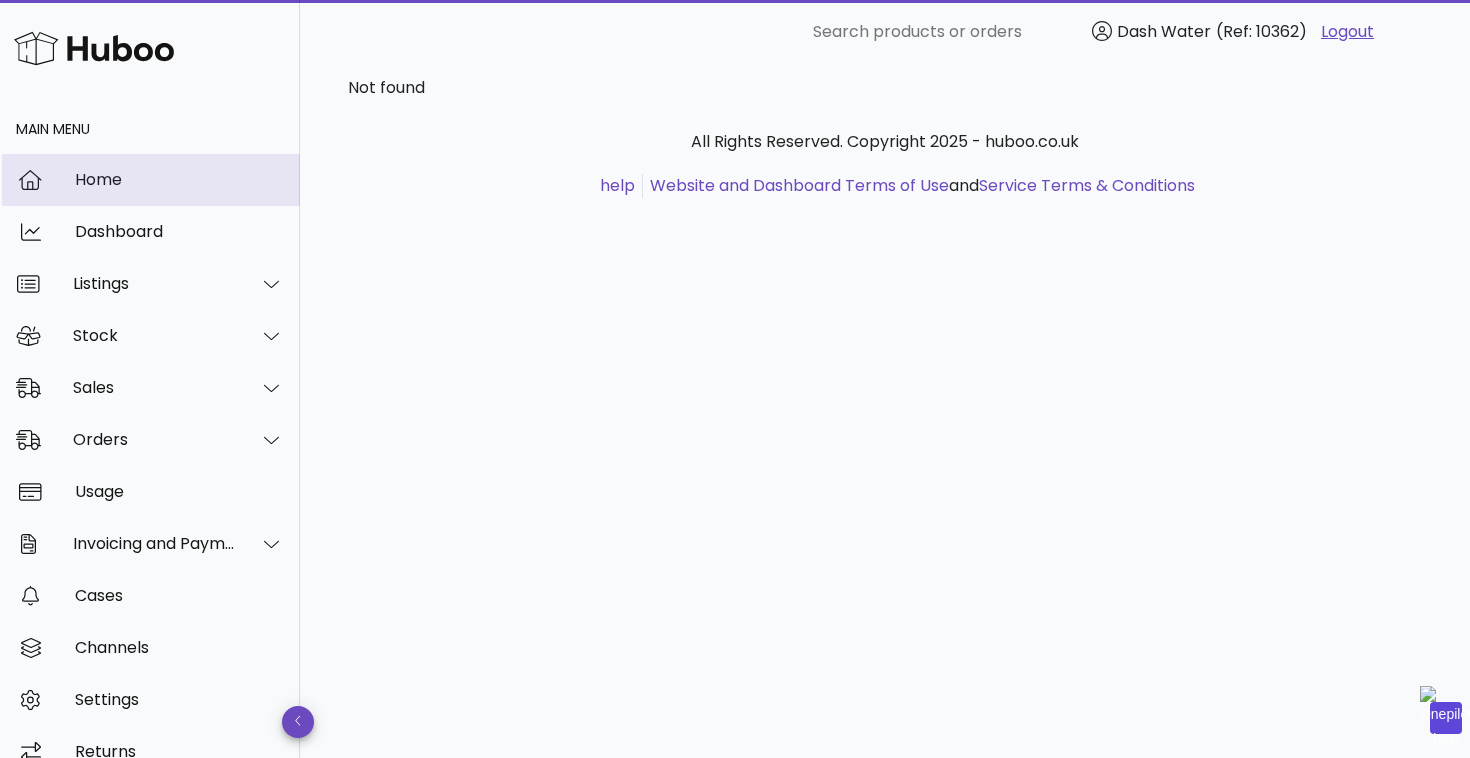 click on "Home" at bounding box center (179, 179) 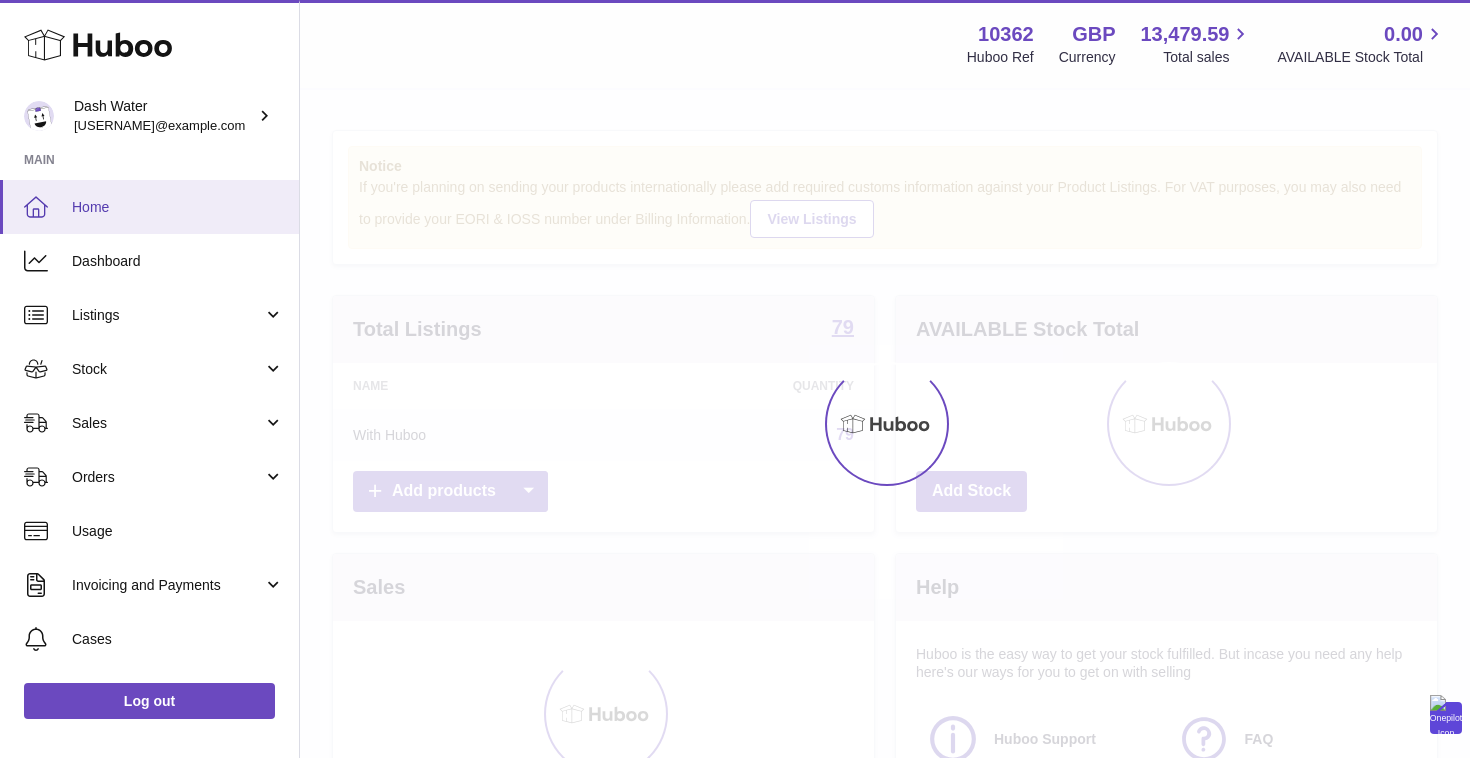 scroll, scrollTop: 0, scrollLeft: 0, axis: both 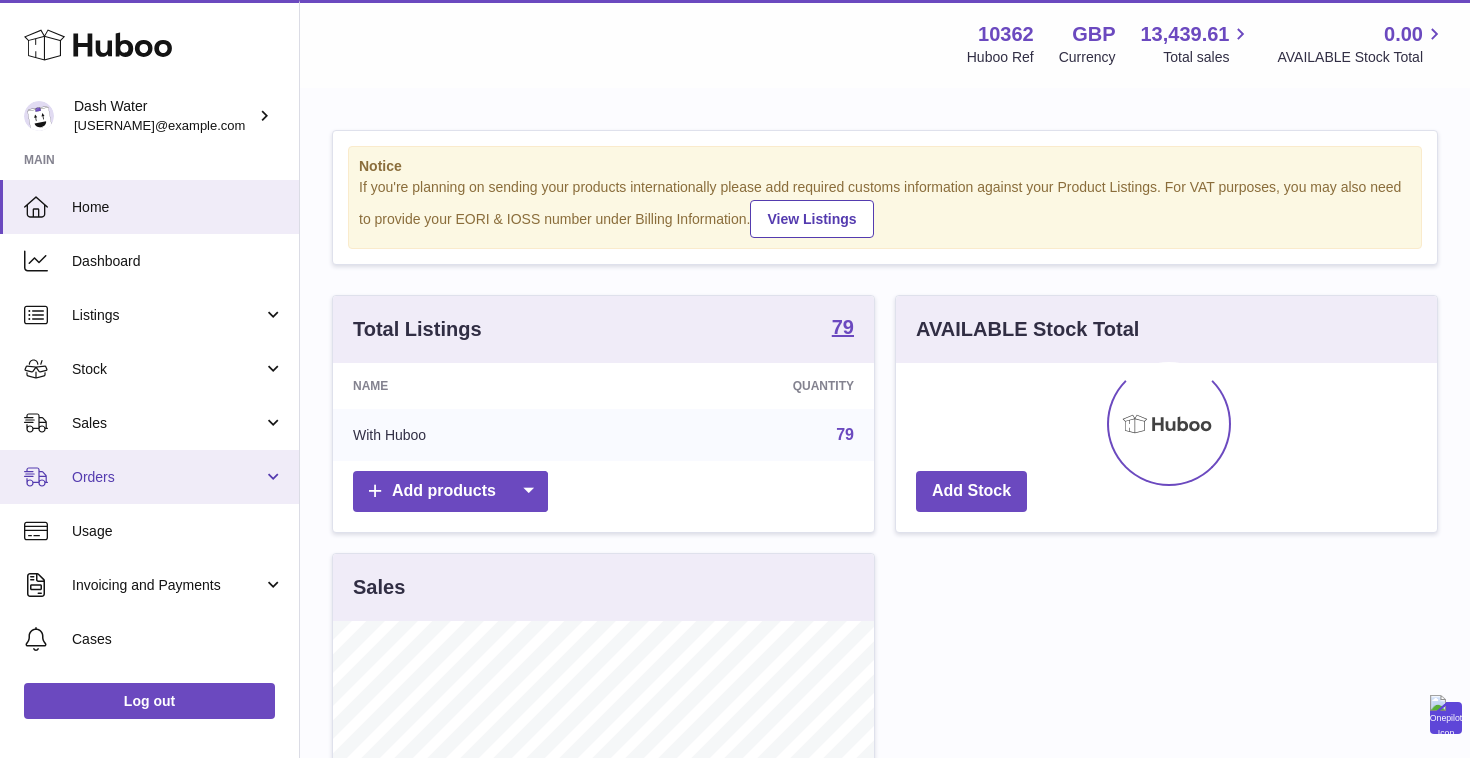 click on "Orders" at bounding box center [167, 477] 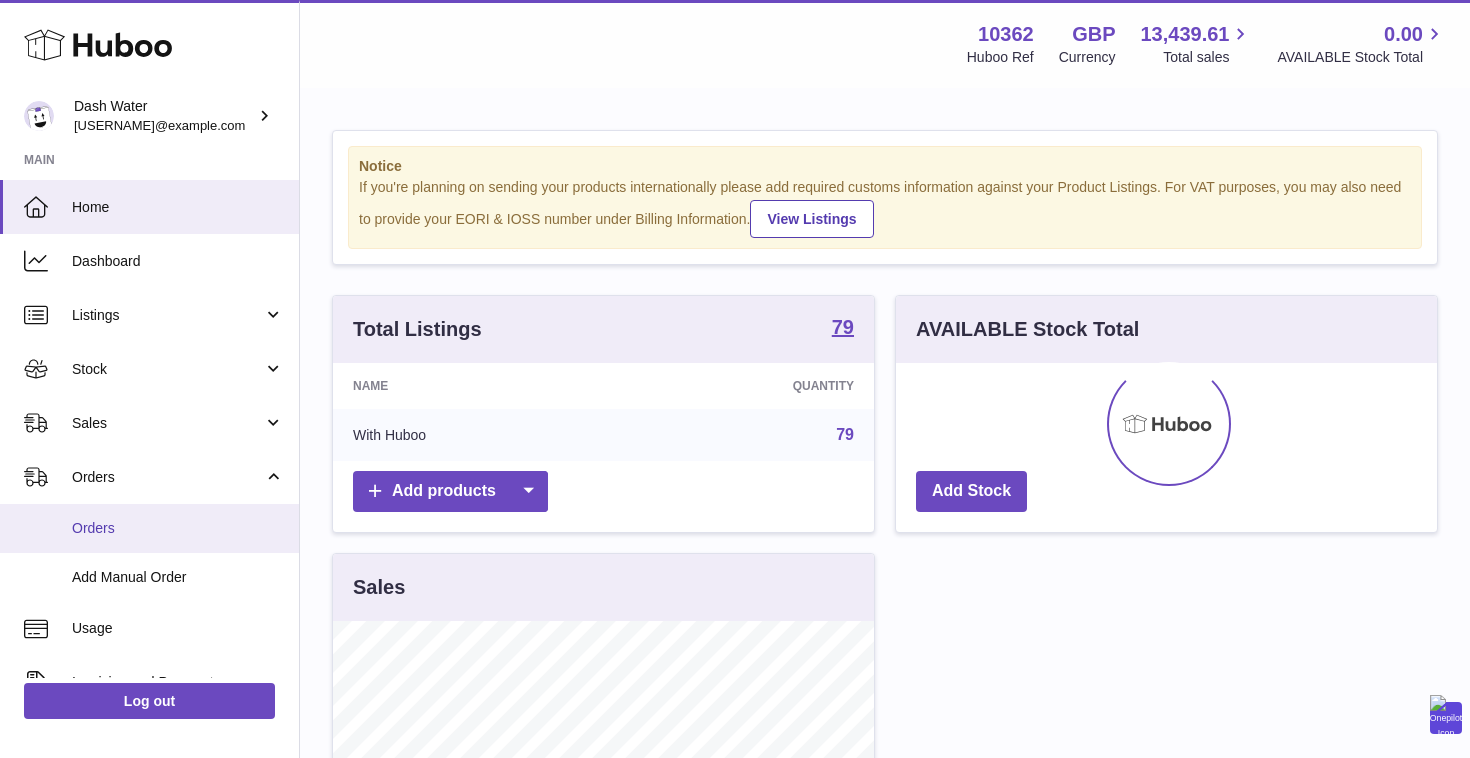 click on "Orders" at bounding box center (178, 528) 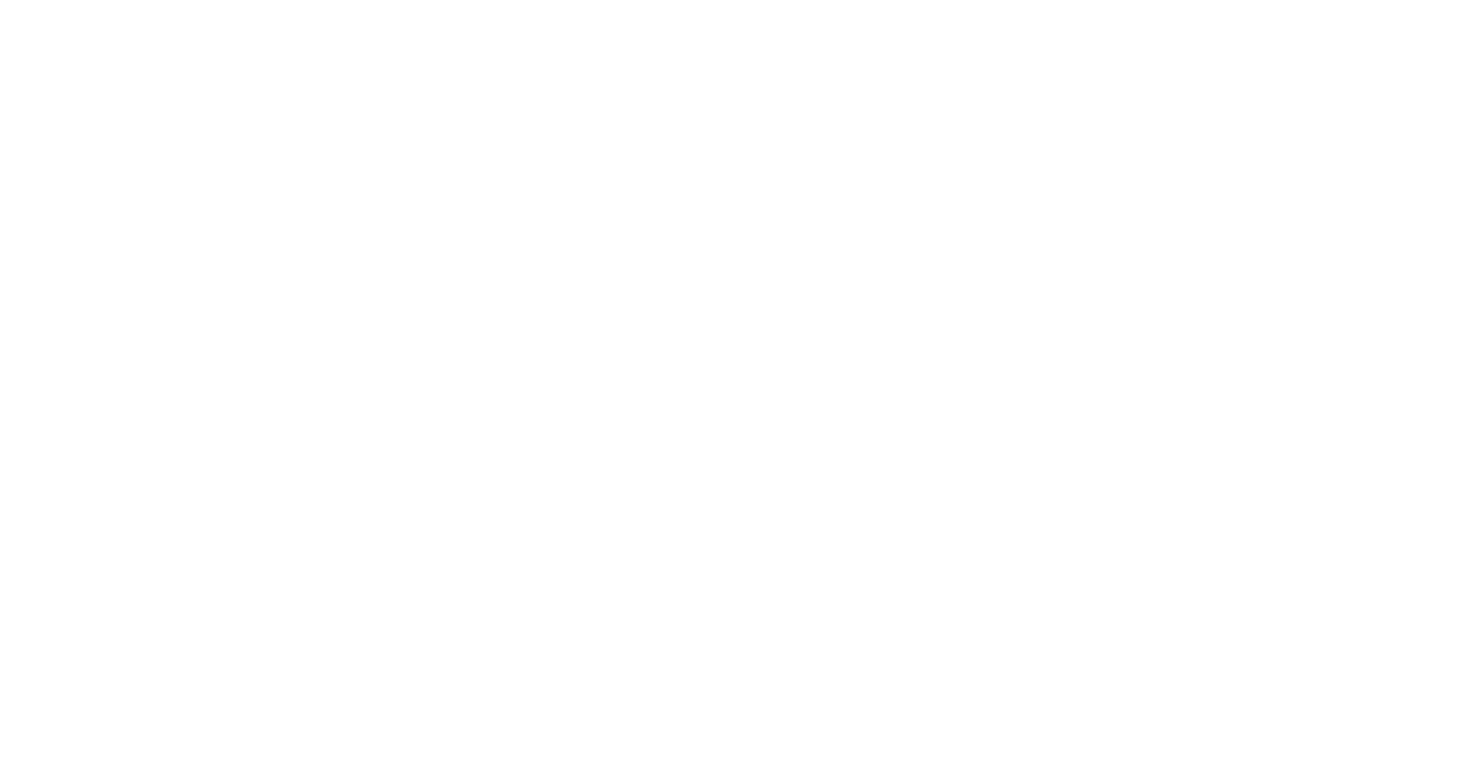 scroll, scrollTop: 0, scrollLeft: 0, axis: both 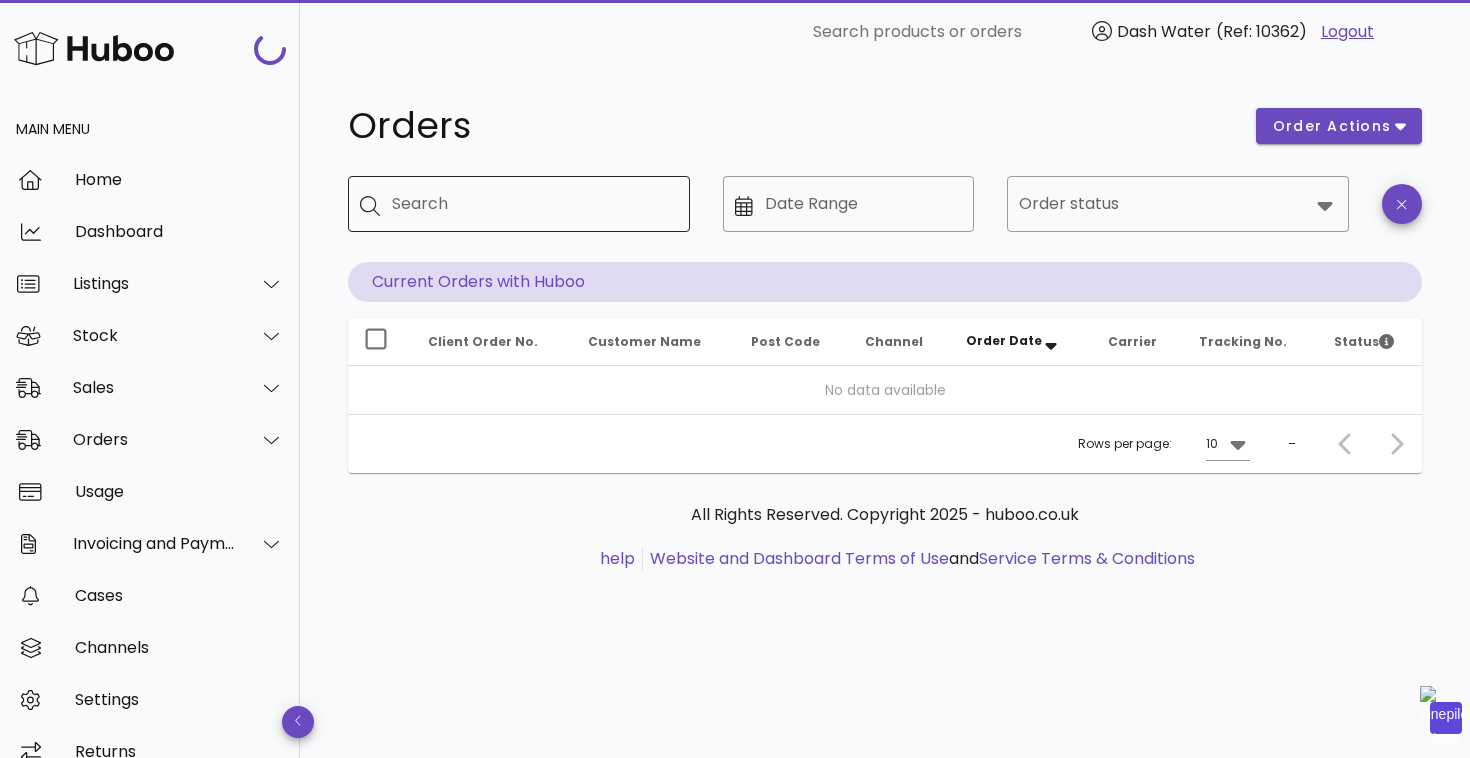 click on "Search" at bounding box center (533, 204) 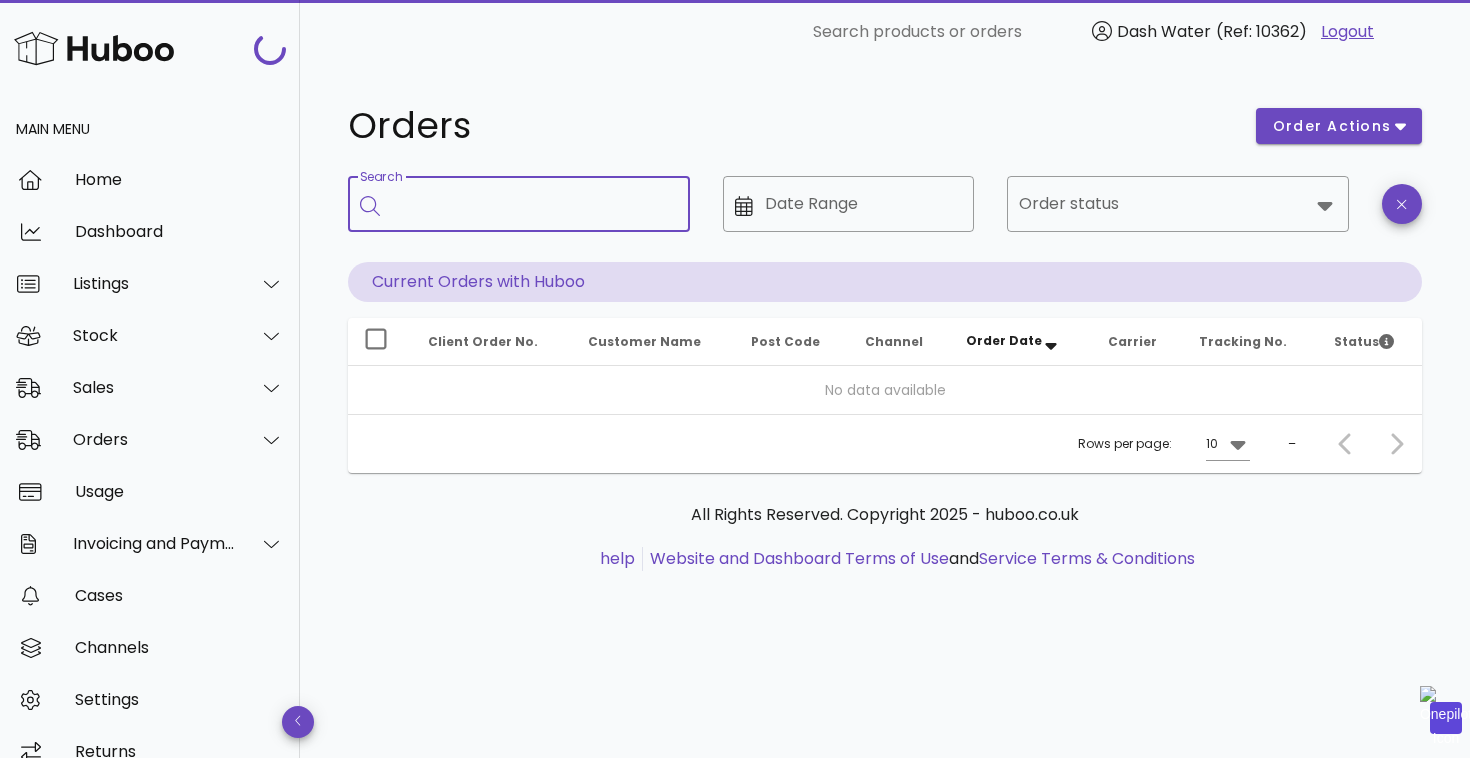 paste on "******" 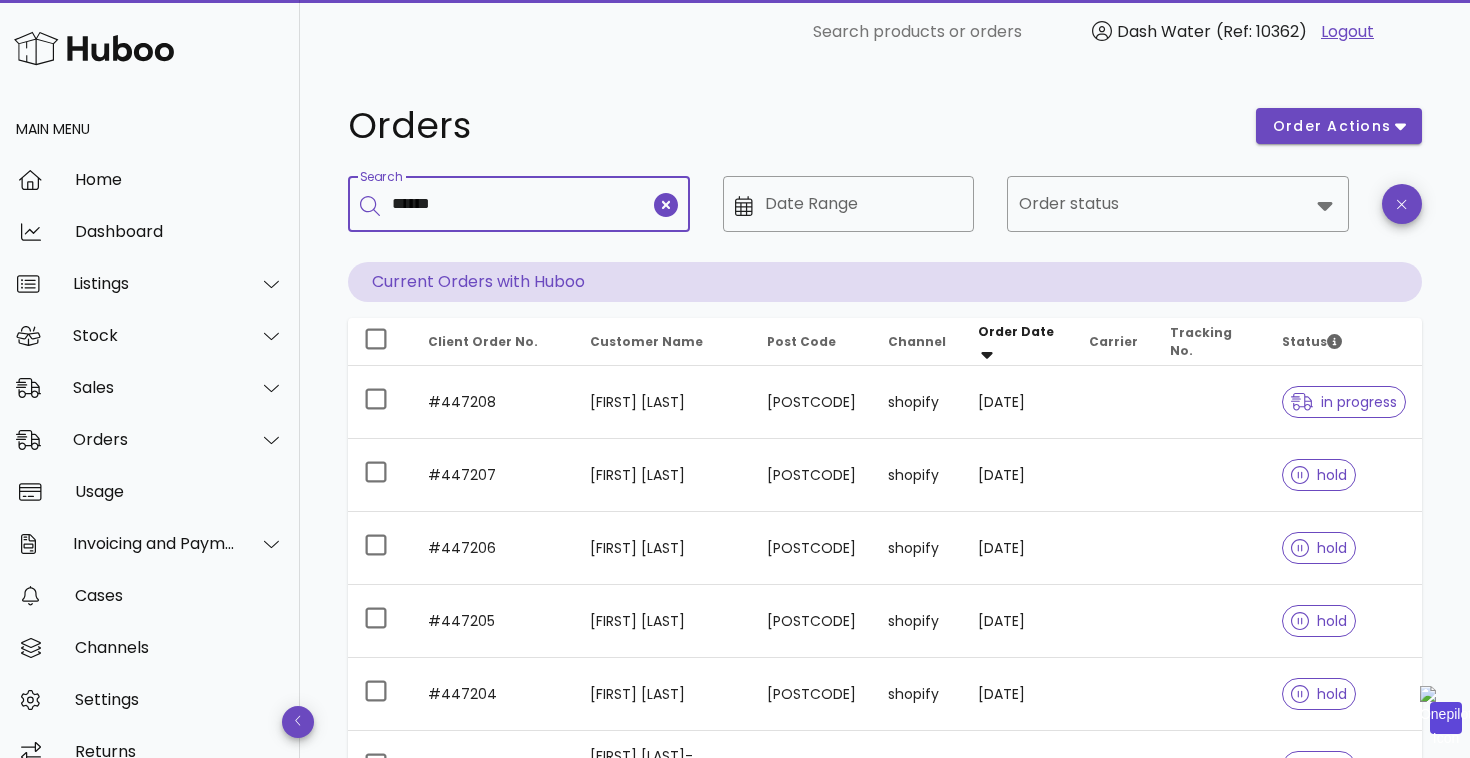 type on "******" 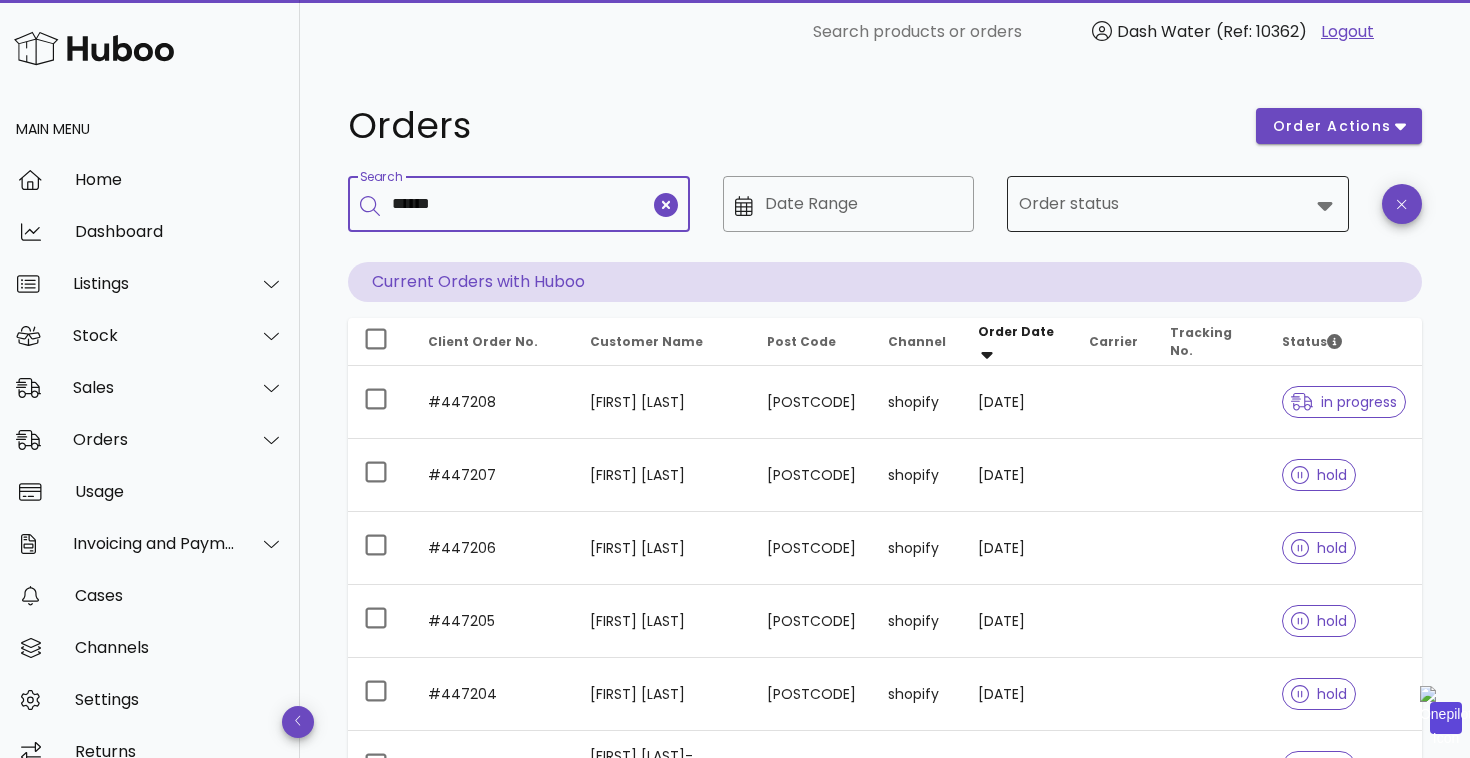 type 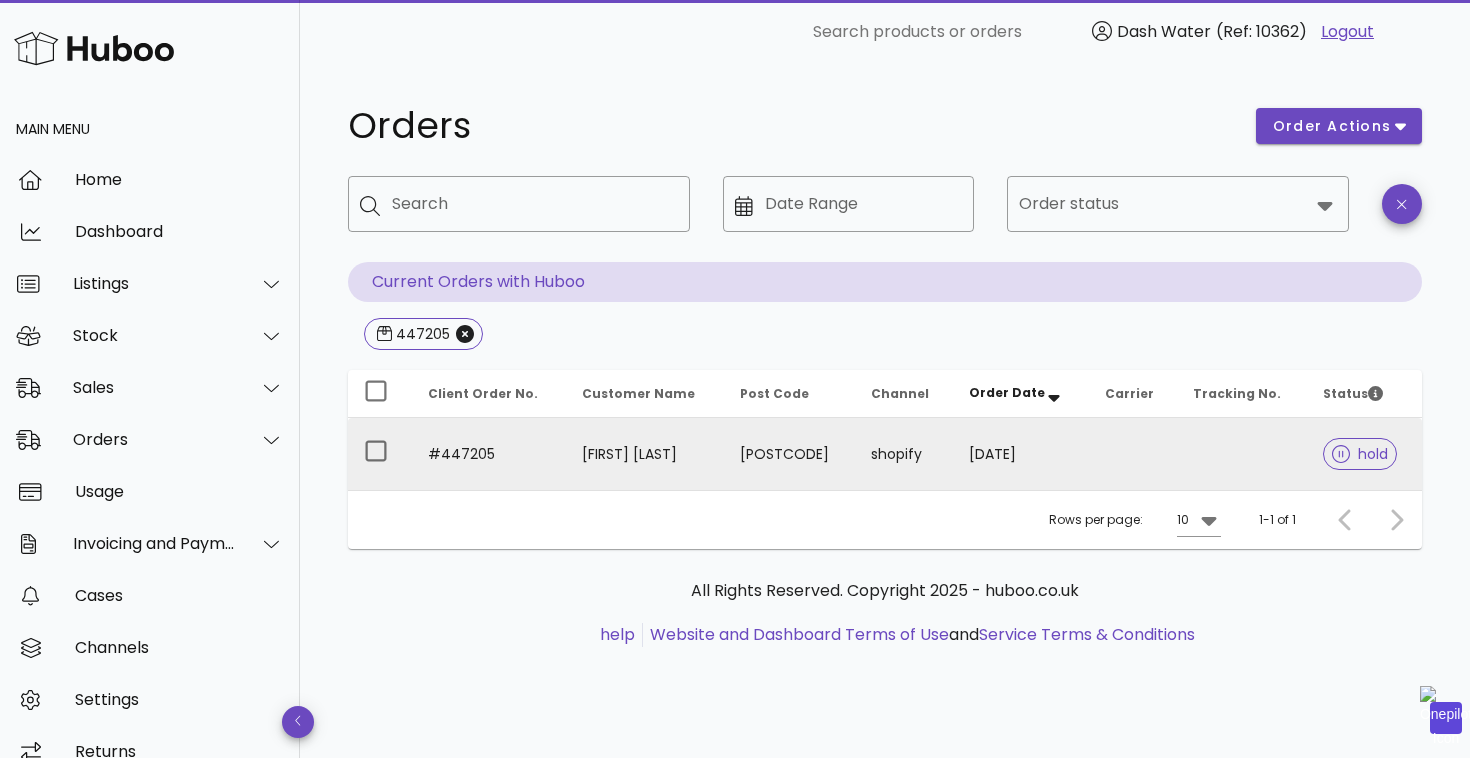 click on "[DATE]" at bounding box center [1021, 454] 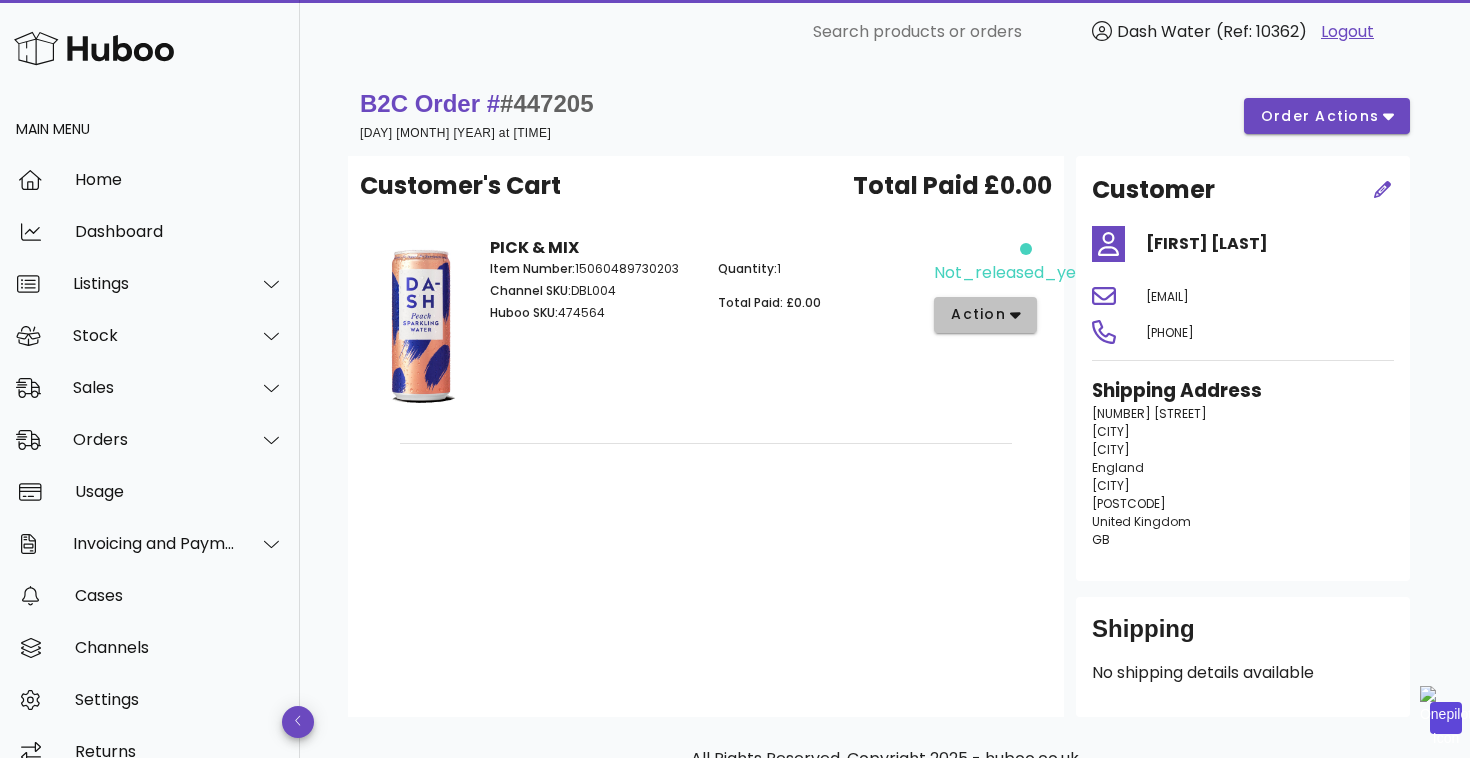 click on "action" at bounding box center [978, 314] 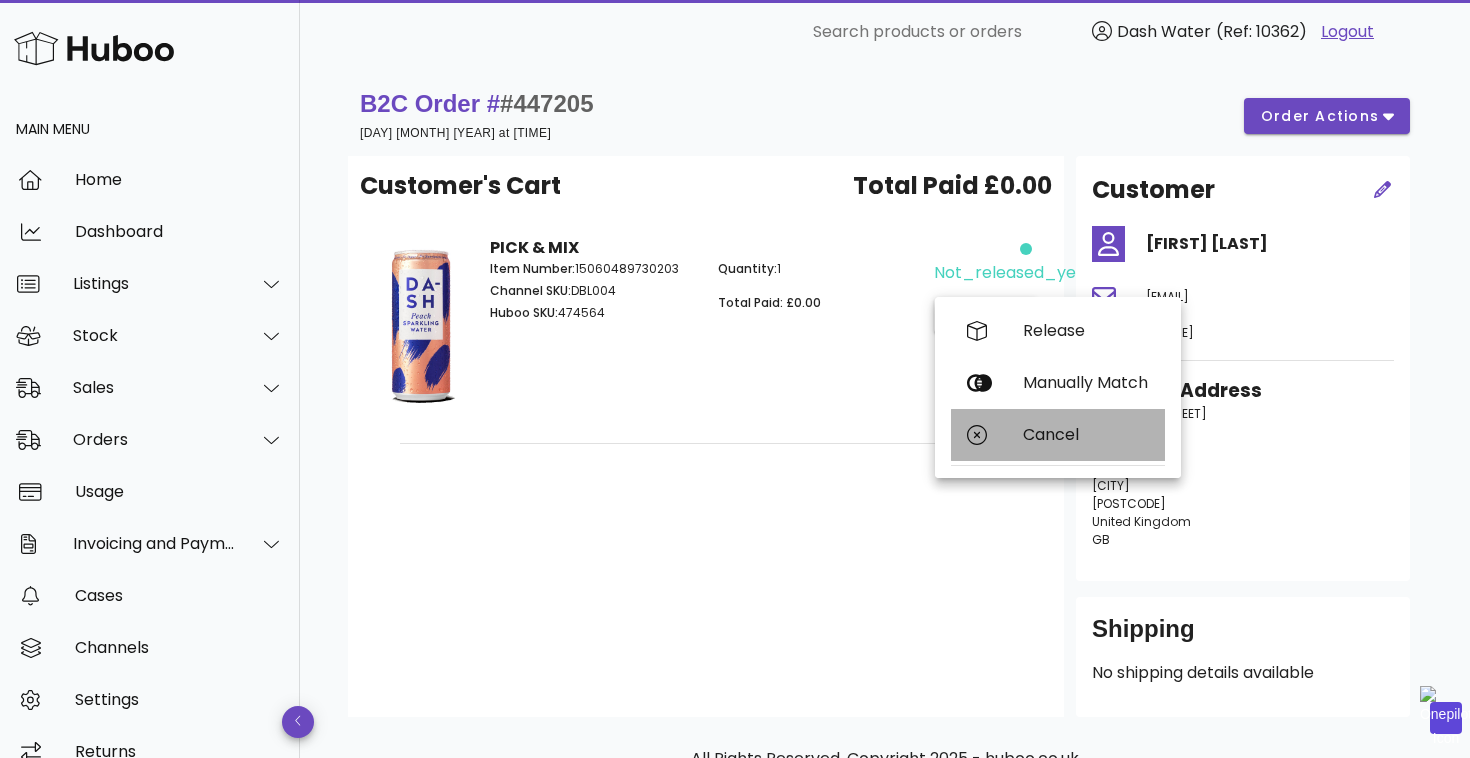 click on "Cancel" at bounding box center [1058, 435] 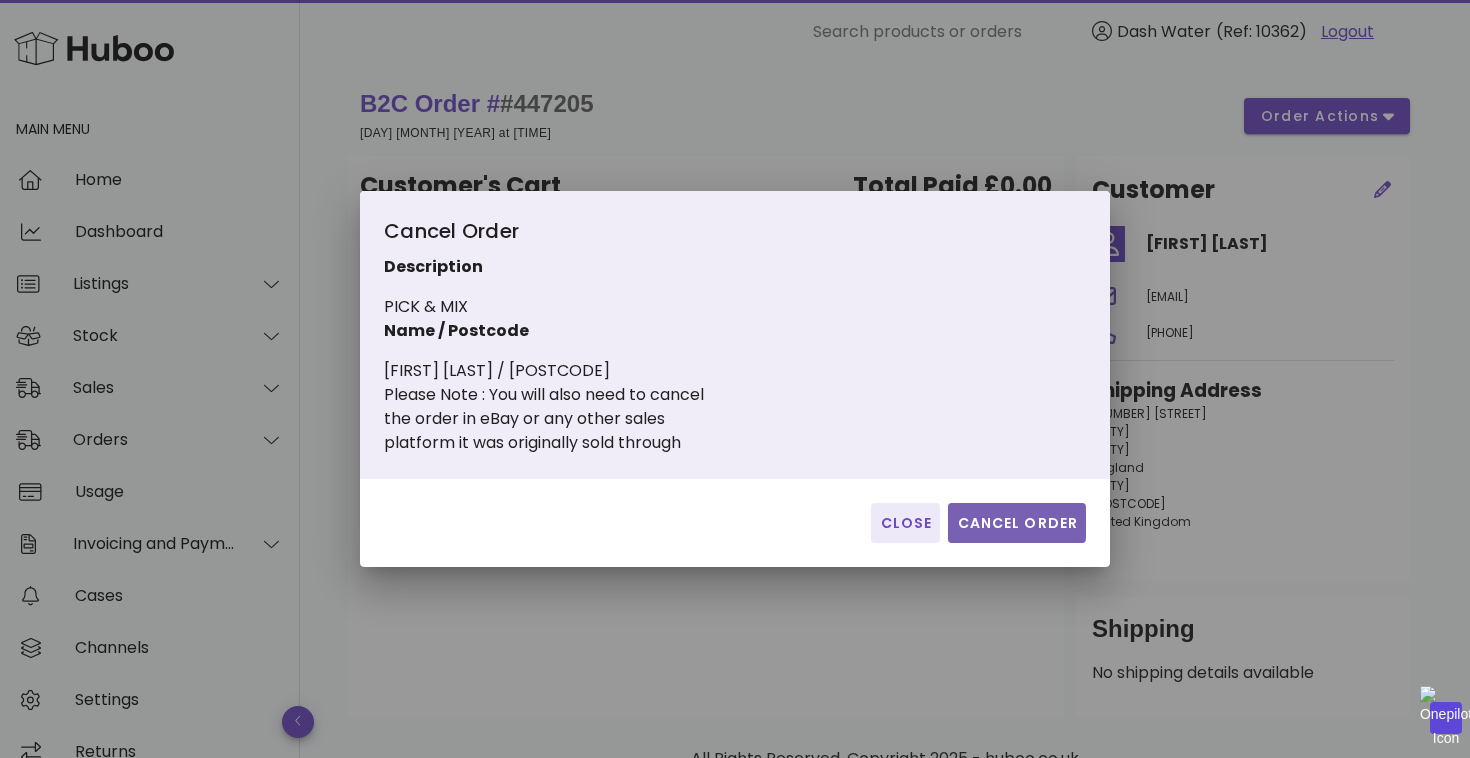 click on "Cancel Order" at bounding box center (1017, 523) 